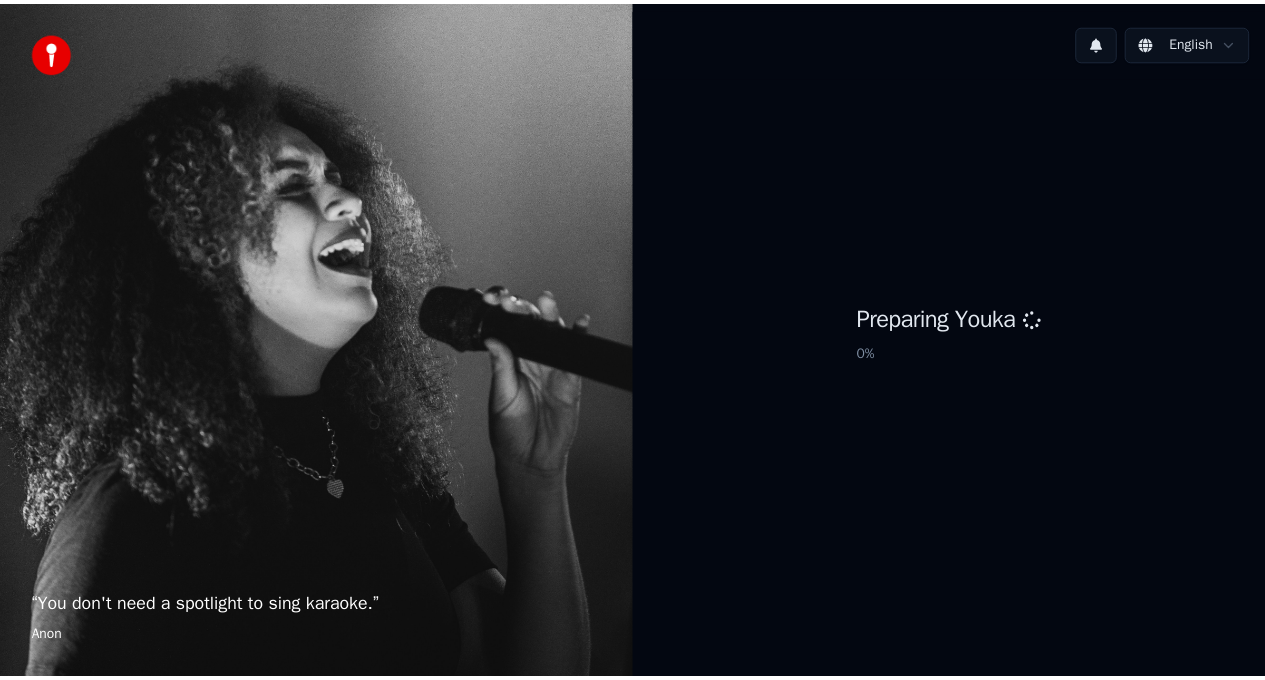 scroll, scrollTop: 0, scrollLeft: 0, axis: both 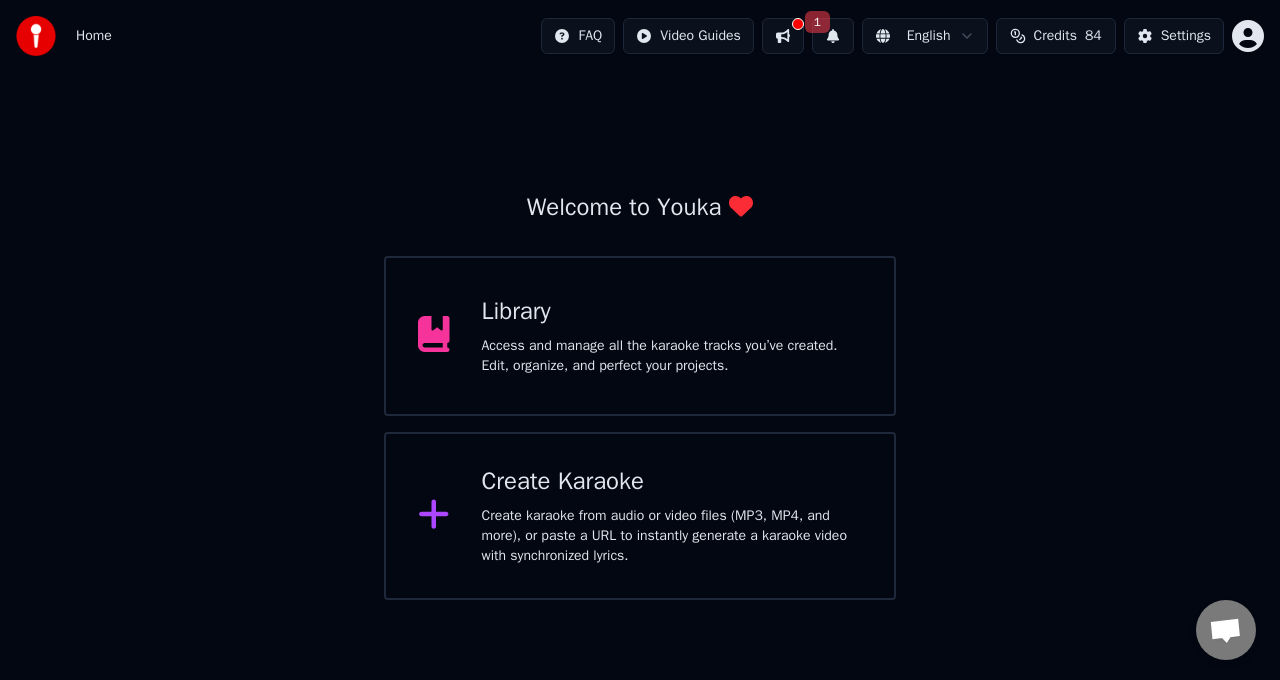 click at bounding box center (442, 336) 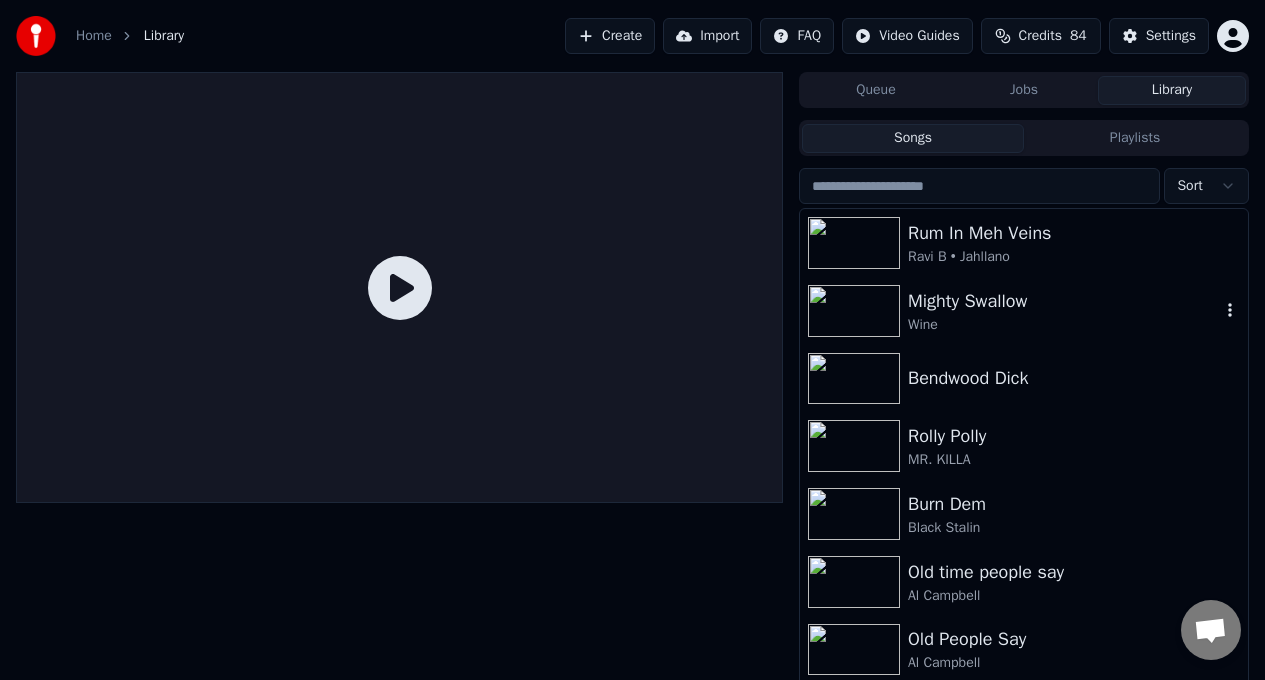 click on "Mighty Swallow" at bounding box center [1064, 301] 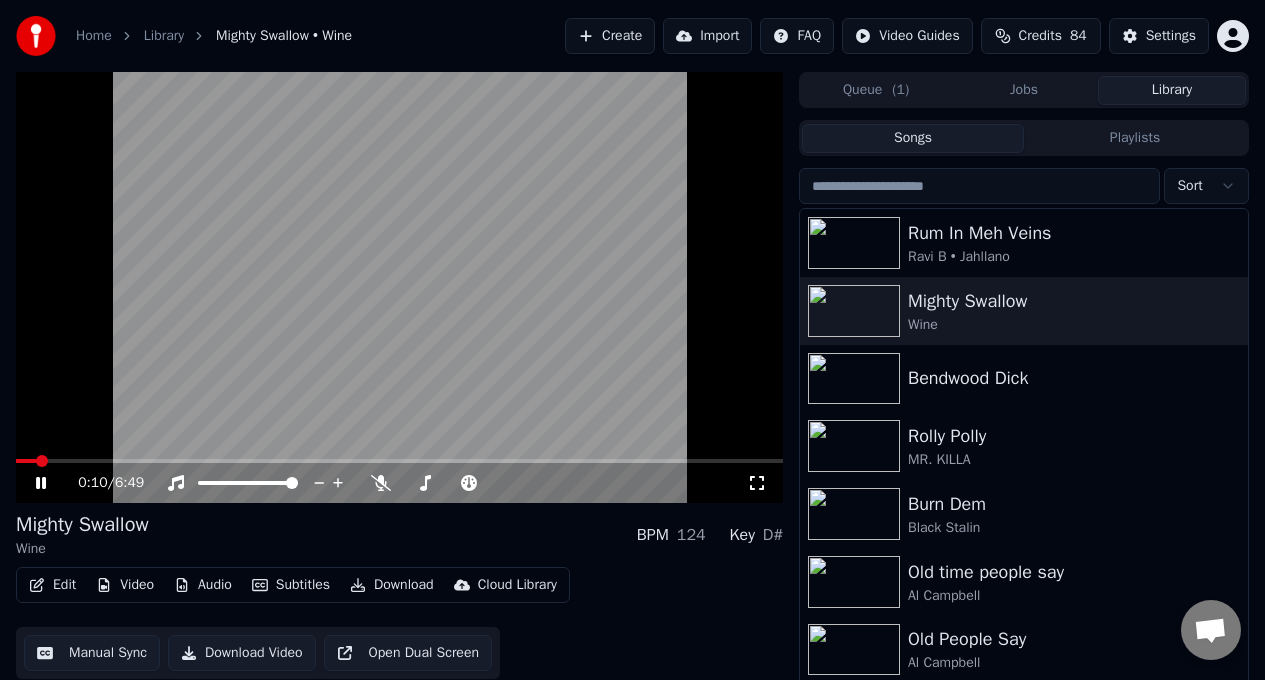 click at bounding box center [399, 287] 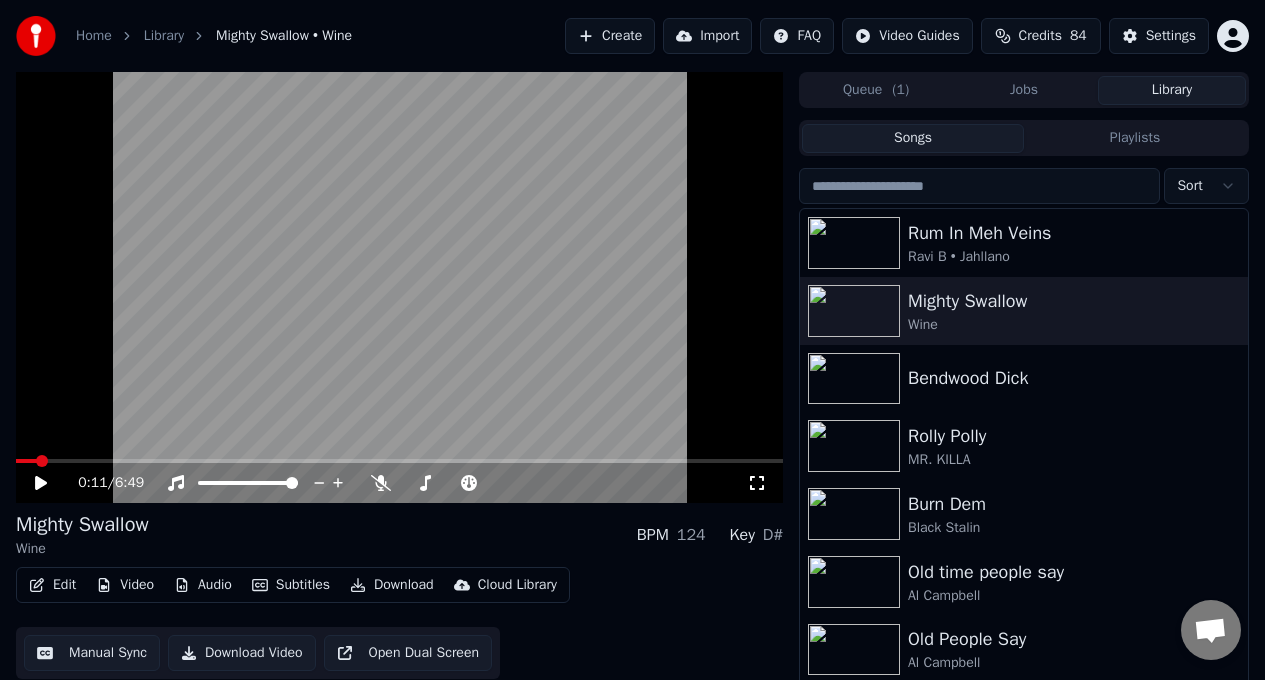 click at bounding box center [399, 287] 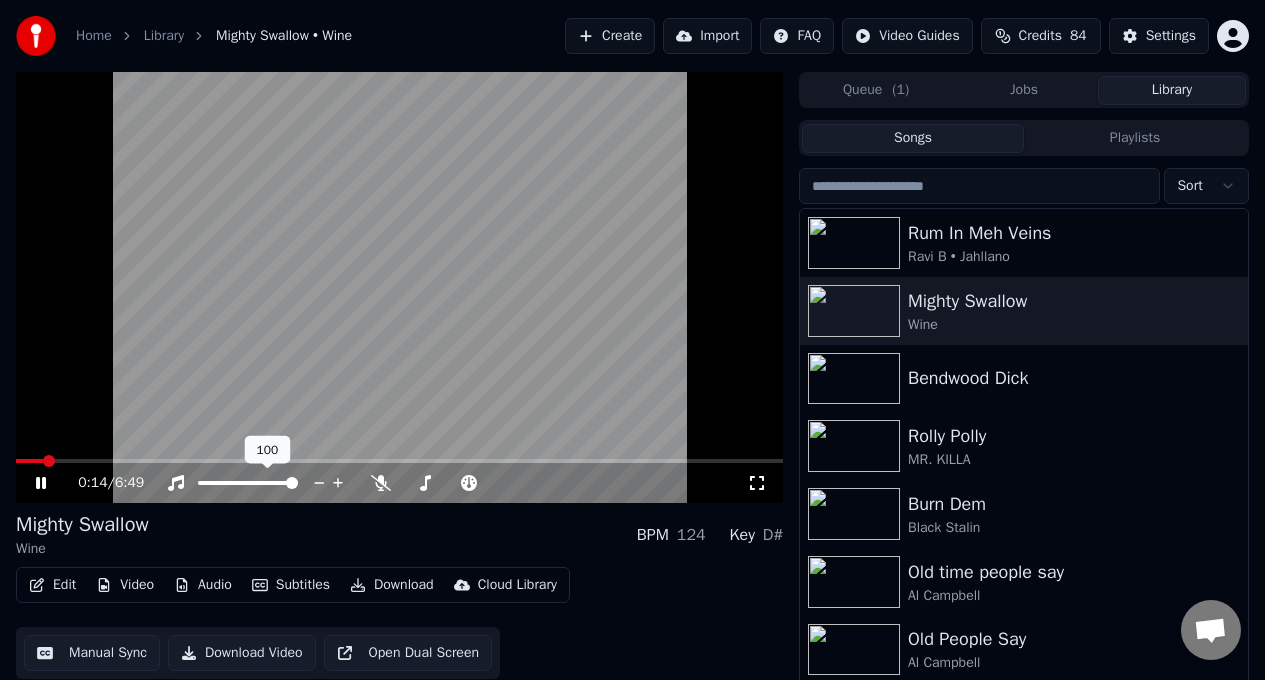 click at bounding box center (266, 483) 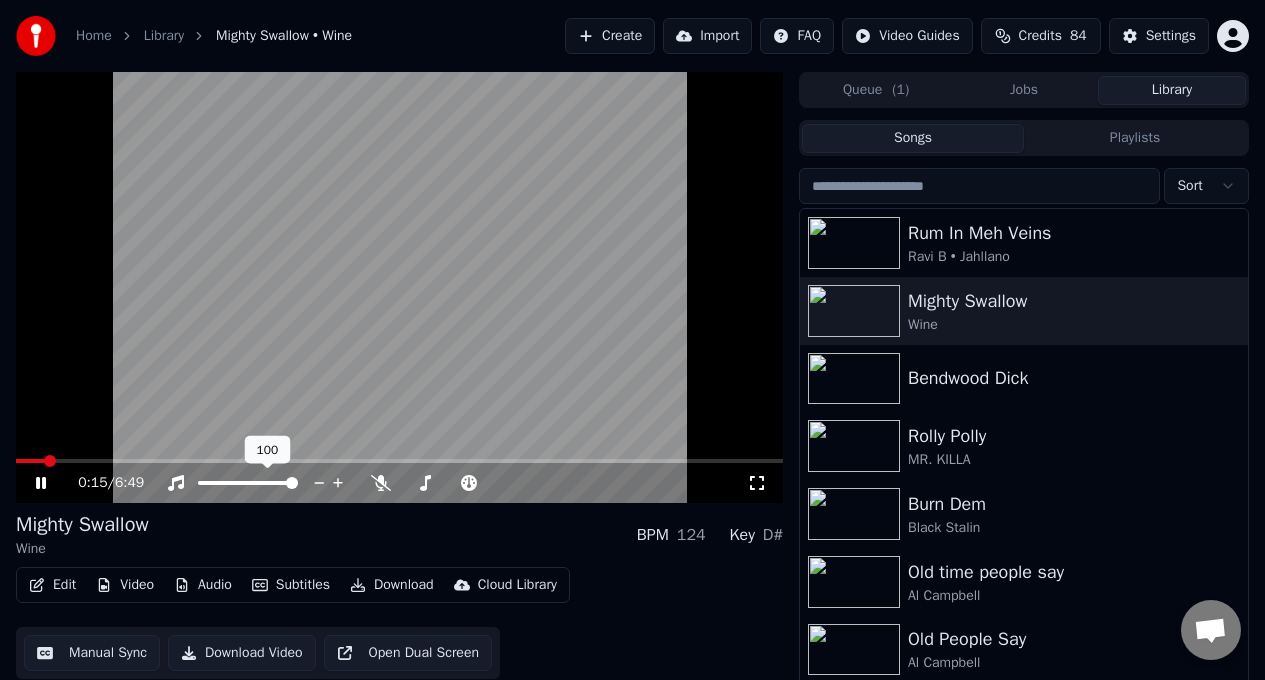 click at bounding box center (266, 483) 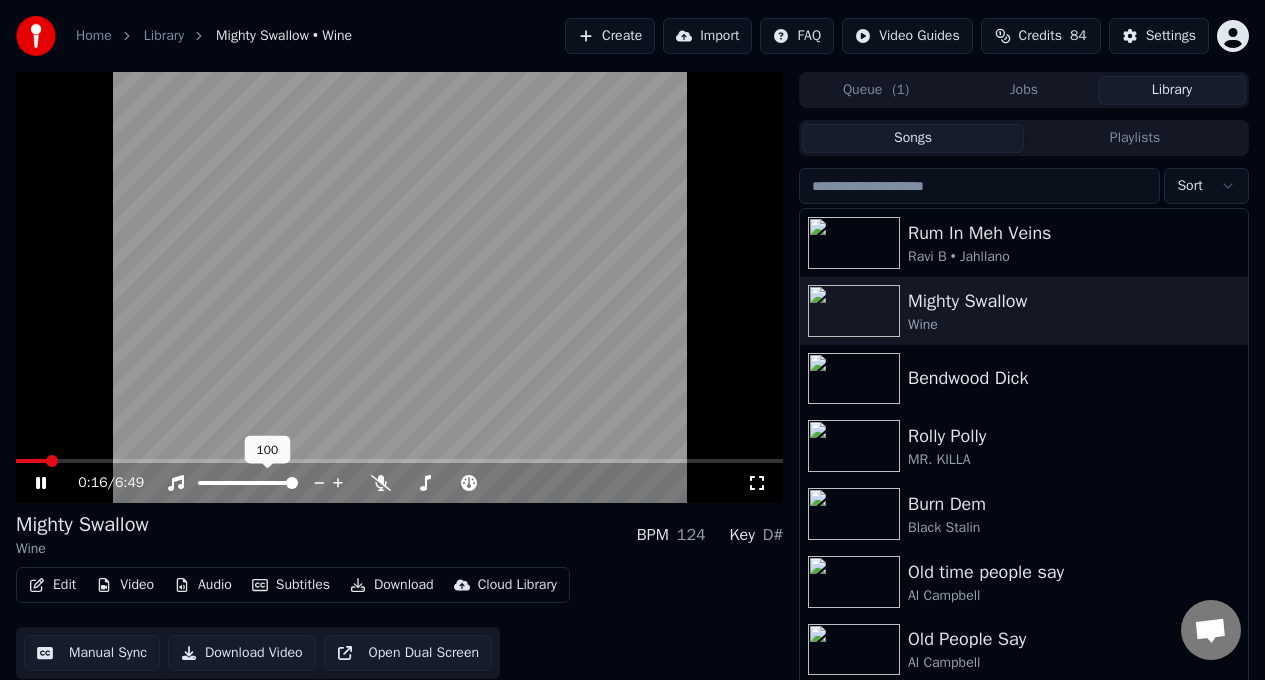 click at bounding box center [266, 483] 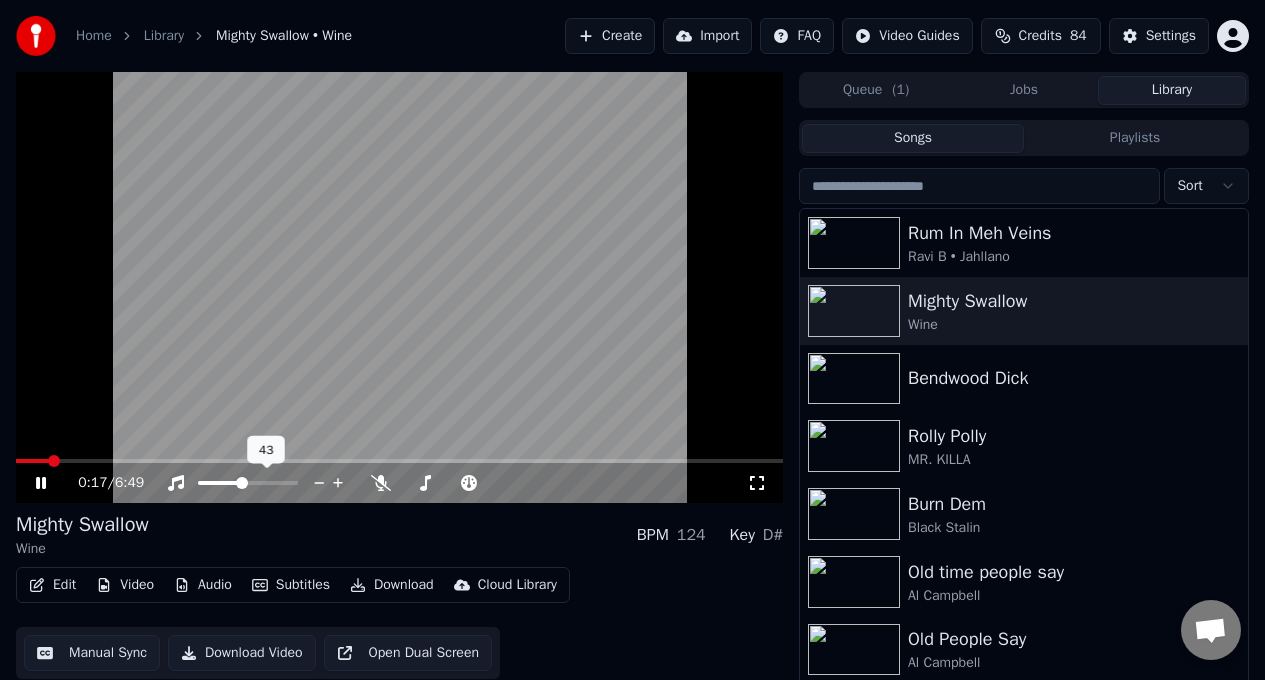 click at bounding box center (219, 483) 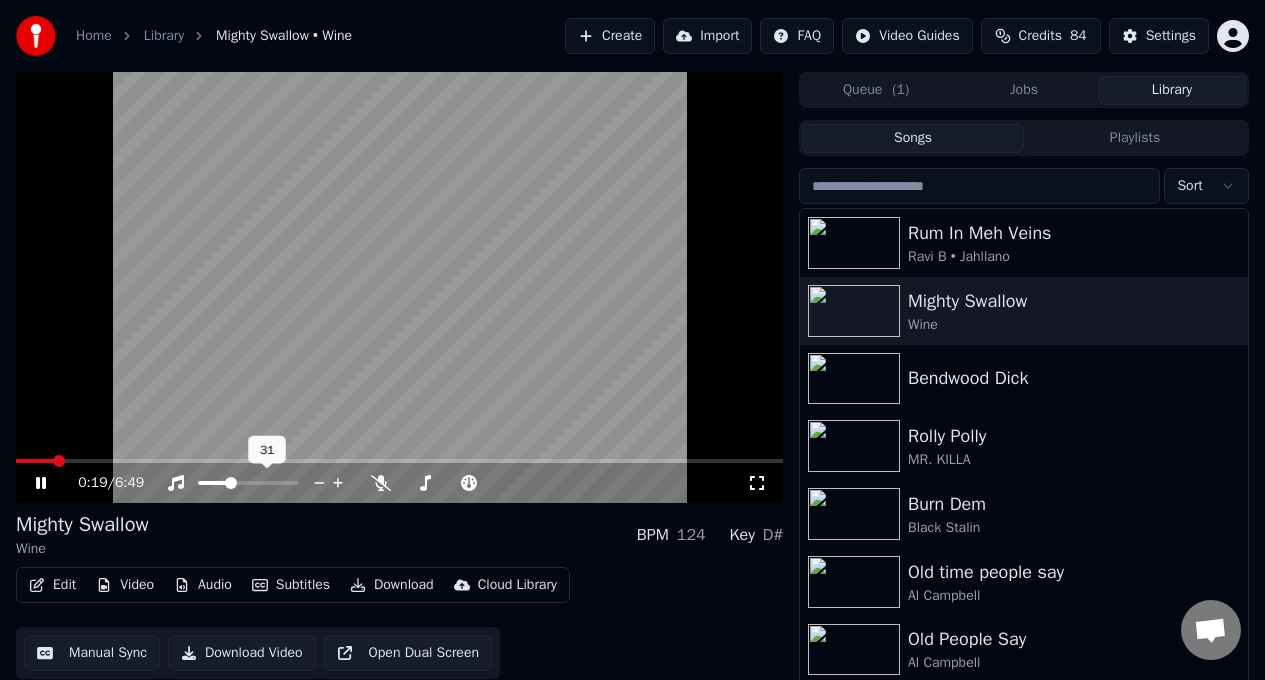 click at bounding box center [213, 483] 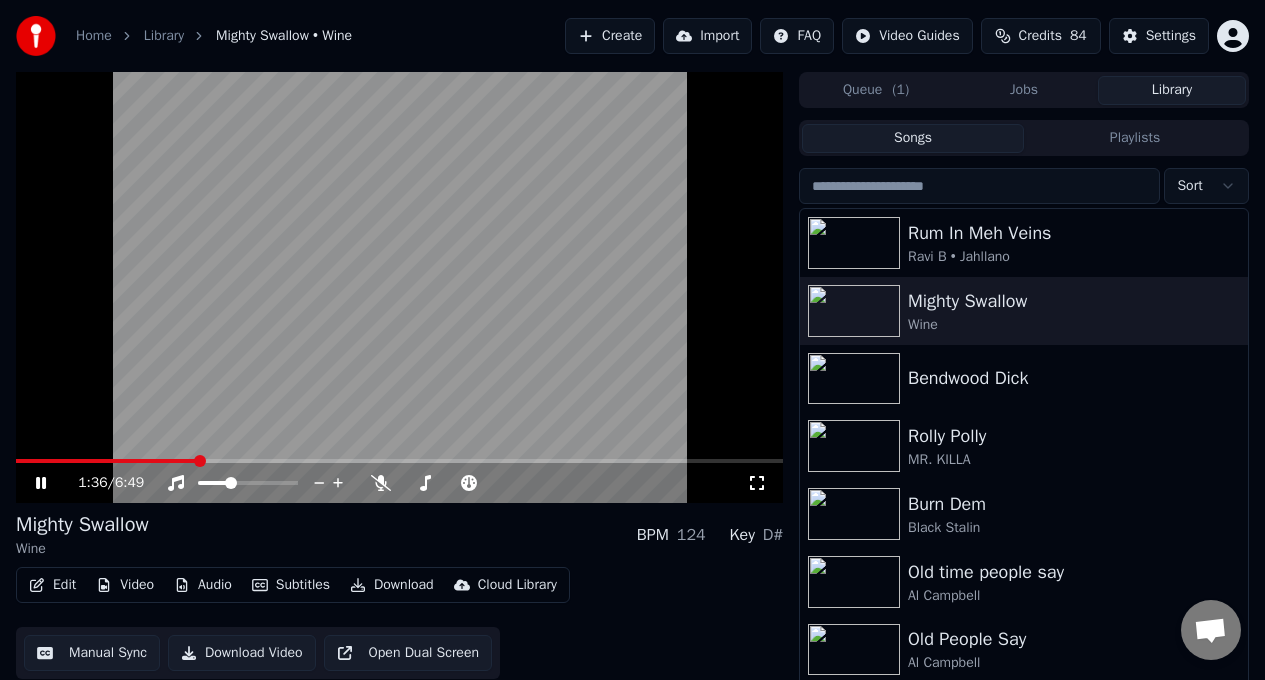 click at bounding box center (399, 287) 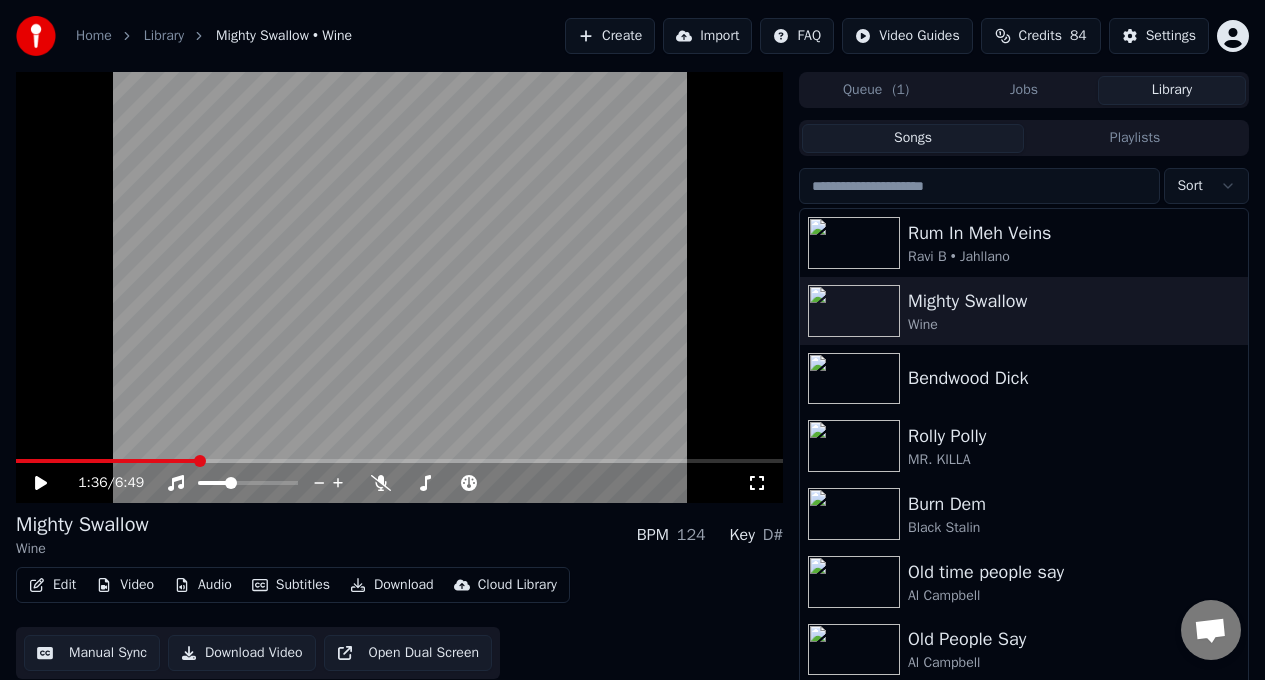 click at bounding box center (399, 287) 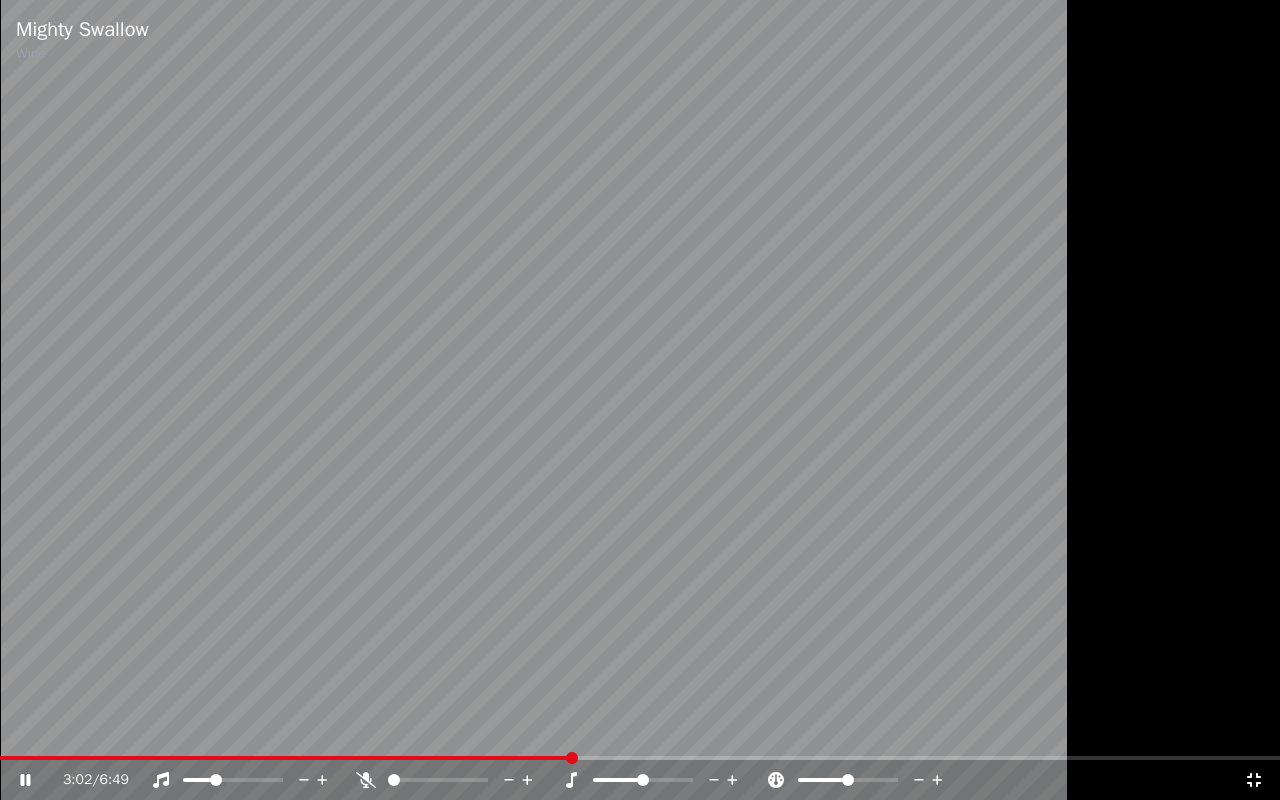 click at bounding box center (640, 400) 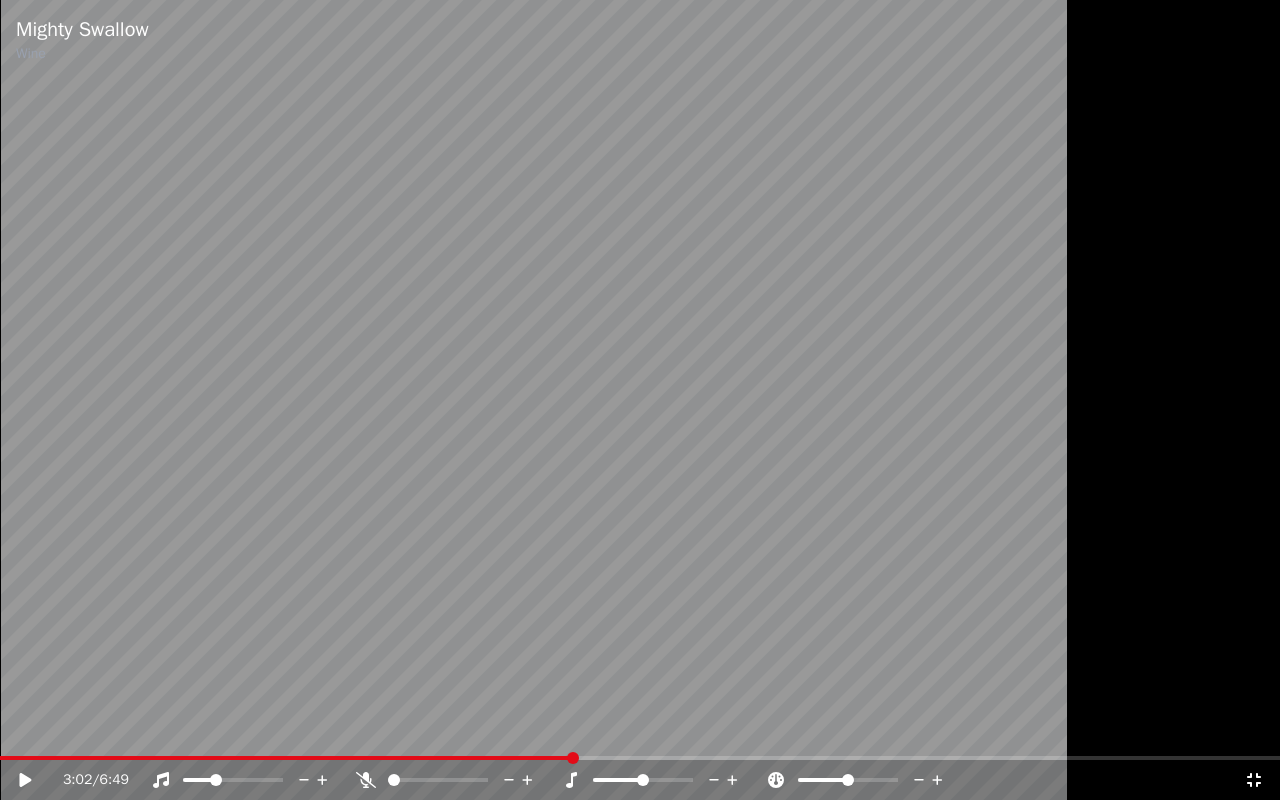 click 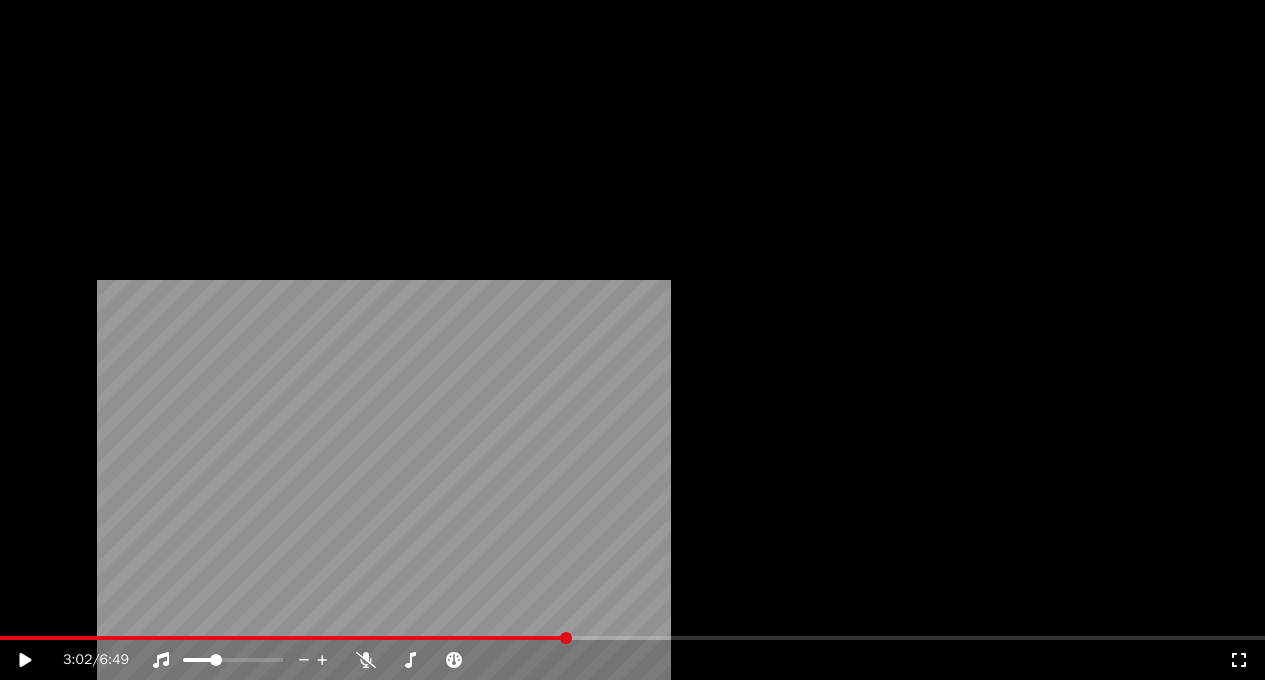 click on "Edit" at bounding box center [52, 154] 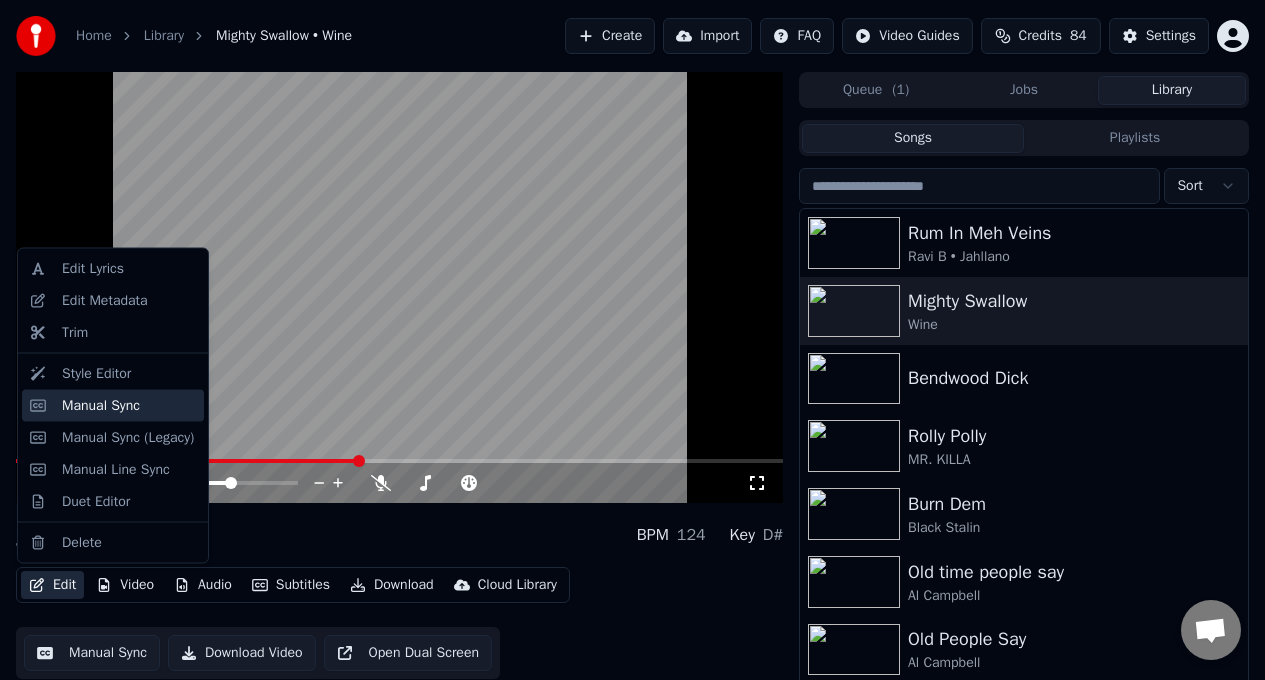 click on "Manual Sync" at bounding box center [101, 405] 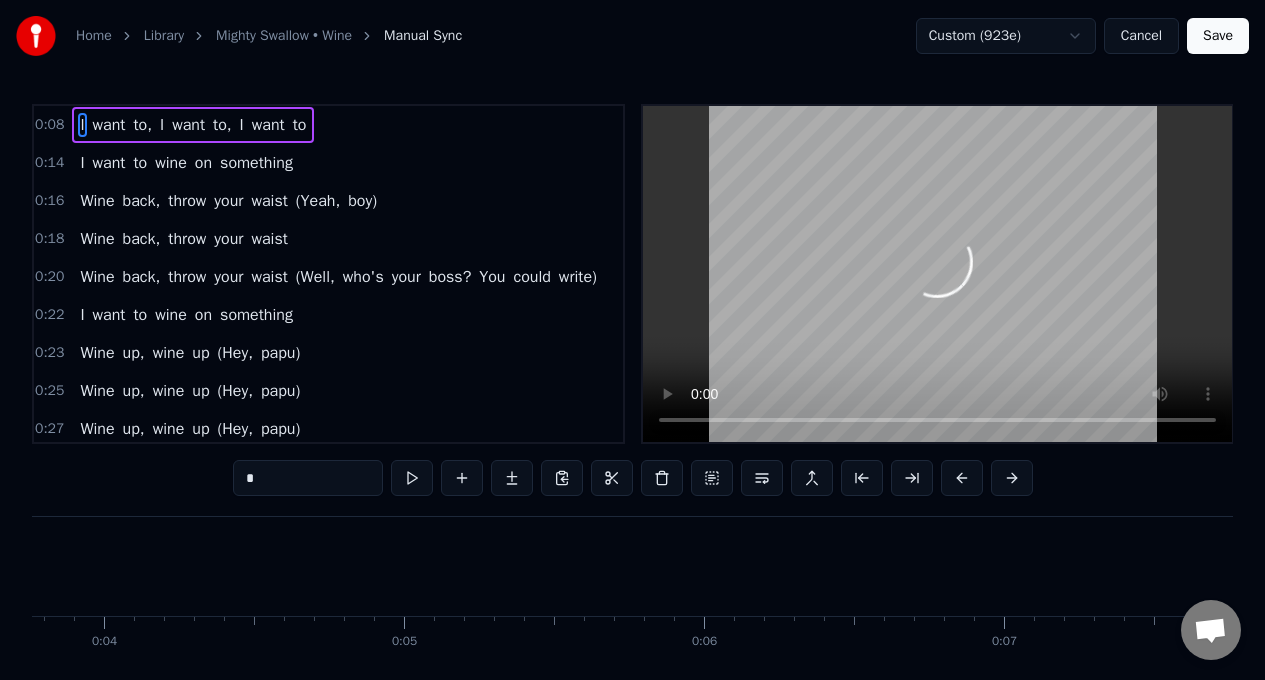 scroll, scrollTop: 0, scrollLeft: 2456, axis: horizontal 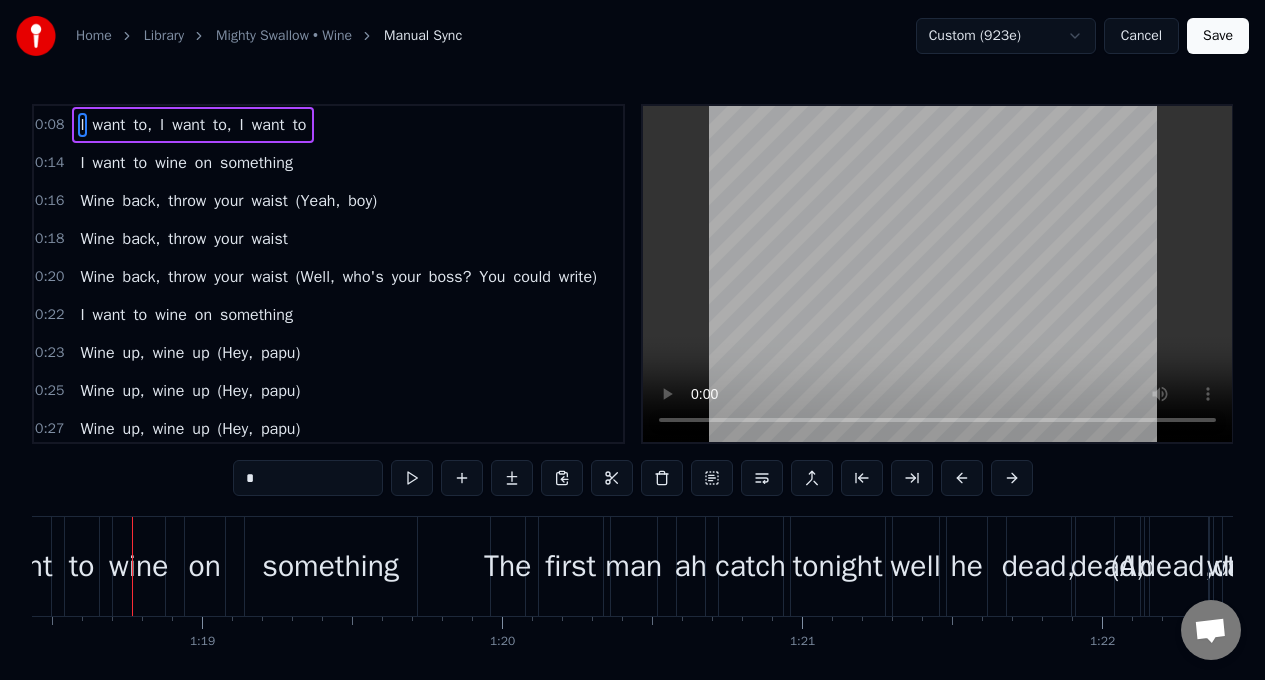 click on "Wine" at bounding box center [97, 277] 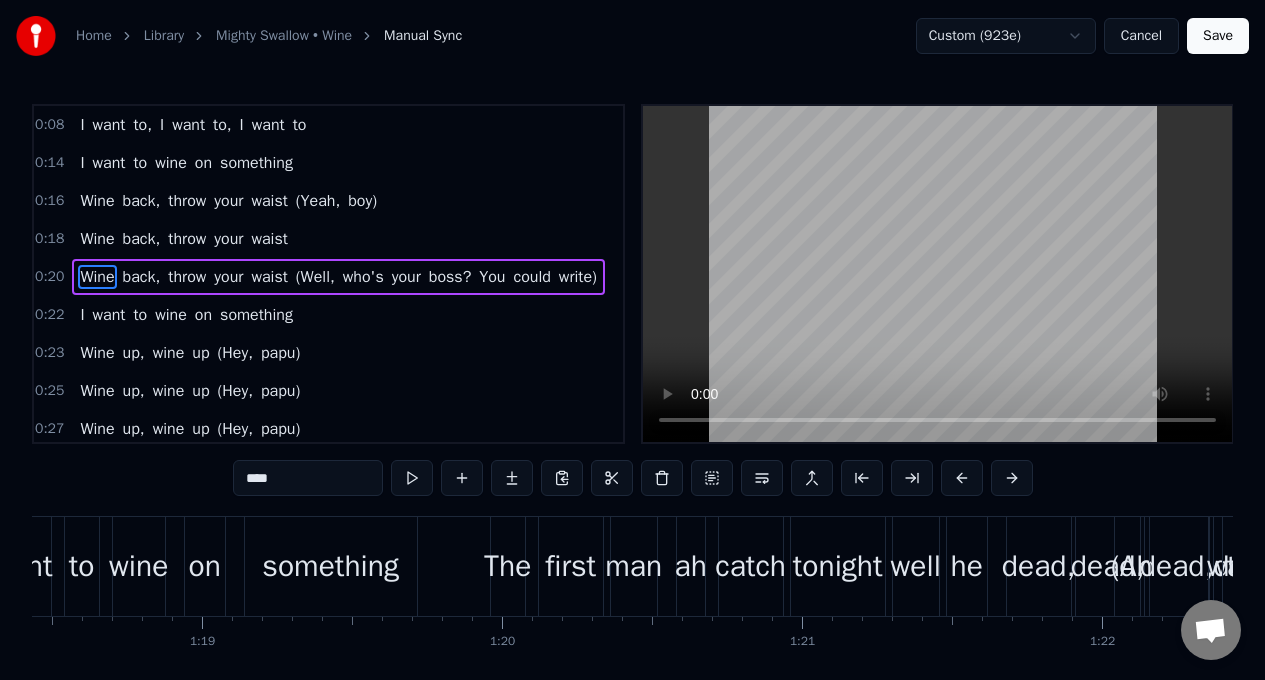 scroll, scrollTop: 1, scrollLeft: 0, axis: vertical 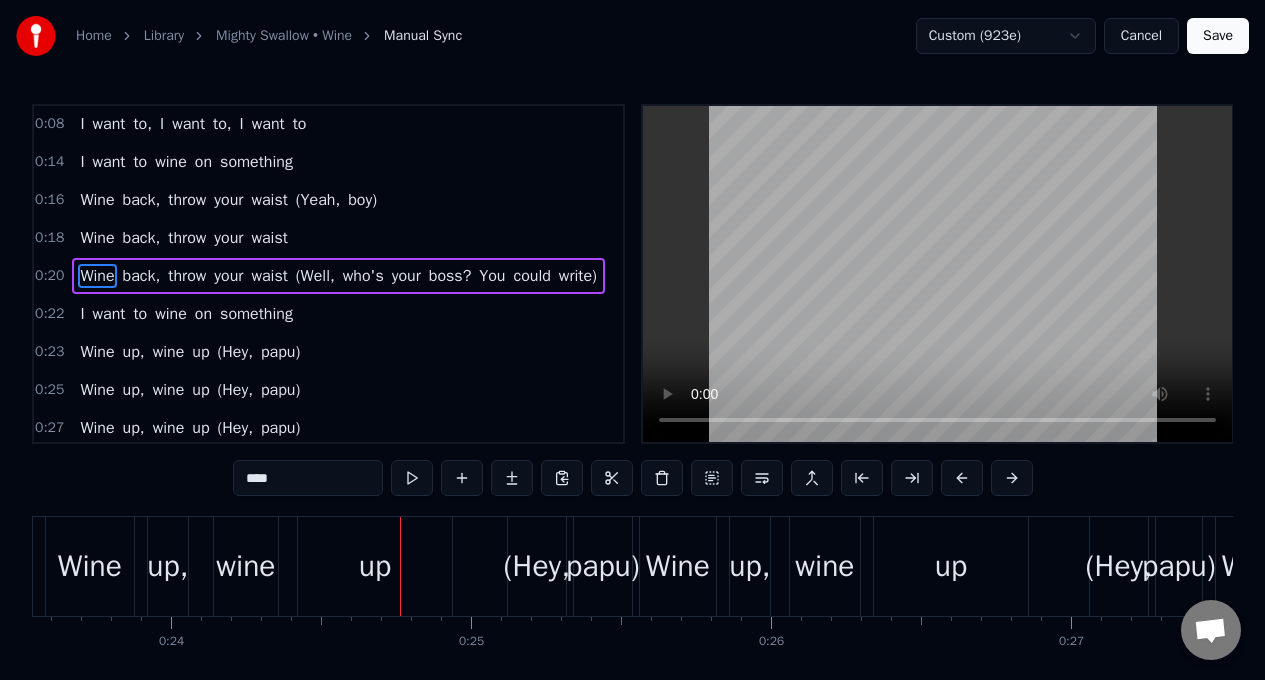 click on "I" at bounding box center (82, 314) 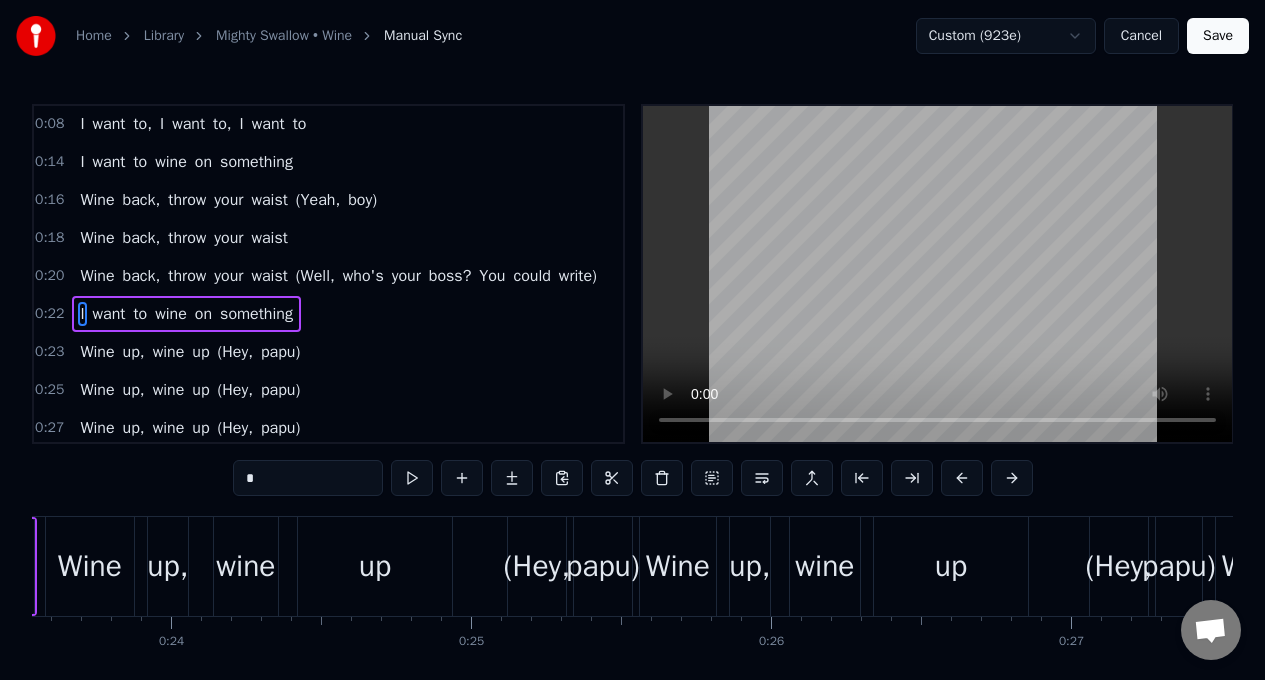 scroll, scrollTop: 33, scrollLeft: 0, axis: vertical 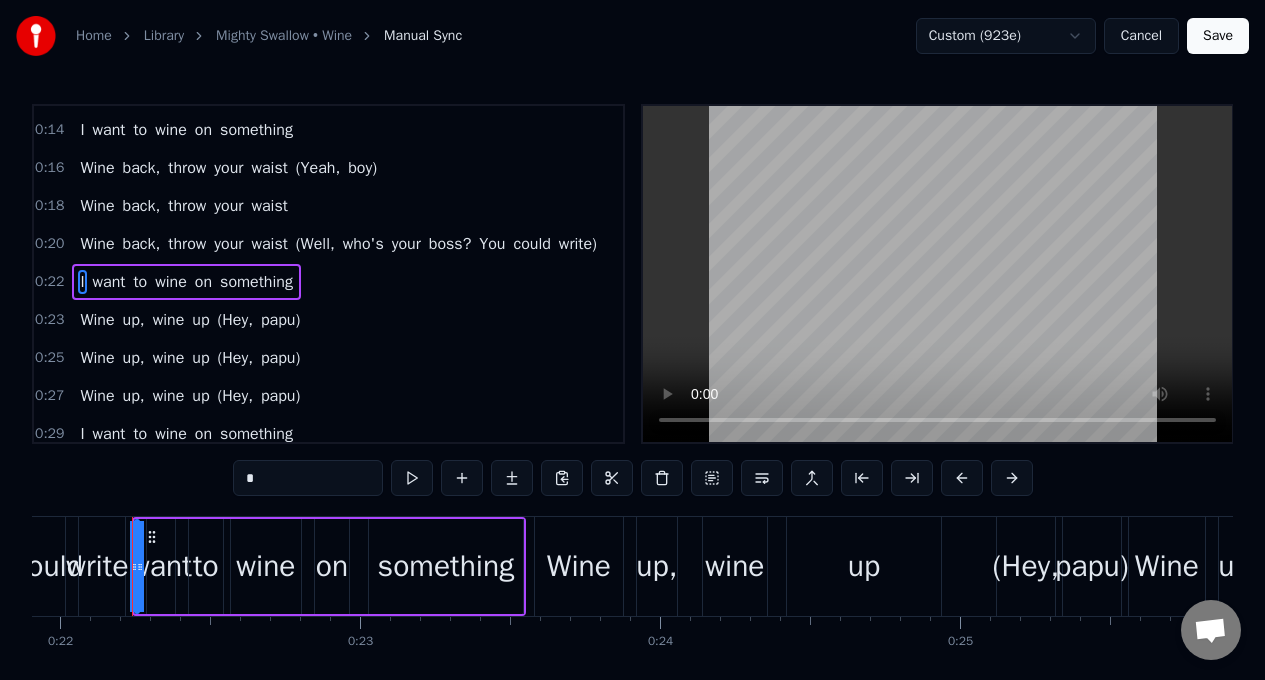 click on "*" at bounding box center (308, 478) 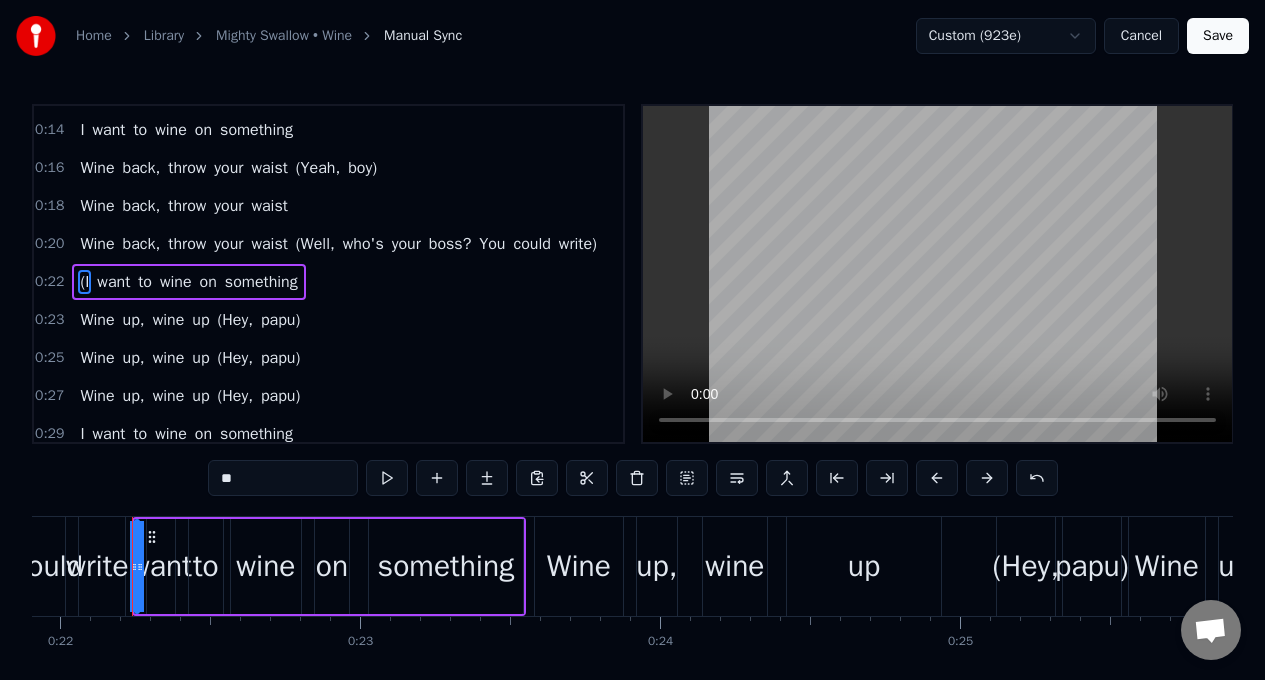 click on "something" at bounding box center [446, 566] 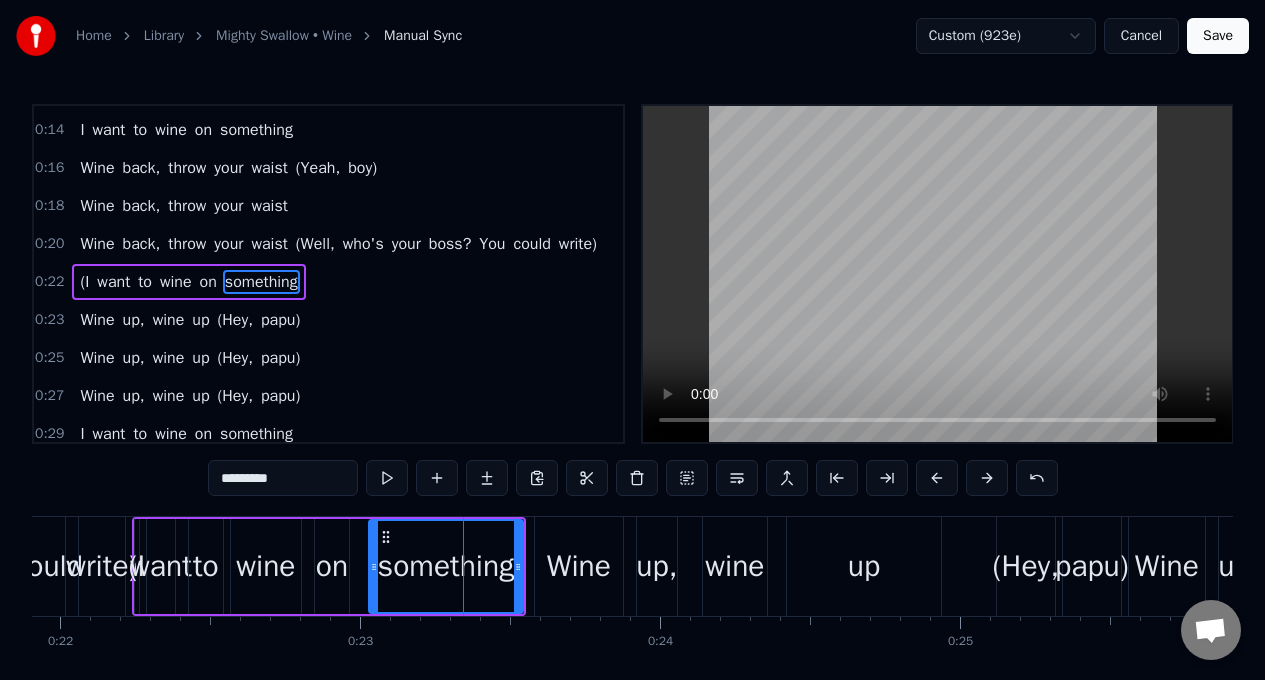 scroll, scrollTop: 48, scrollLeft: 0, axis: vertical 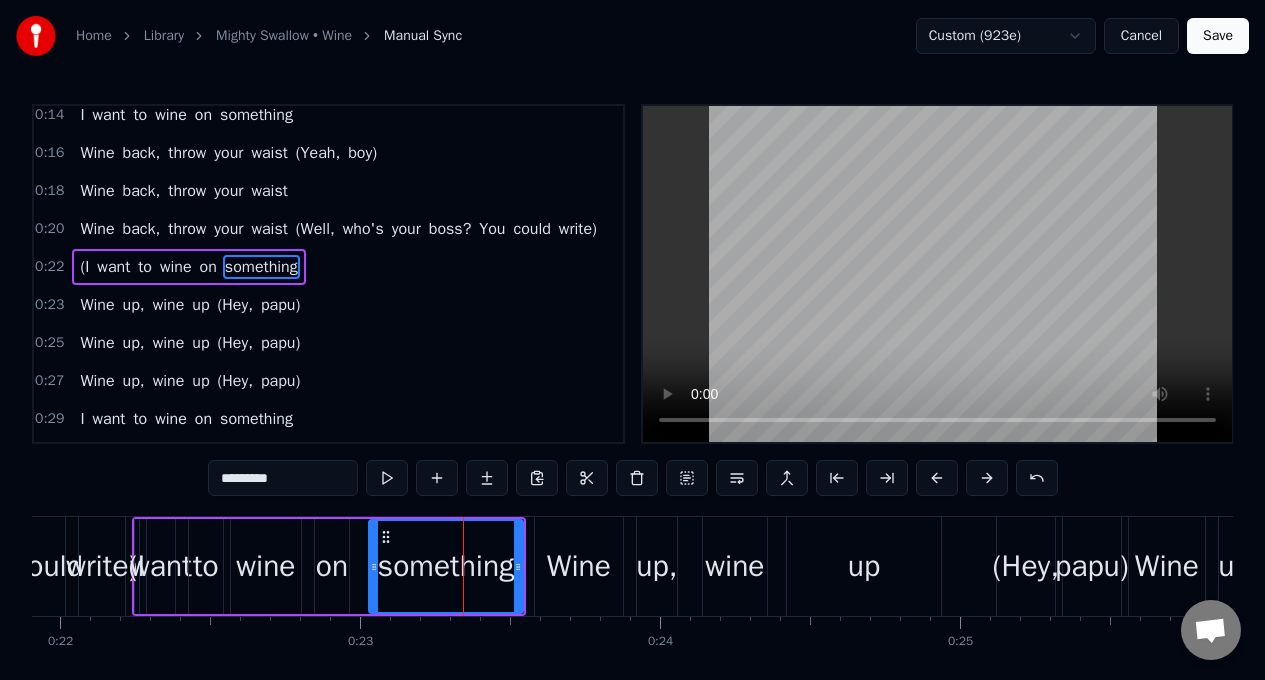 click on "*********" at bounding box center [283, 478] 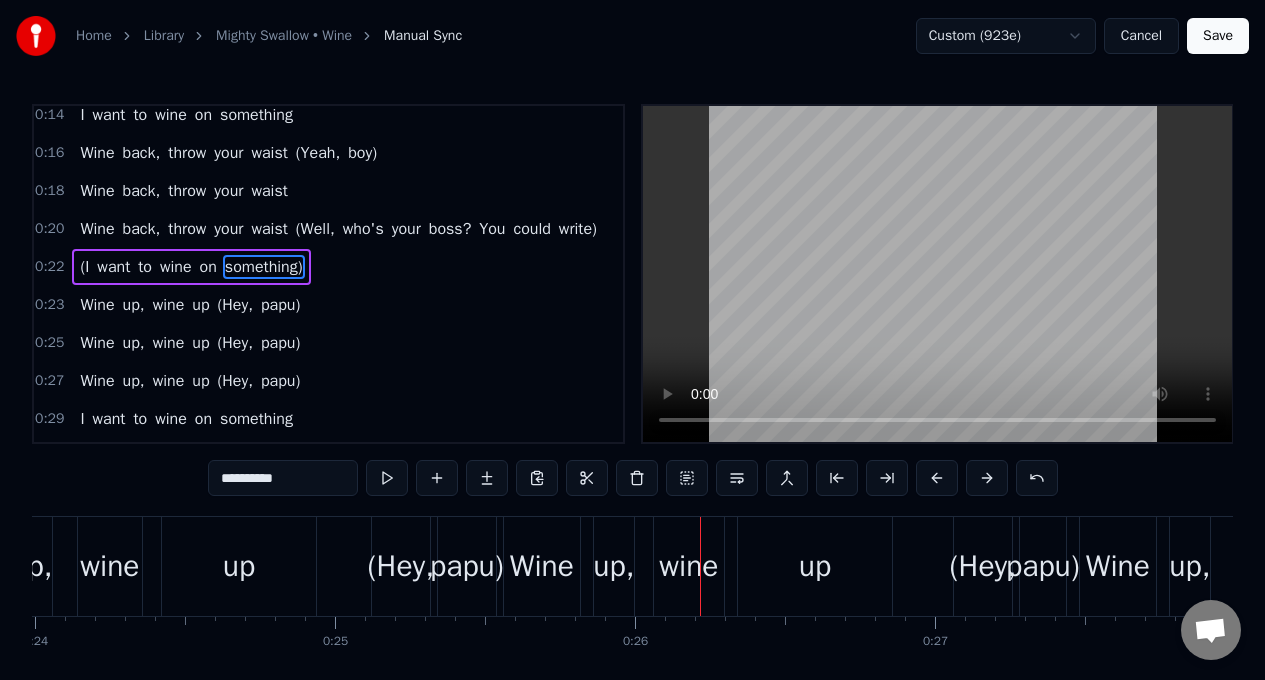 scroll, scrollTop: 0, scrollLeft: 7577, axis: horizontal 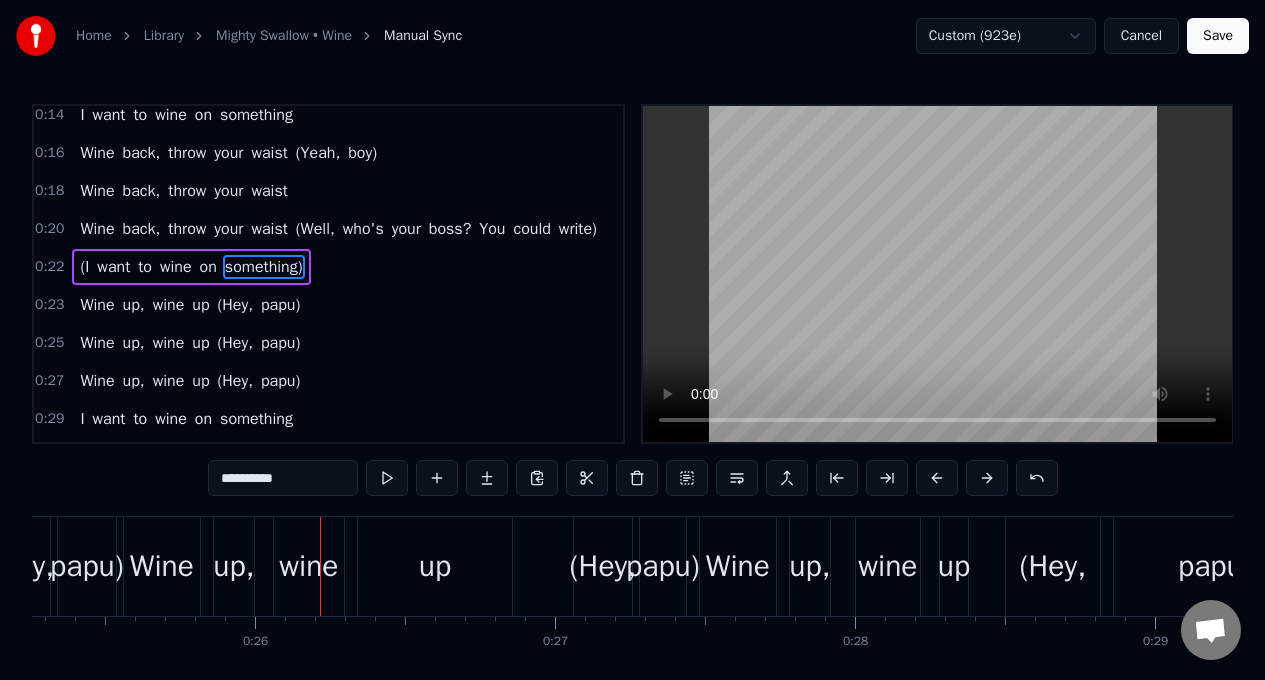 click on "(I" at bounding box center [84, 267] 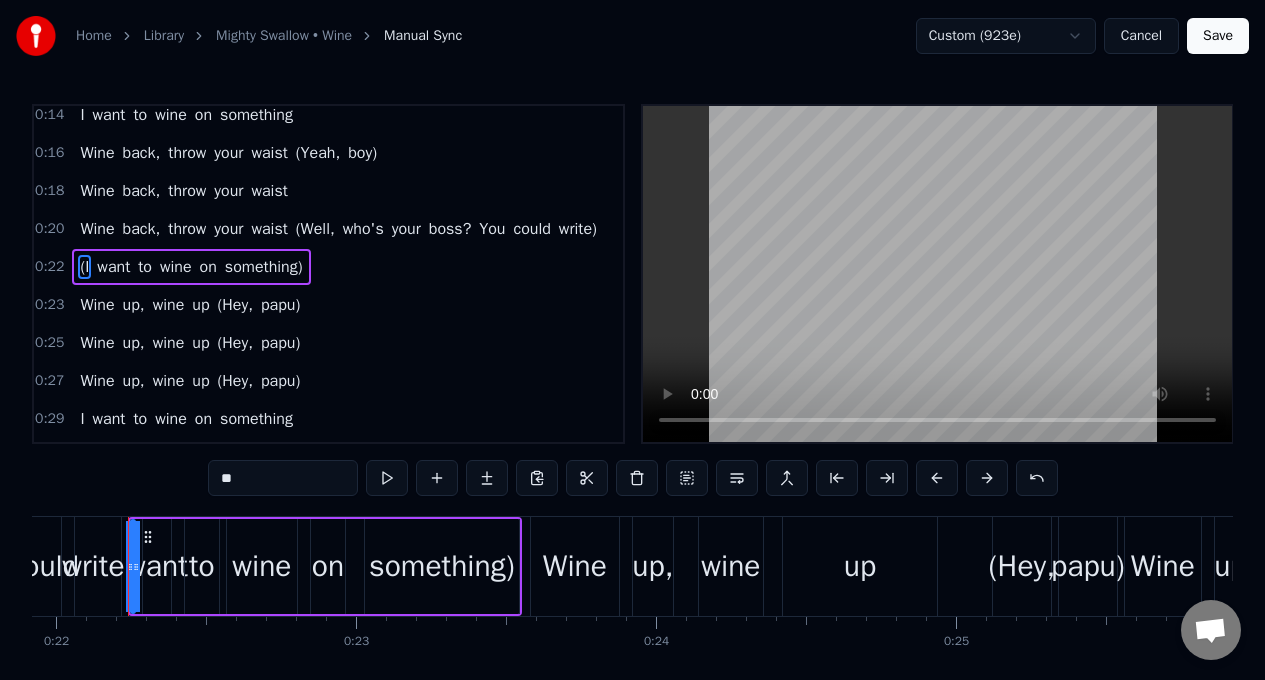 scroll, scrollTop: 0, scrollLeft: 6572, axis: horizontal 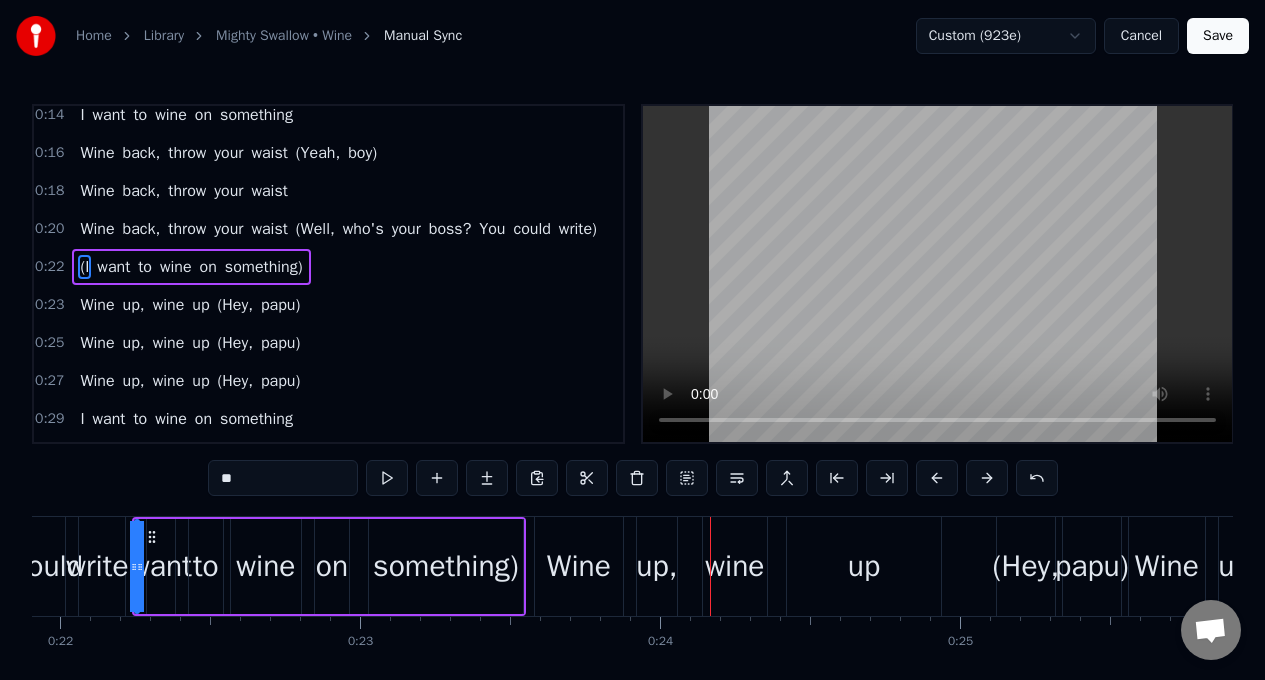 click on "Wine" at bounding box center (579, 566) 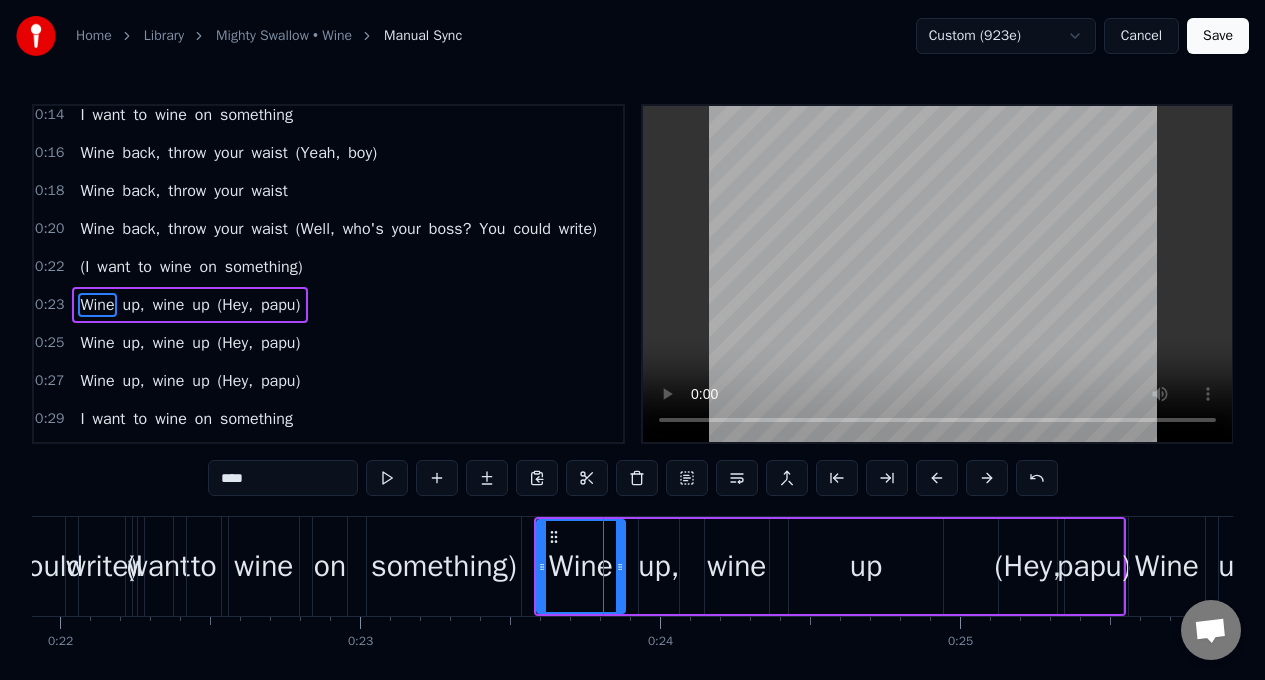 scroll, scrollTop: 86, scrollLeft: 0, axis: vertical 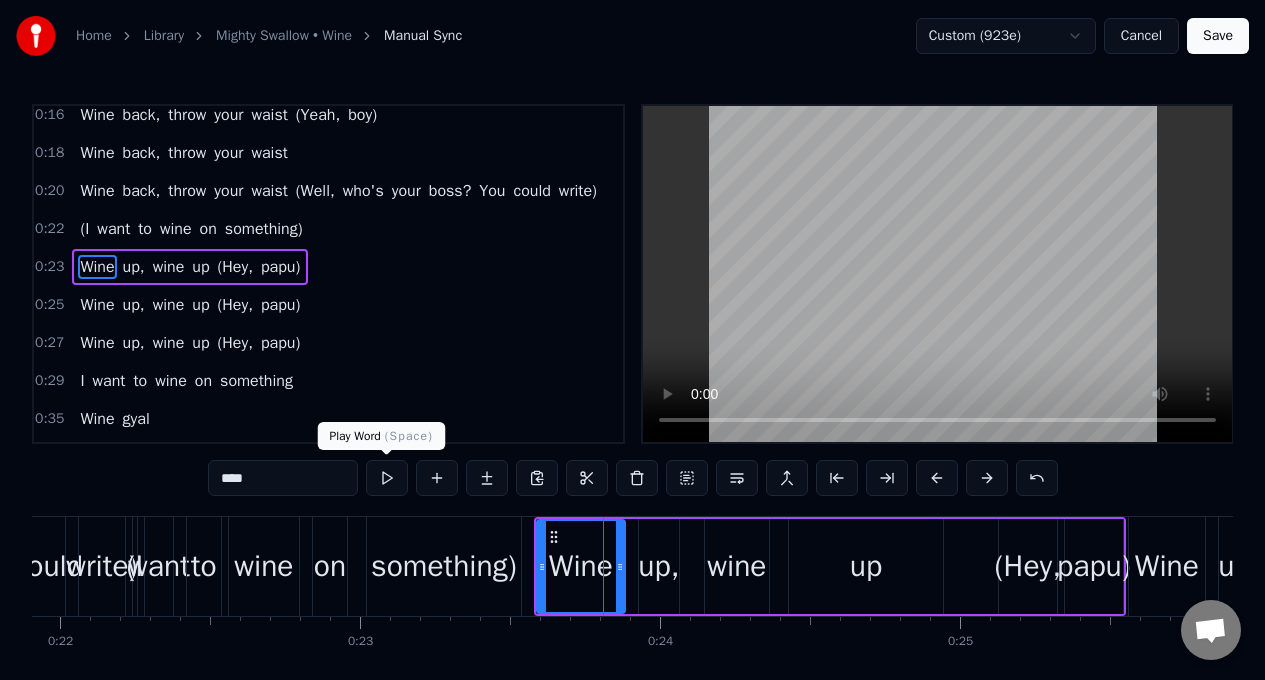 click at bounding box center (387, 478) 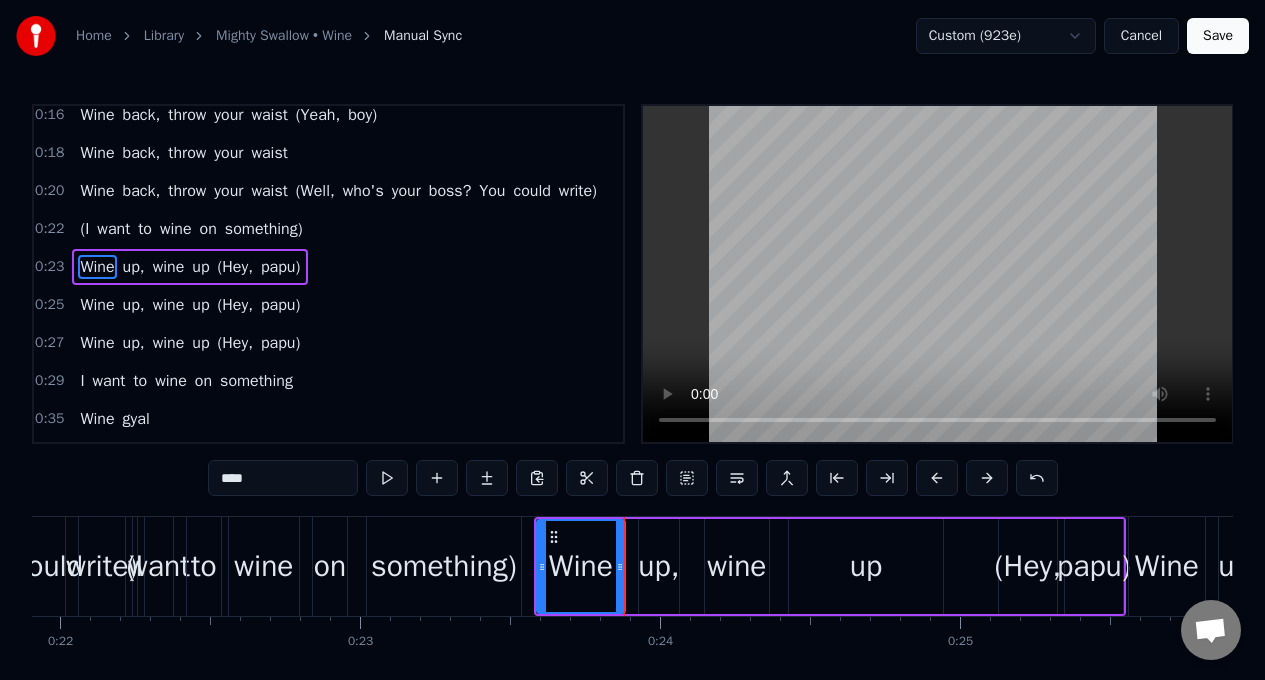 click on "up," at bounding box center (659, 566) 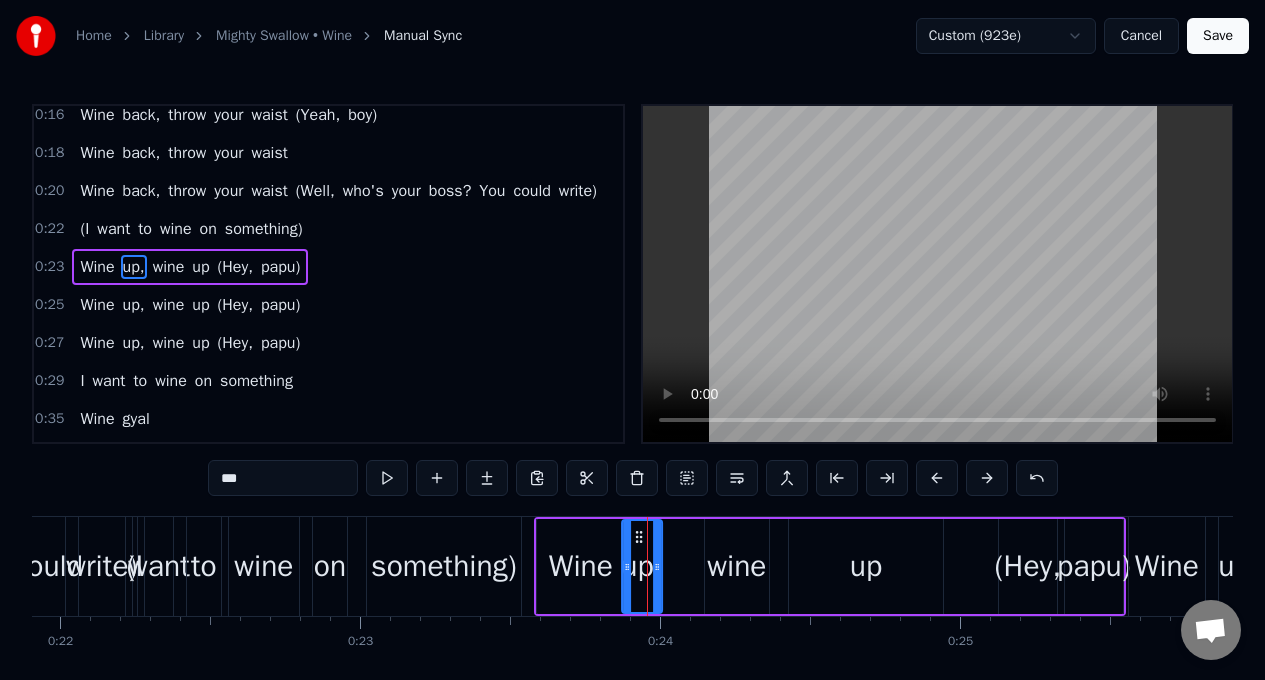 drag, startPoint x: 656, startPoint y: 540, endPoint x: 639, endPoint y: 542, distance: 17.117243 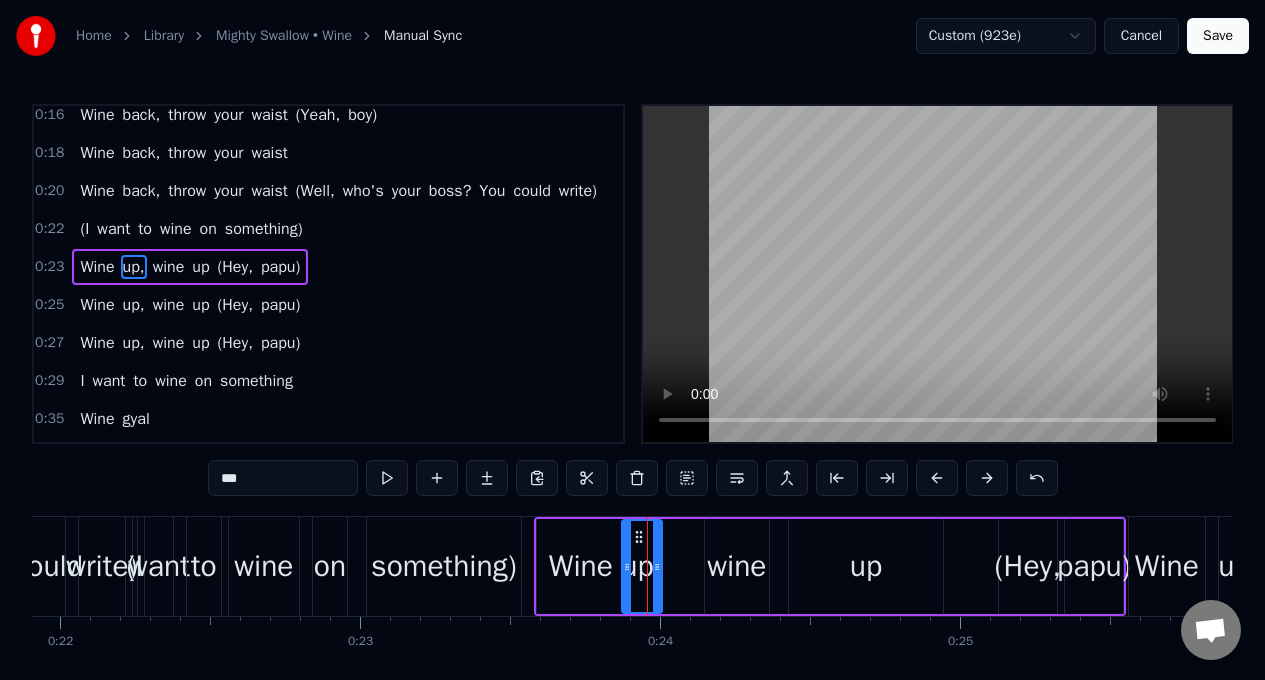 click on "Wine" at bounding box center (581, 566) 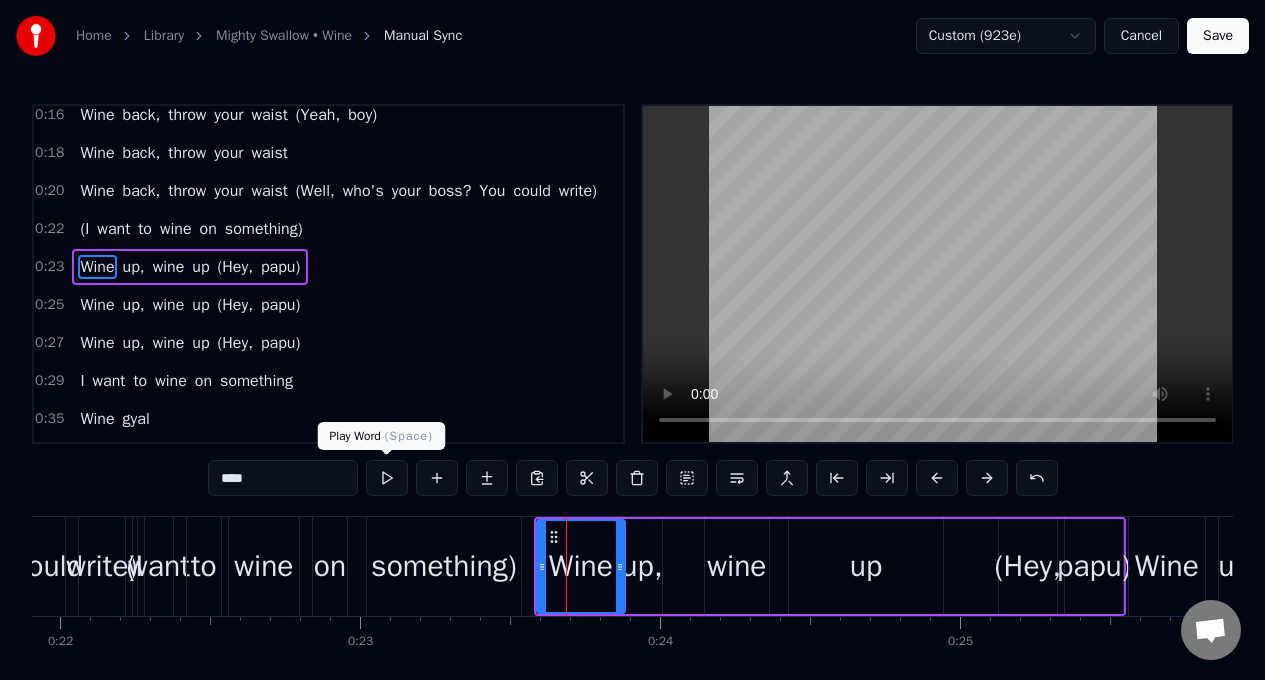 click at bounding box center [387, 478] 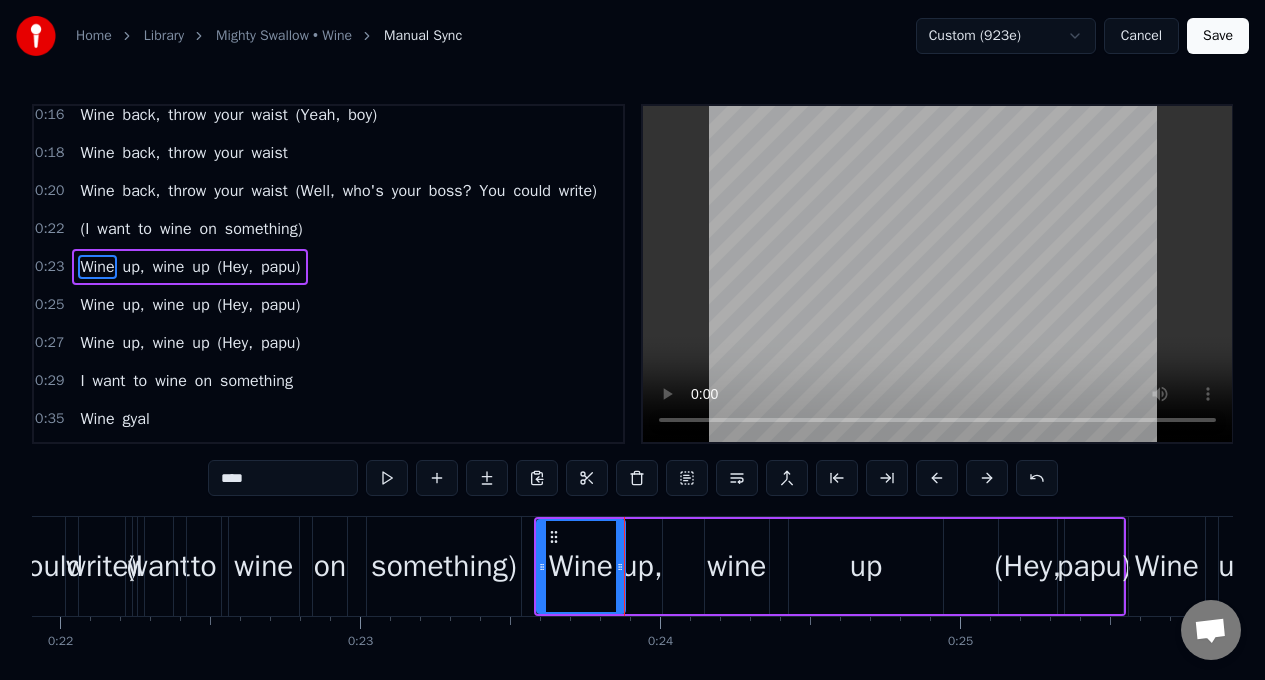 click on "up," at bounding box center (641, 566) 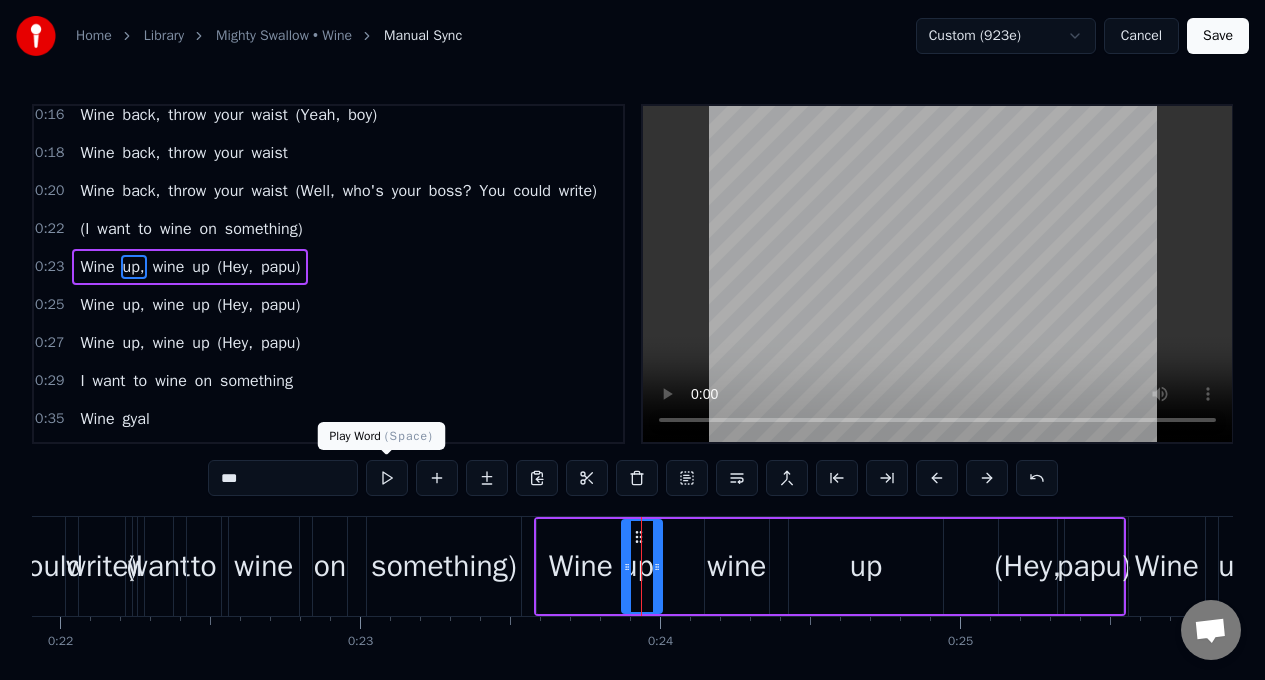 click at bounding box center (387, 478) 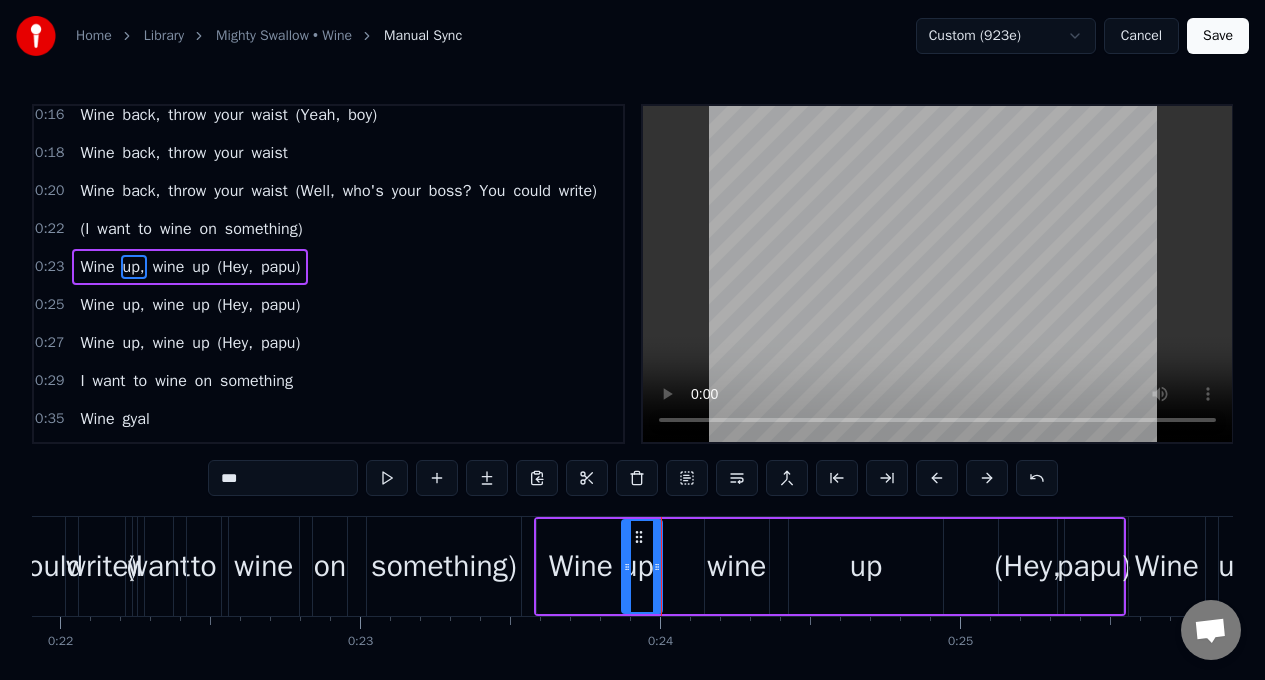 click on "wine" at bounding box center (736, 566) 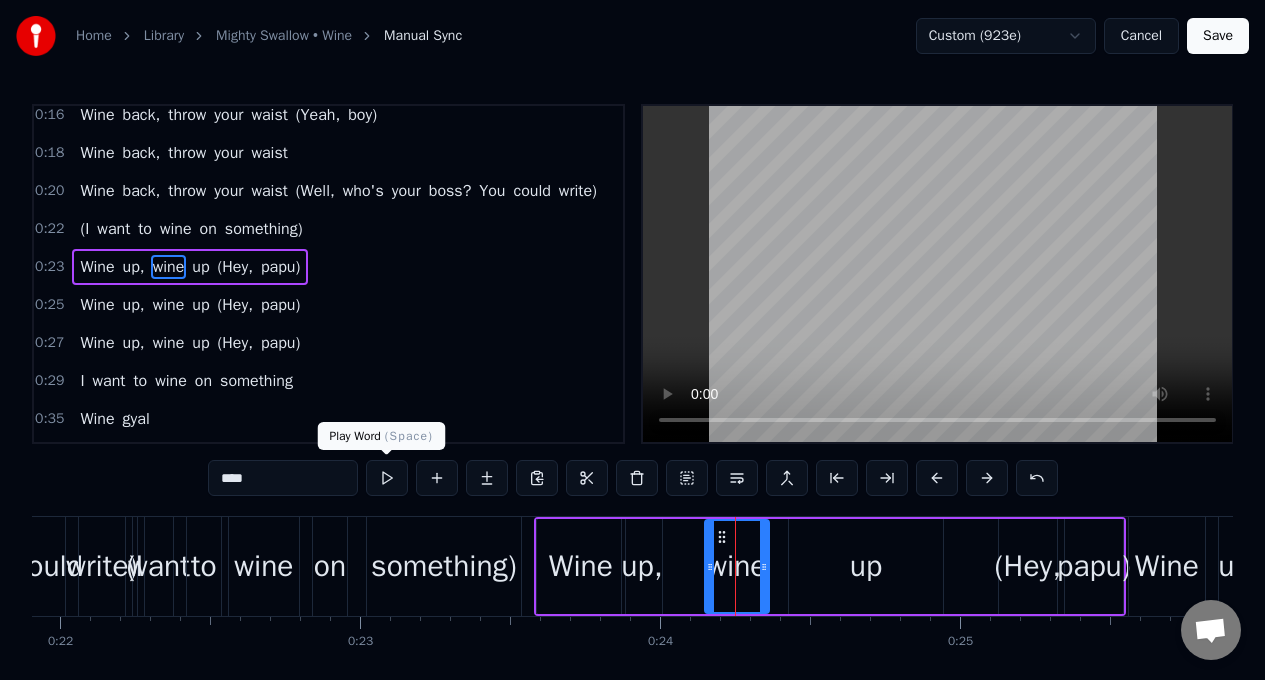 click at bounding box center [387, 478] 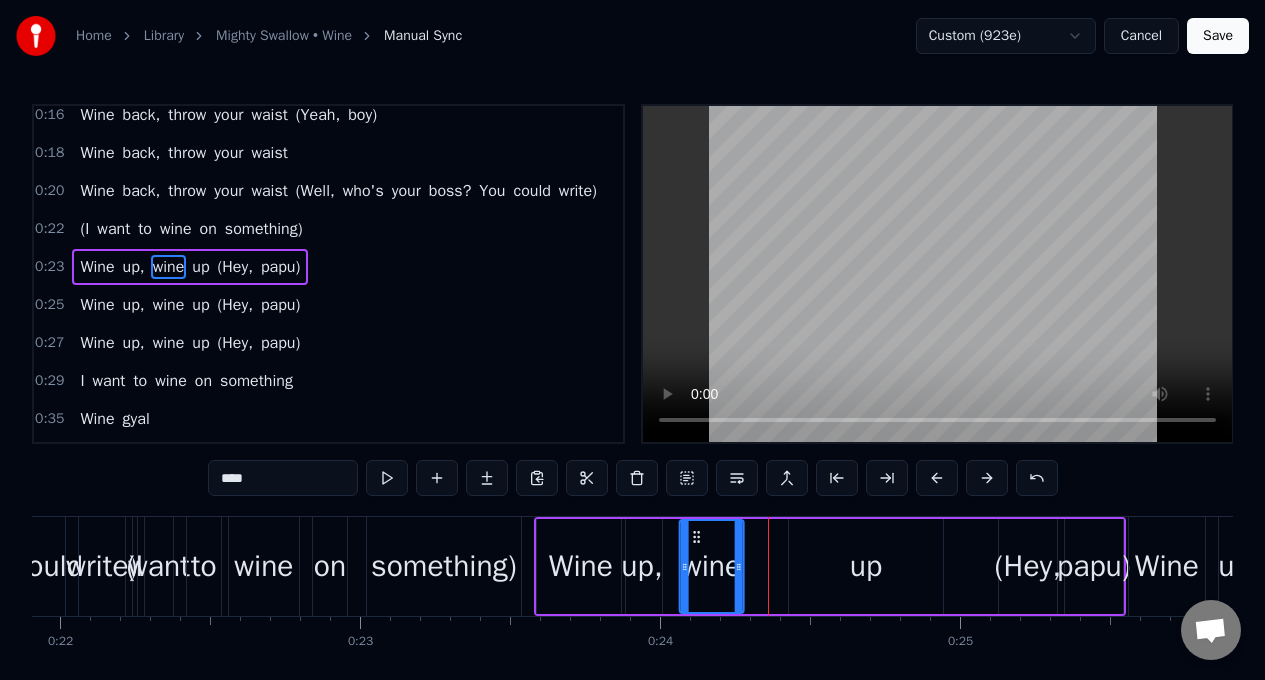 drag, startPoint x: 723, startPoint y: 535, endPoint x: 697, endPoint y: 535, distance: 26 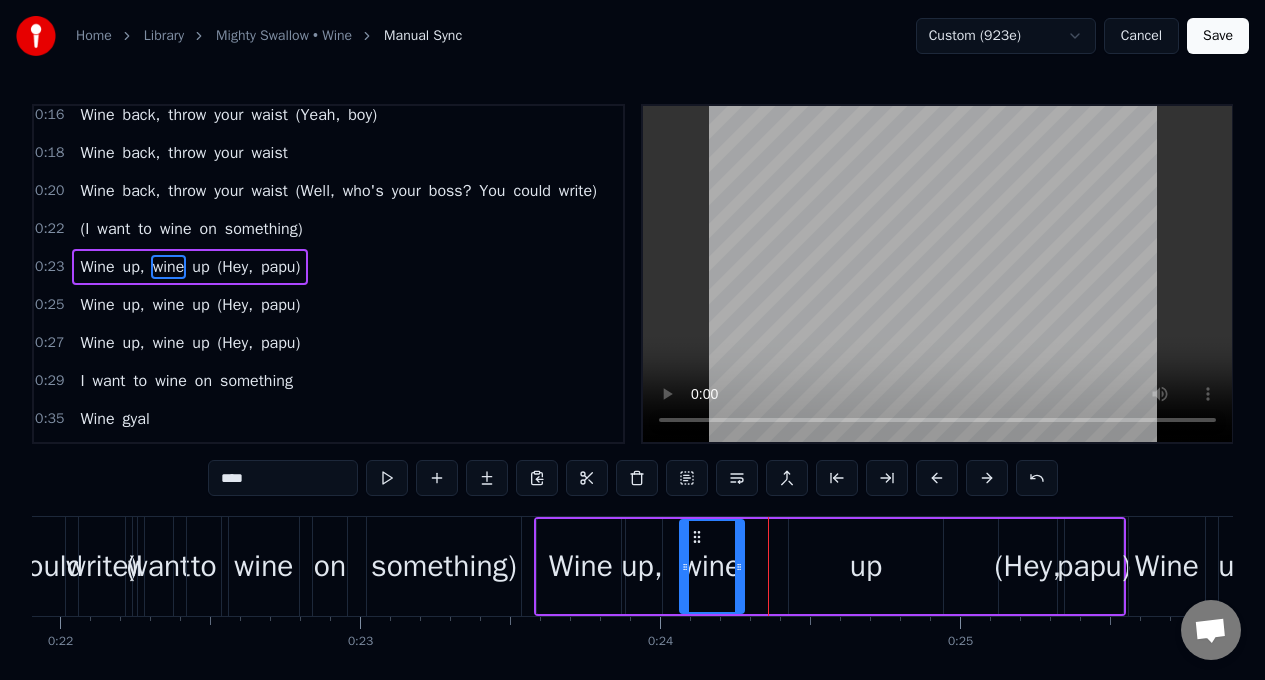 click on "wine" at bounding box center (711, 566) 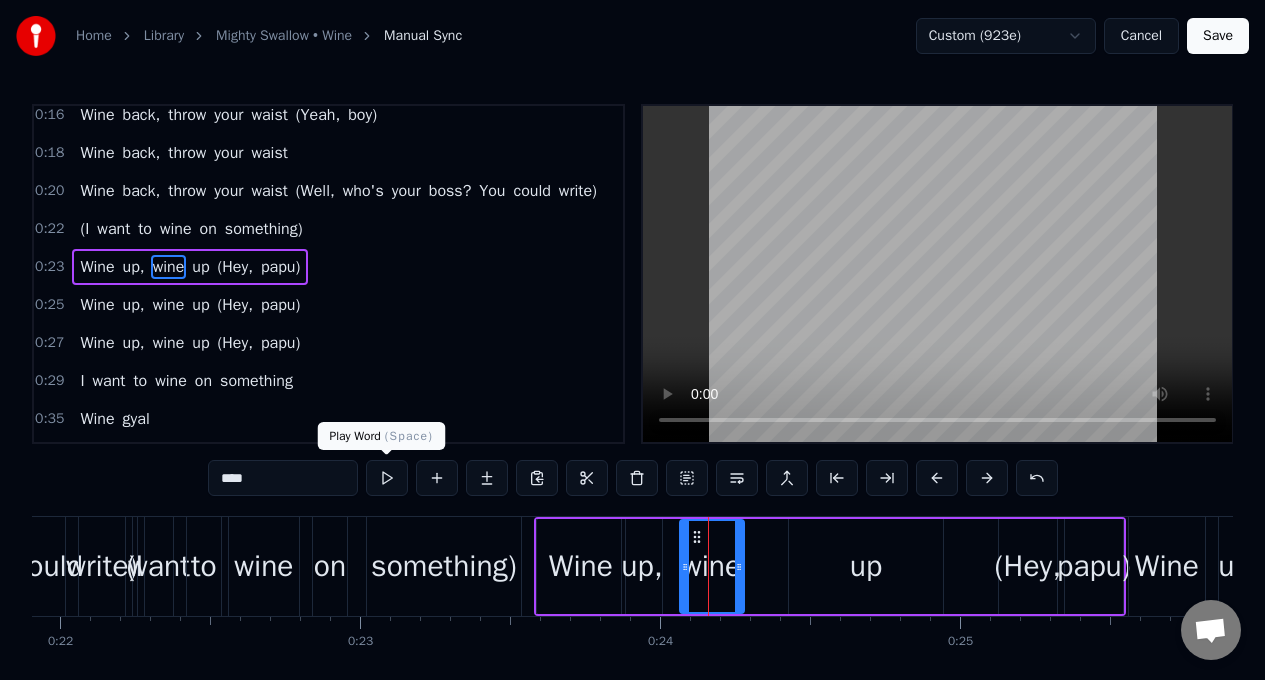 click at bounding box center [387, 478] 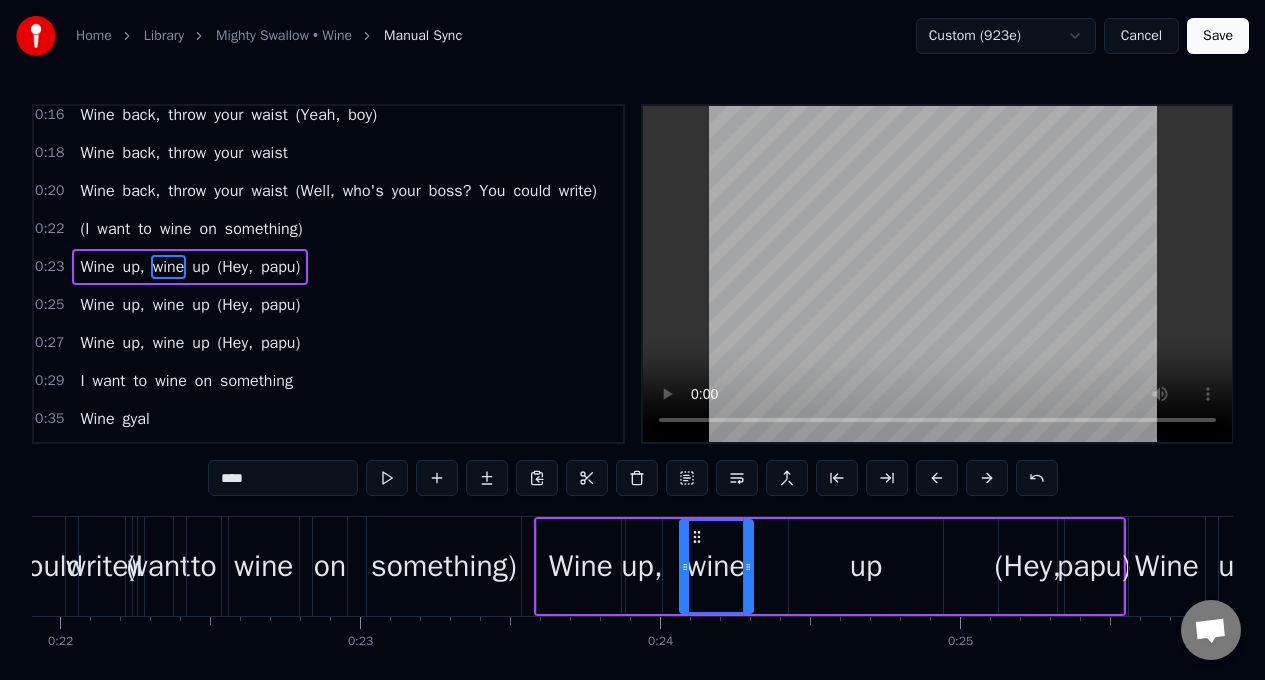 click 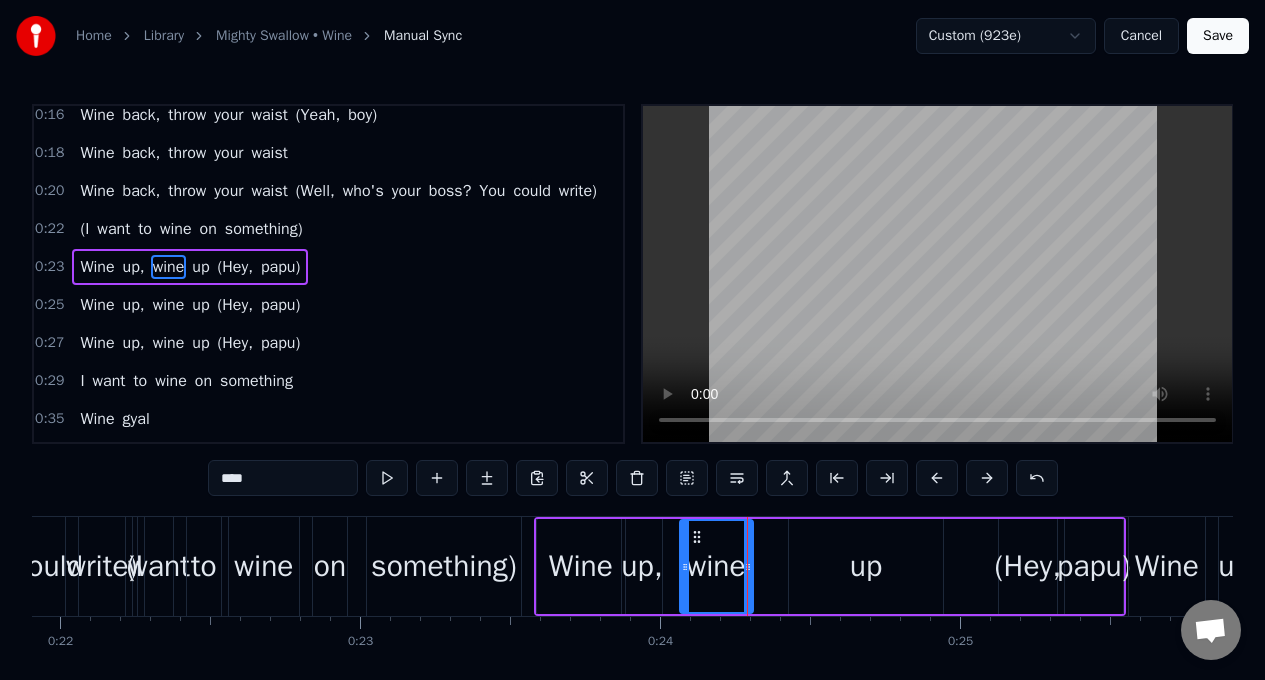 click on "up" at bounding box center (866, 566) 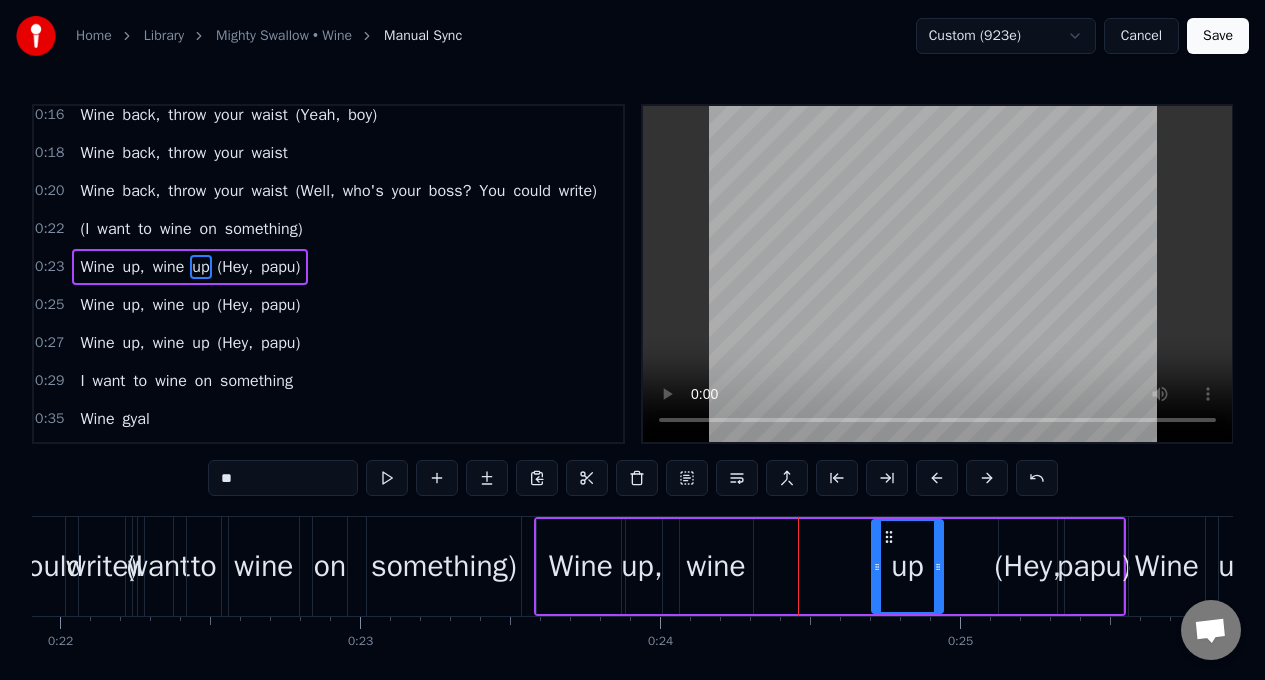 drag, startPoint x: 791, startPoint y: 555, endPoint x: 874, endPoint y: 563, distance: 83.38465 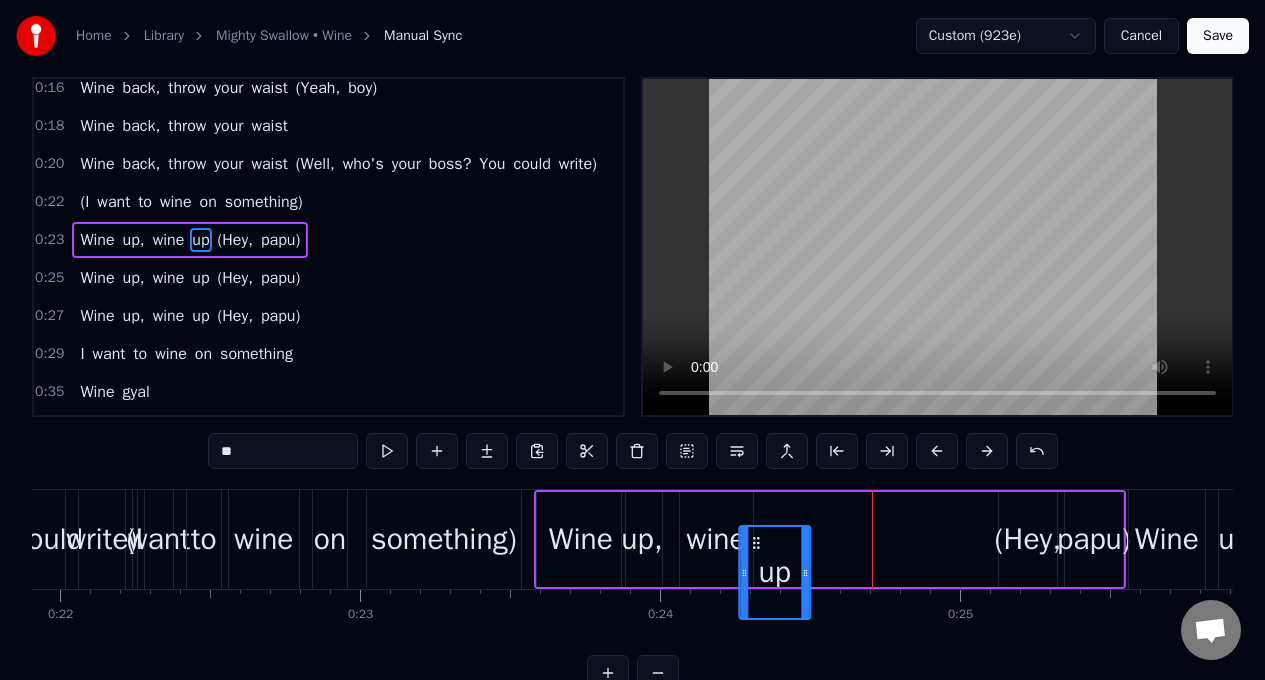 scroll, scrollTop: 34, scrollLeft: 0, axis: vertical 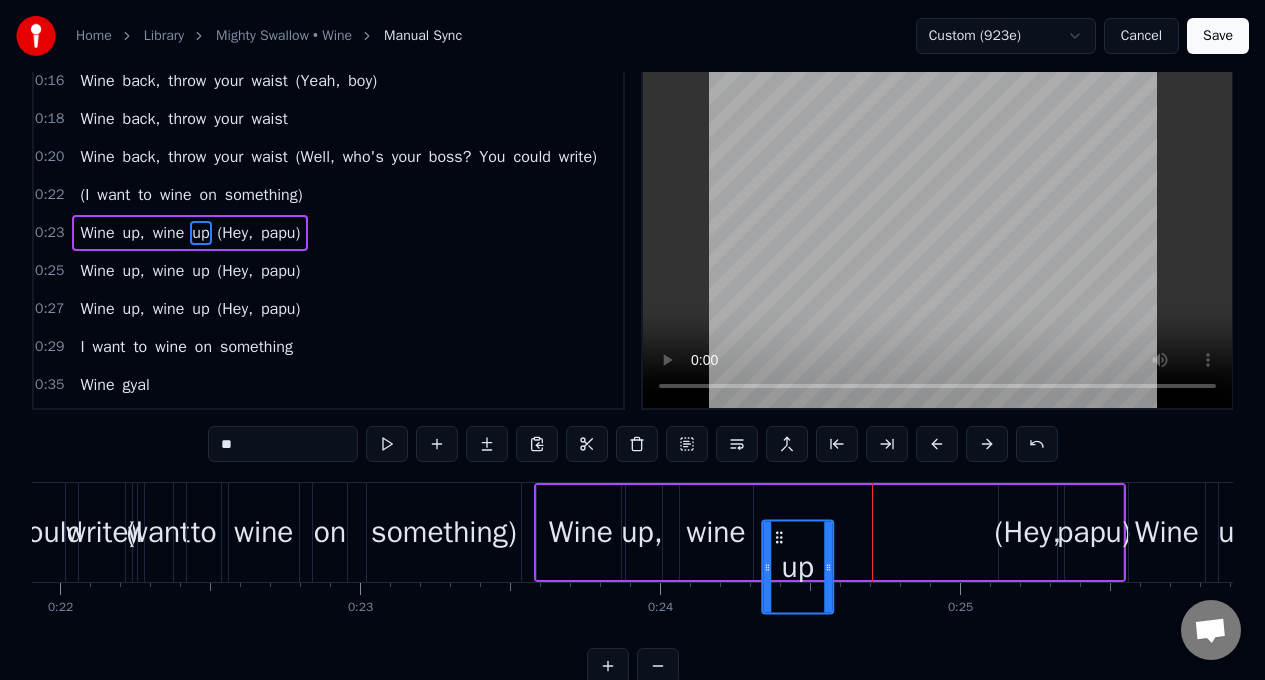 drag, startPoint x: 890, startPoint y: 541, endPoint x: 780, endPoint y: 480, distance: 125.781555 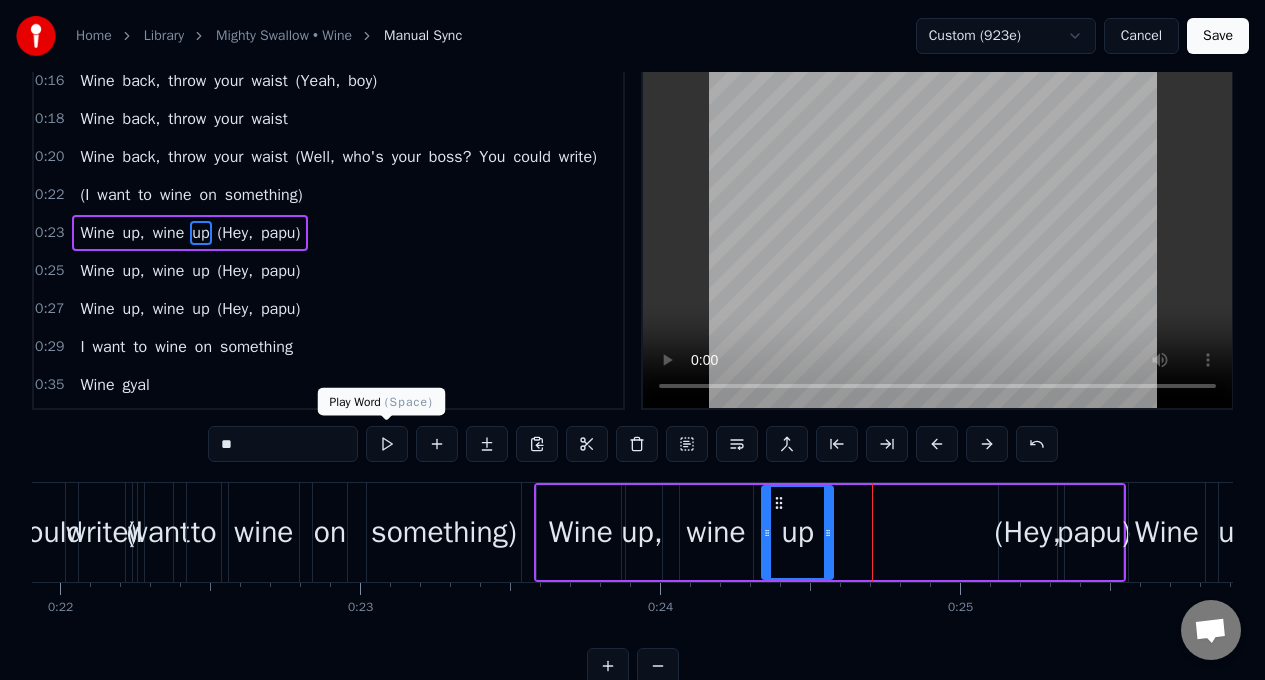 click at bounding box center (387, 444) 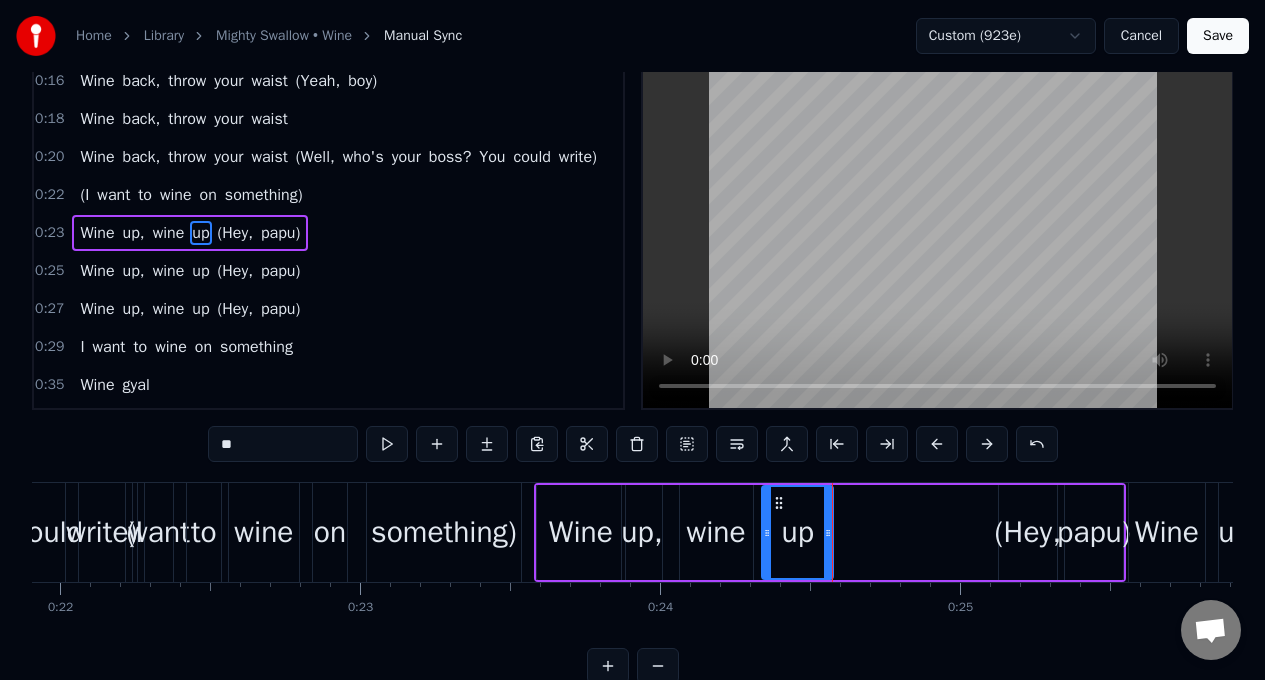 click on "wine" at bounding box center [716, 532] 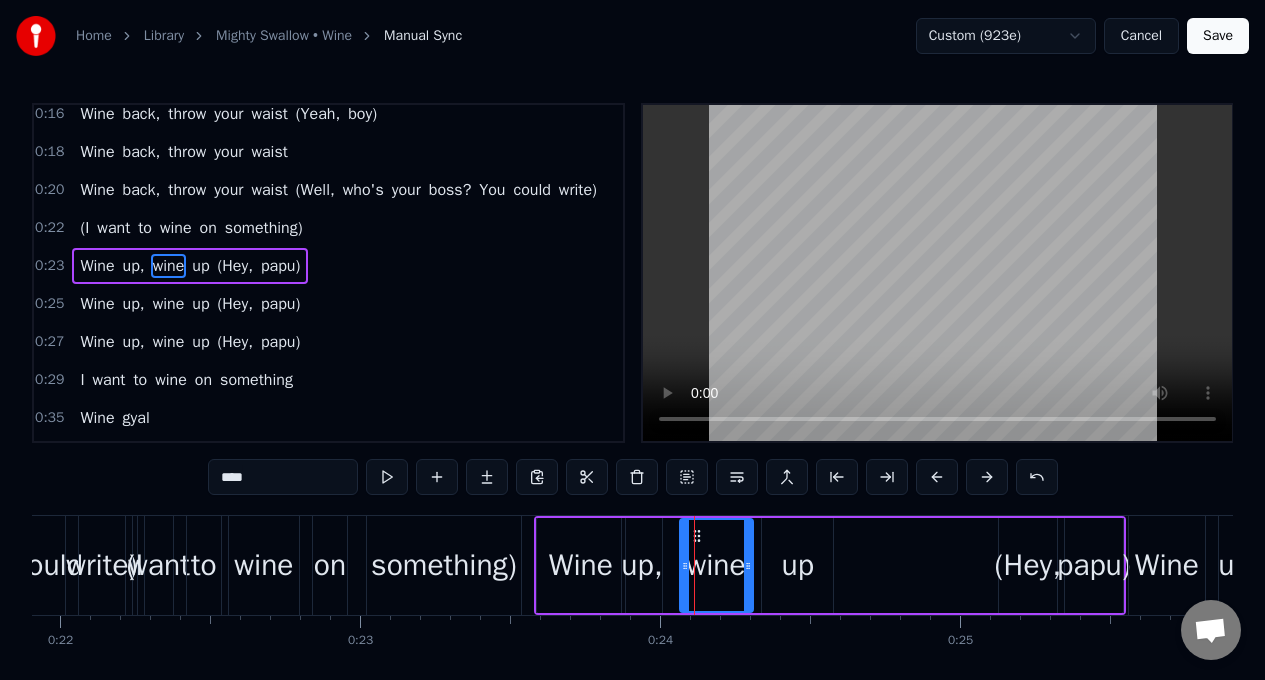 scroll, scrollTop: 0, scrollLeft: 0, axis: both 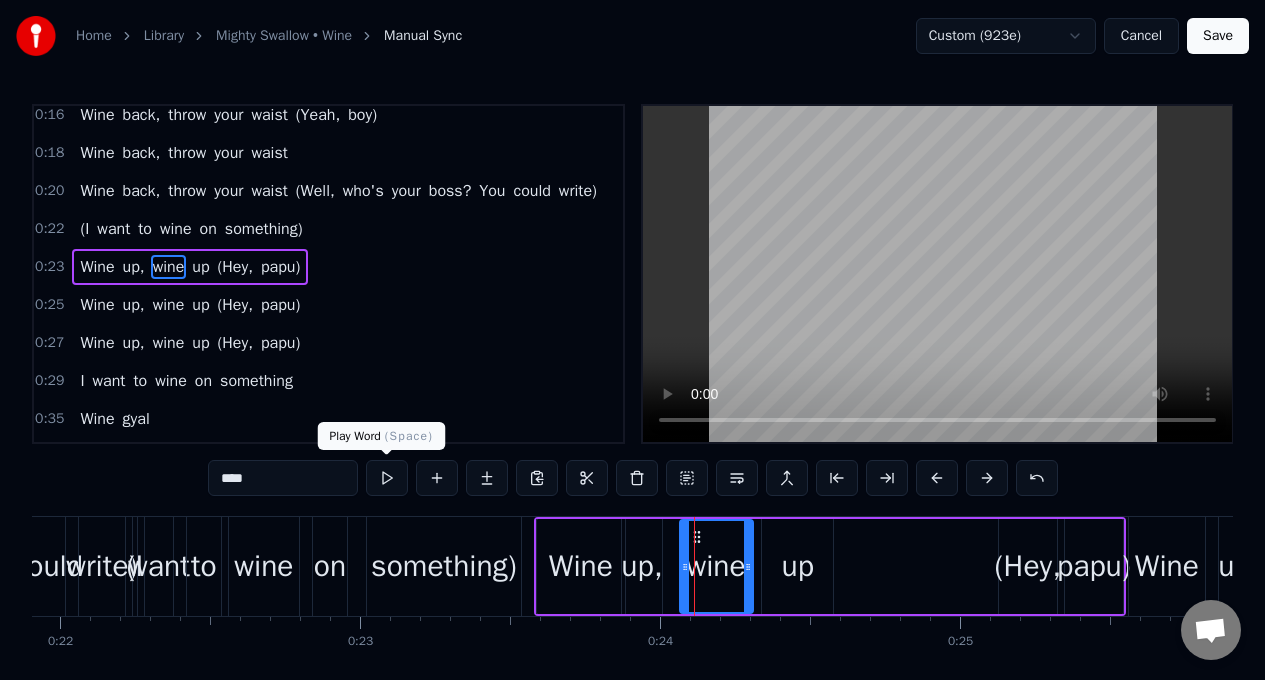 click at bounding box center (387, 478) 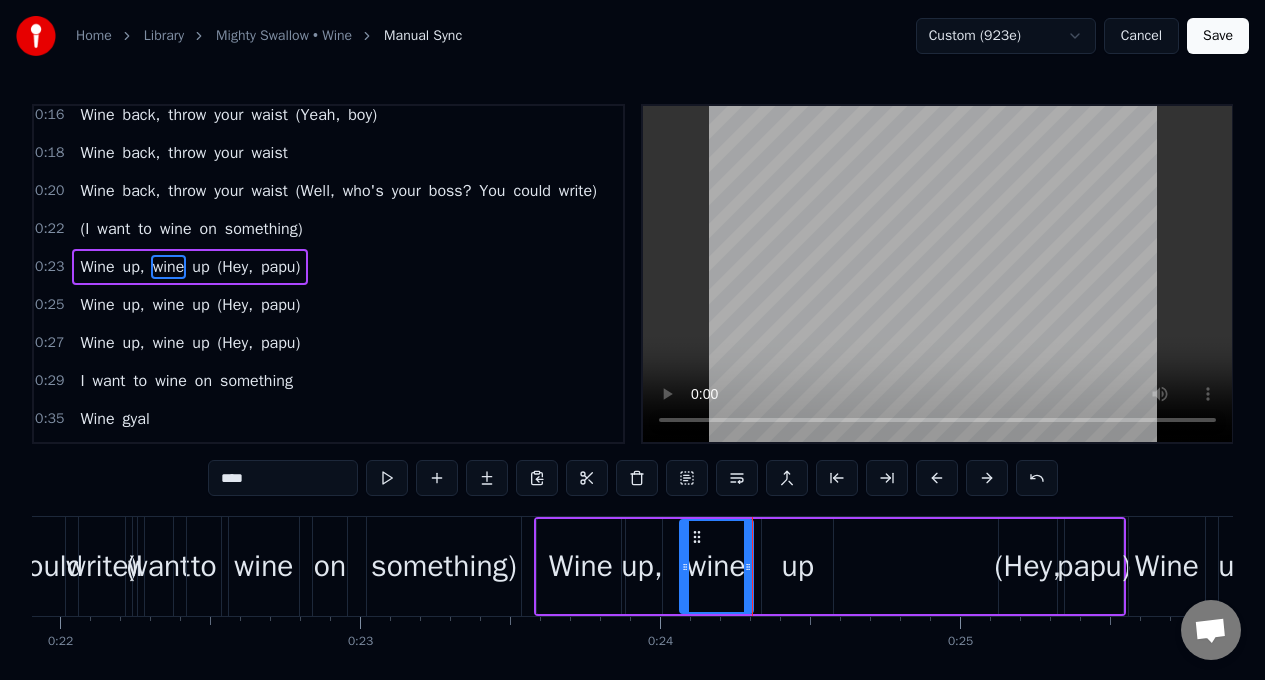 click at bounding box center (387, 478) 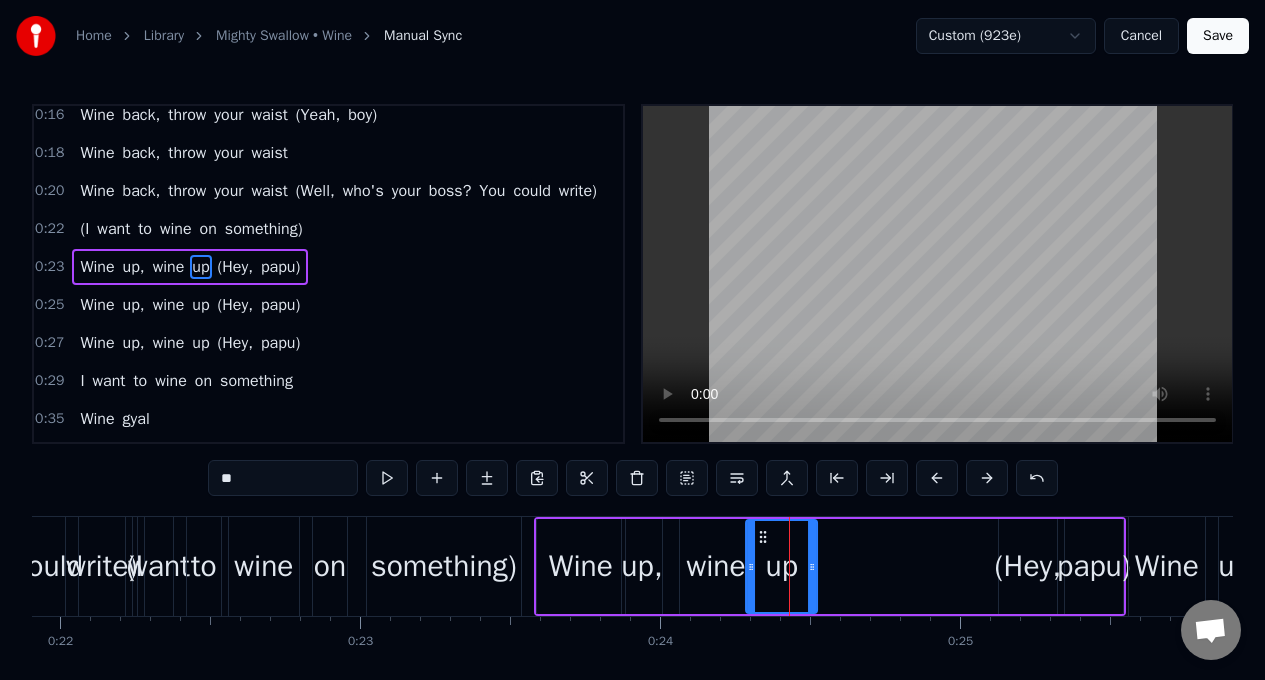 drag, startPoint x: 782, startPoint y: 540, endPoint x: 766, endPoint y: 538, distance: 16.124516 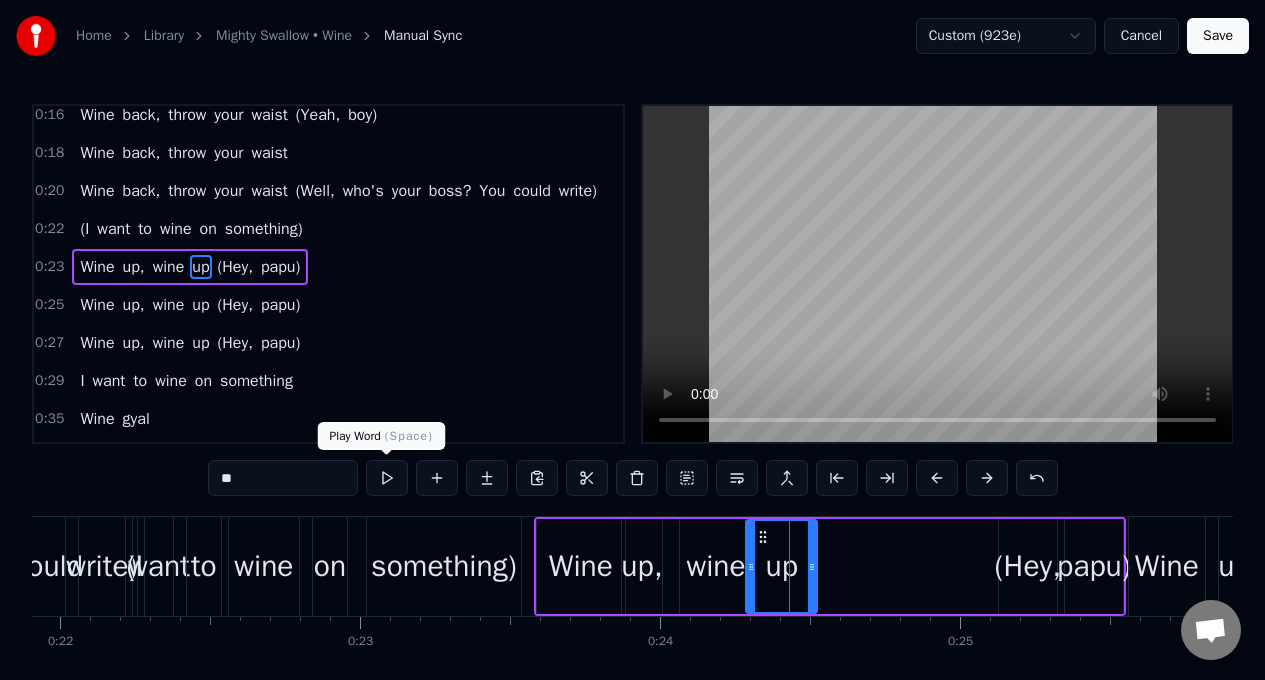 click at bounding box center (387, 478) 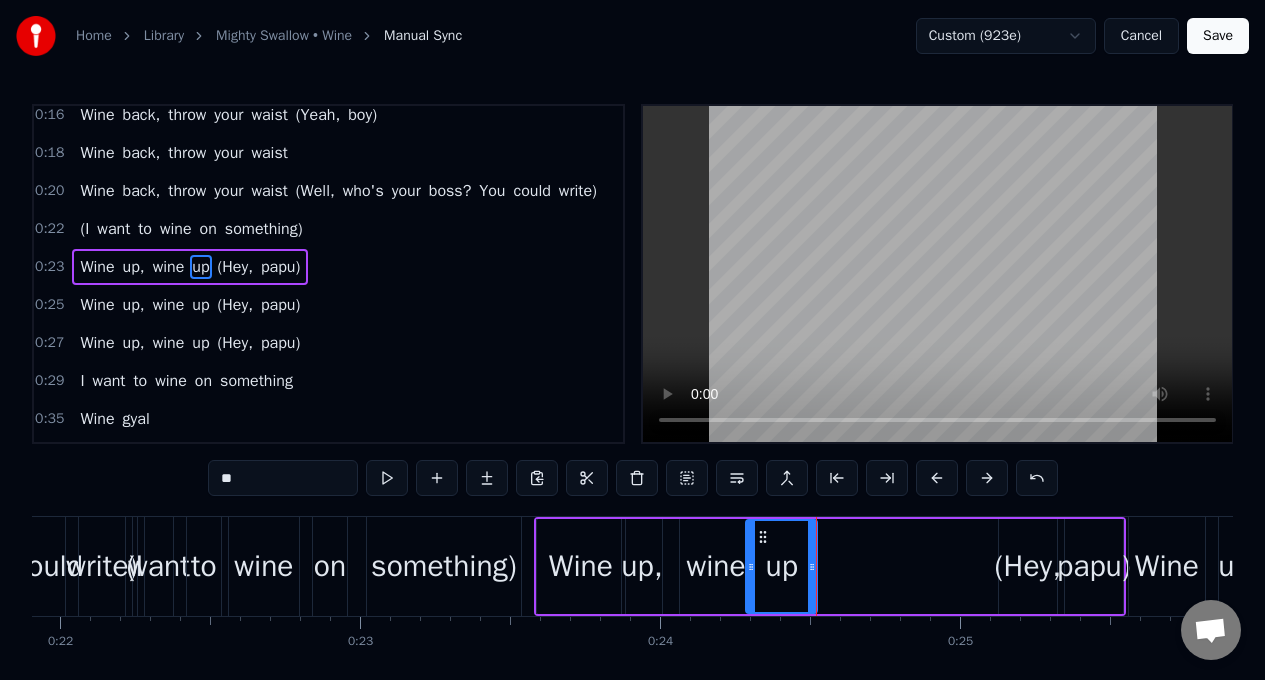 click on "(I want to wine on something)" at bounding box center [329, 566] 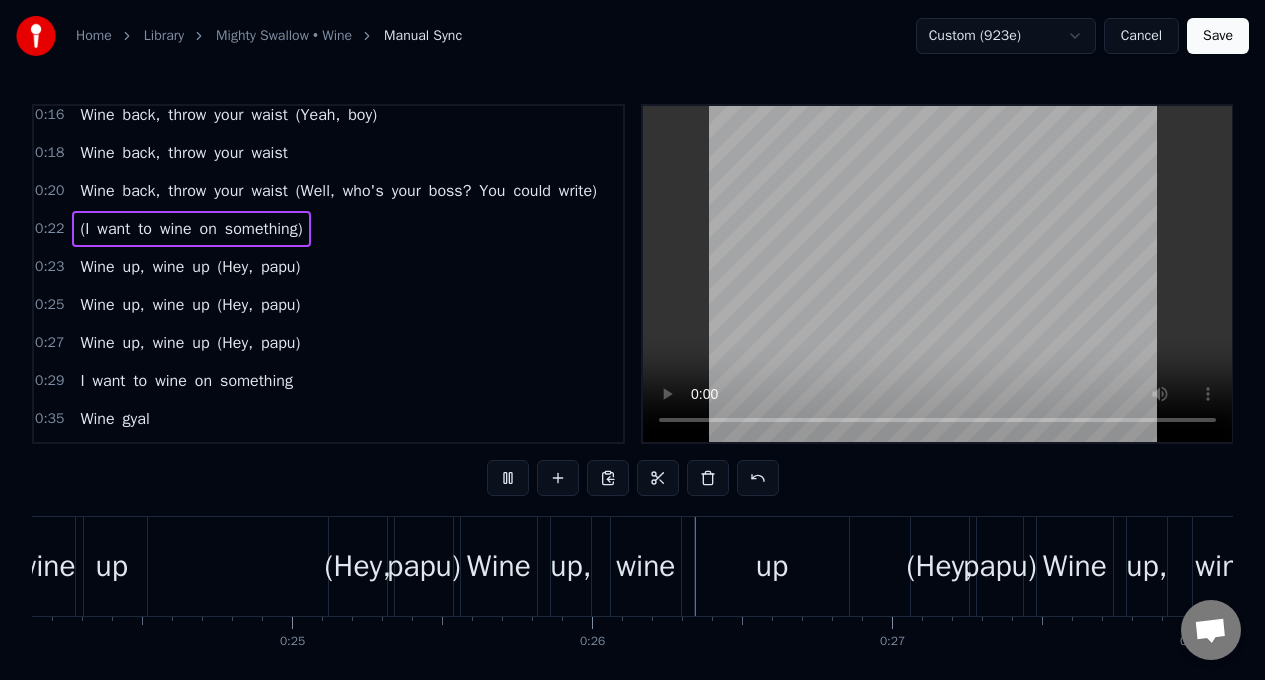 scroll, scrollTop: 0, scrollLeft: 7583, axis: horizontal 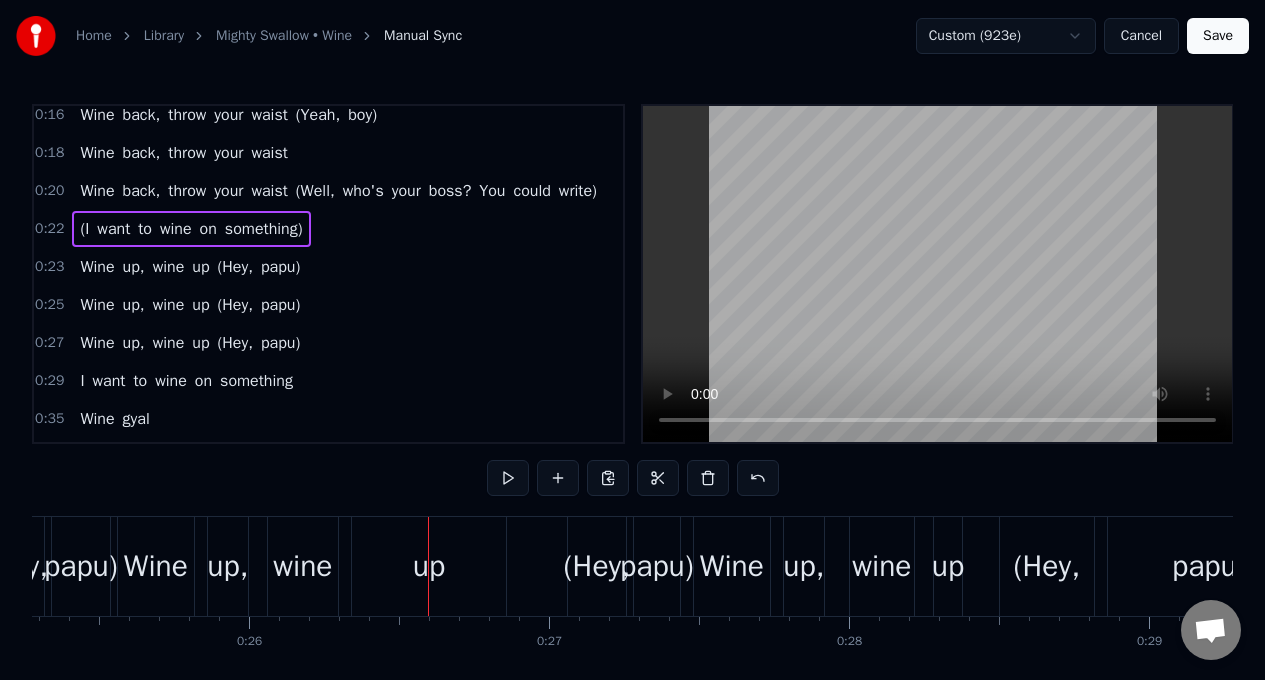 click on "(I" at bounding box center [84, 229] 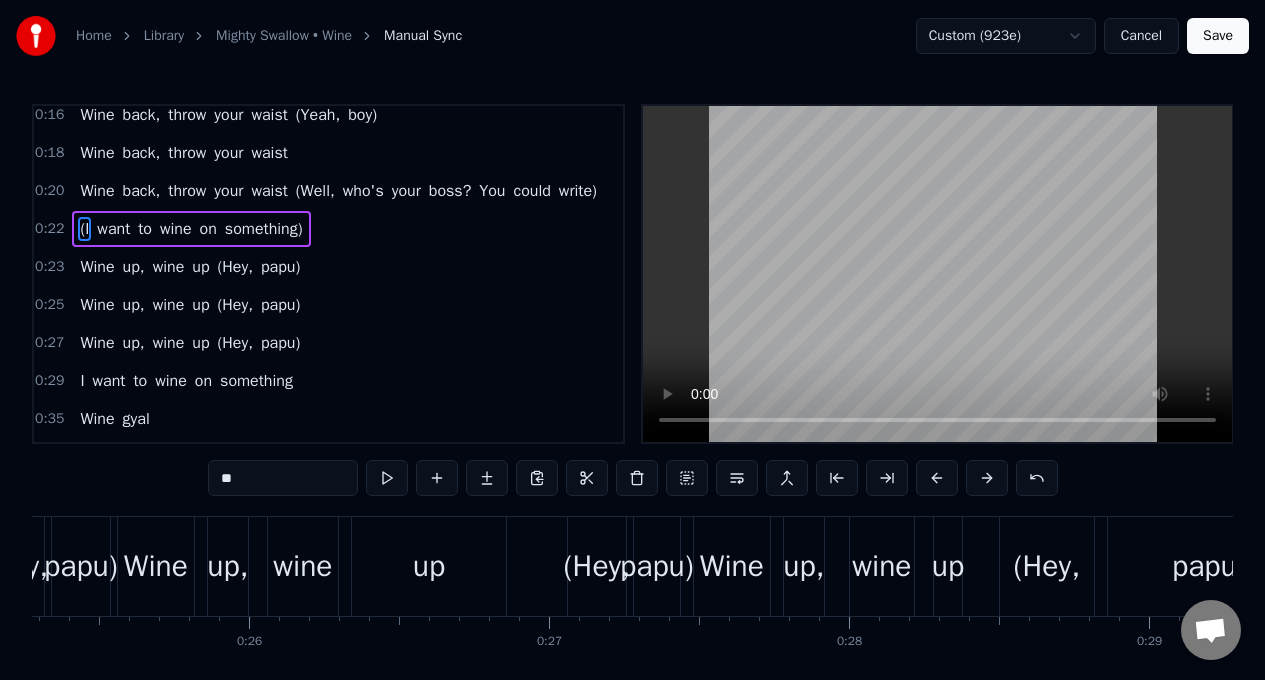 scroll, scrollTop: 70, scrollLeft: 0, axis: vertical 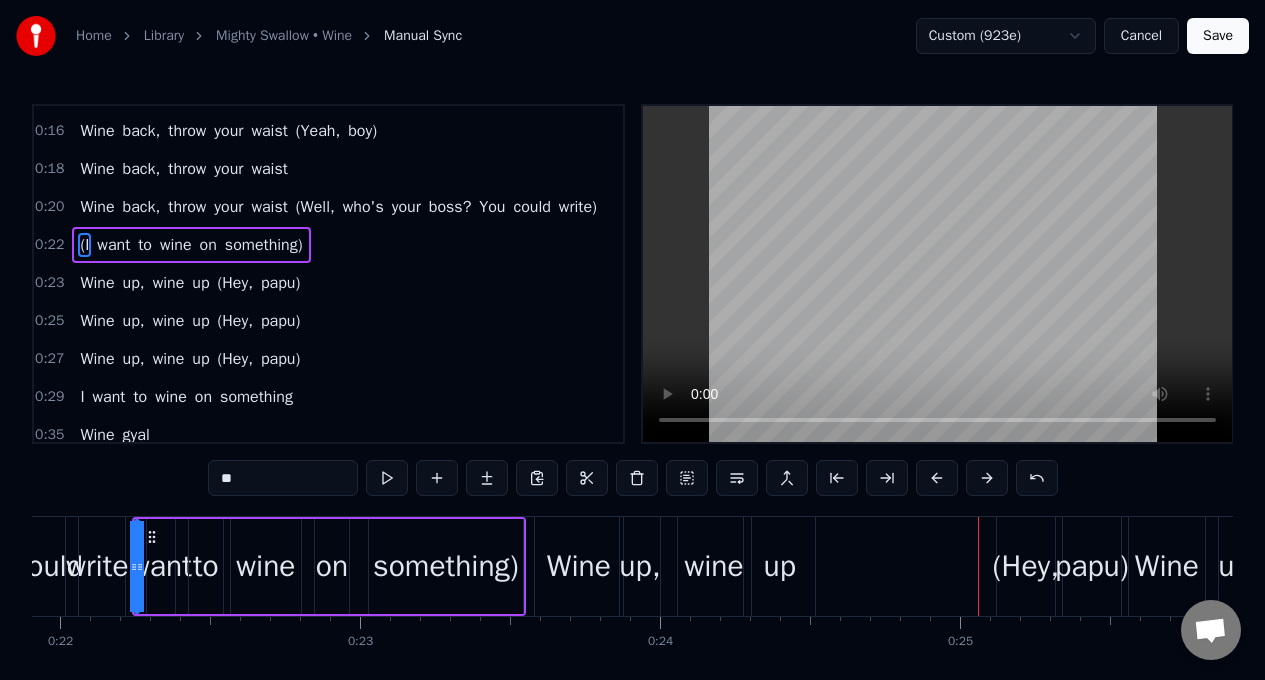 click on "Wine" at bounding box center [579, 566] 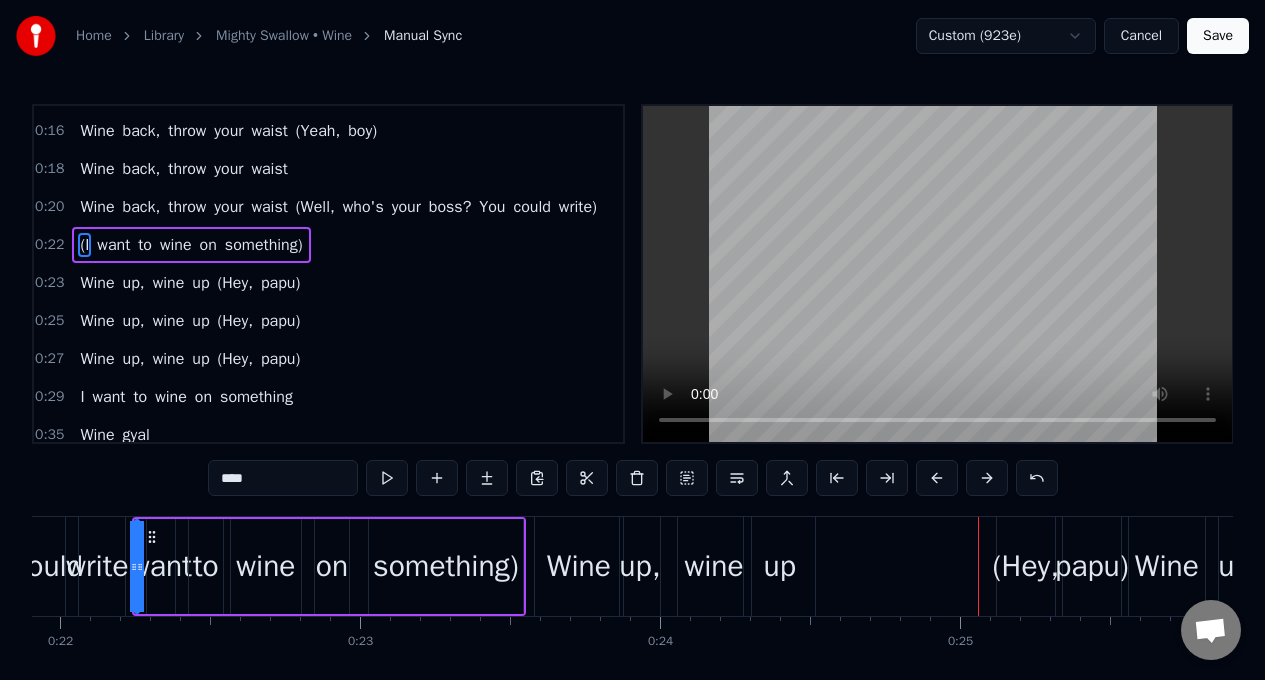 scroll, scrollTop: 86, scrollLeft: 0, axis: vertical 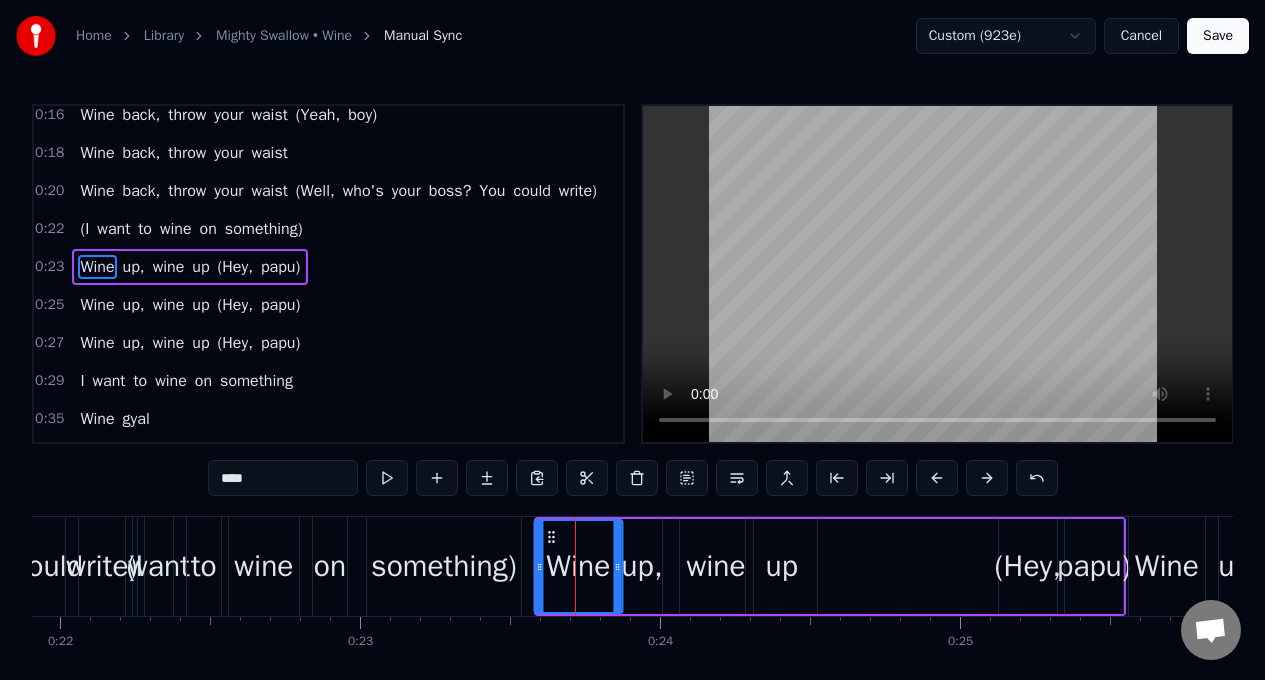 click 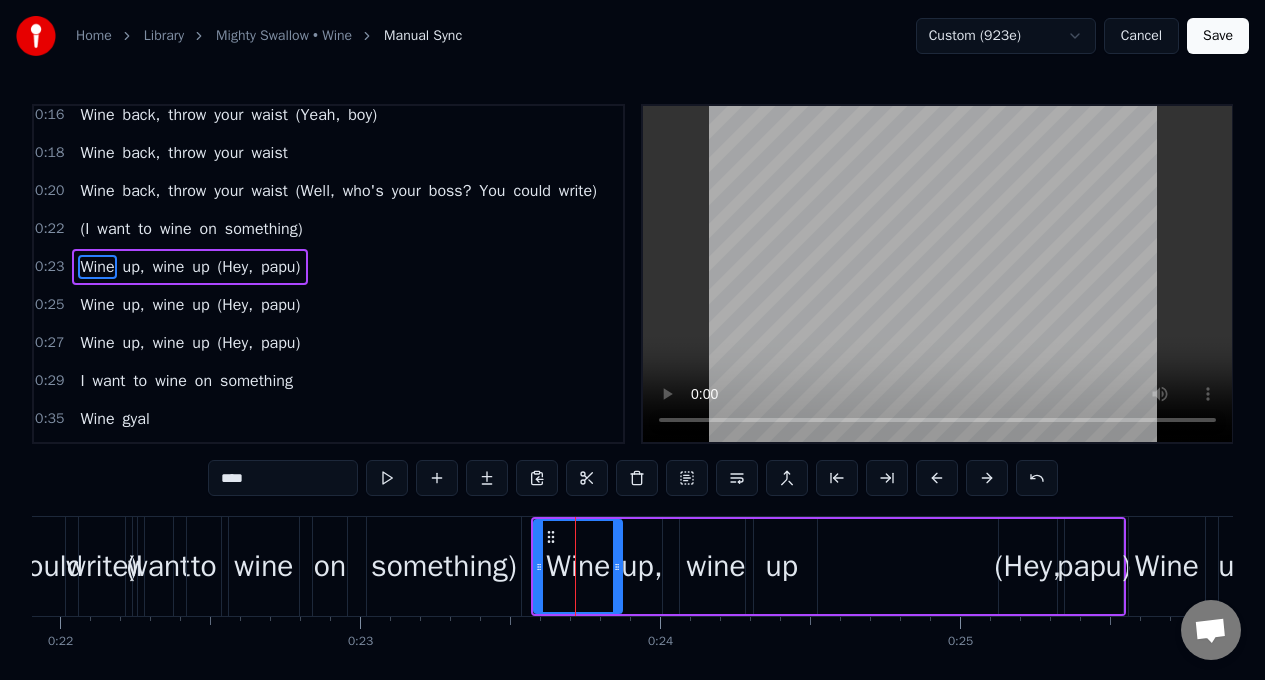 click on "up," at bounding box center [641, 566] 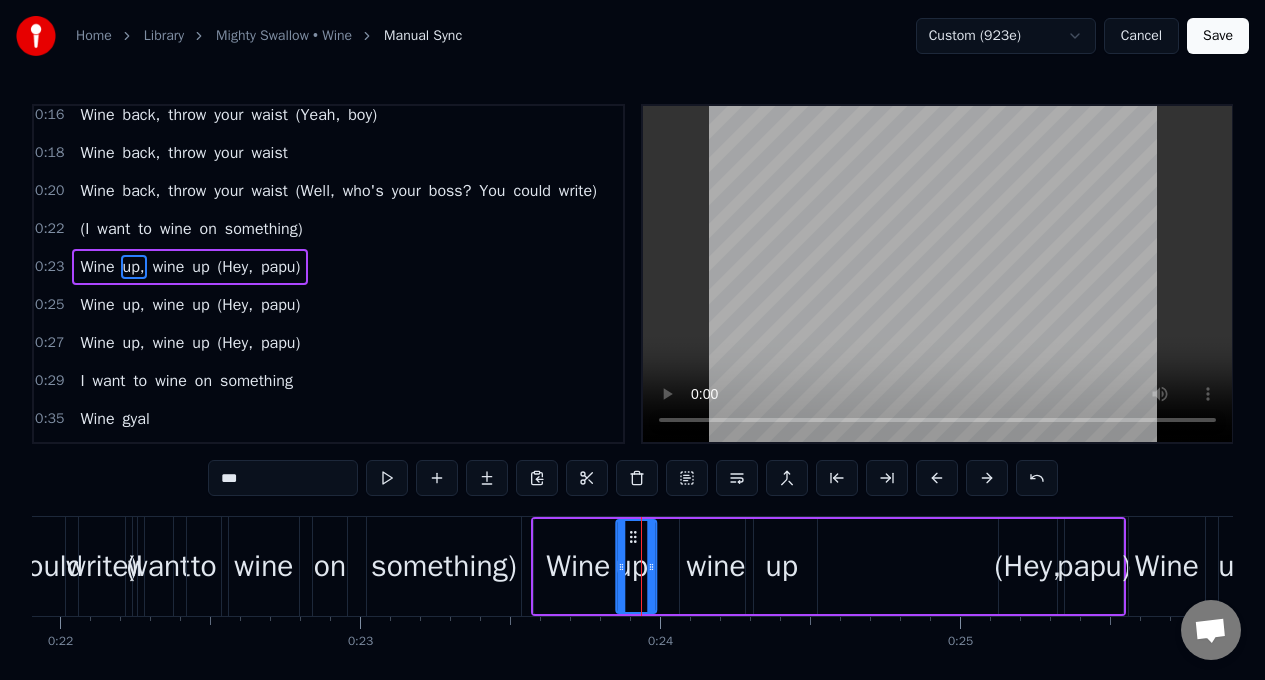 click 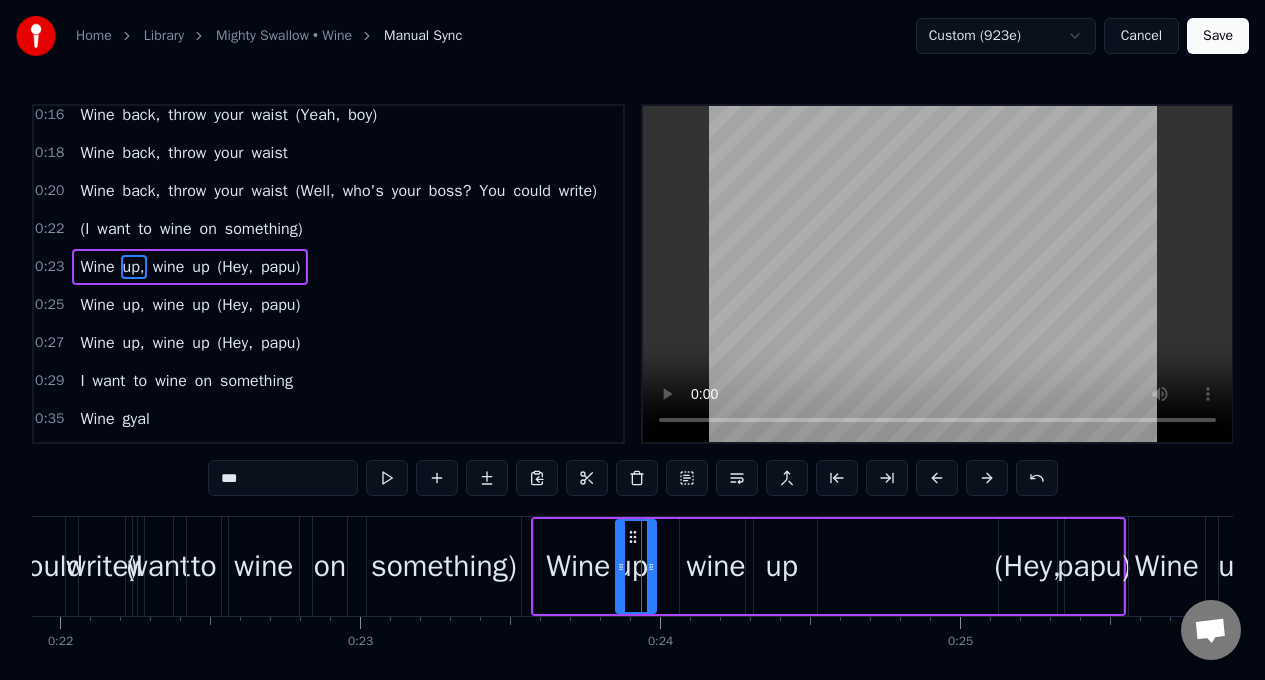 click on "wine" at bounding box center (716, 566) 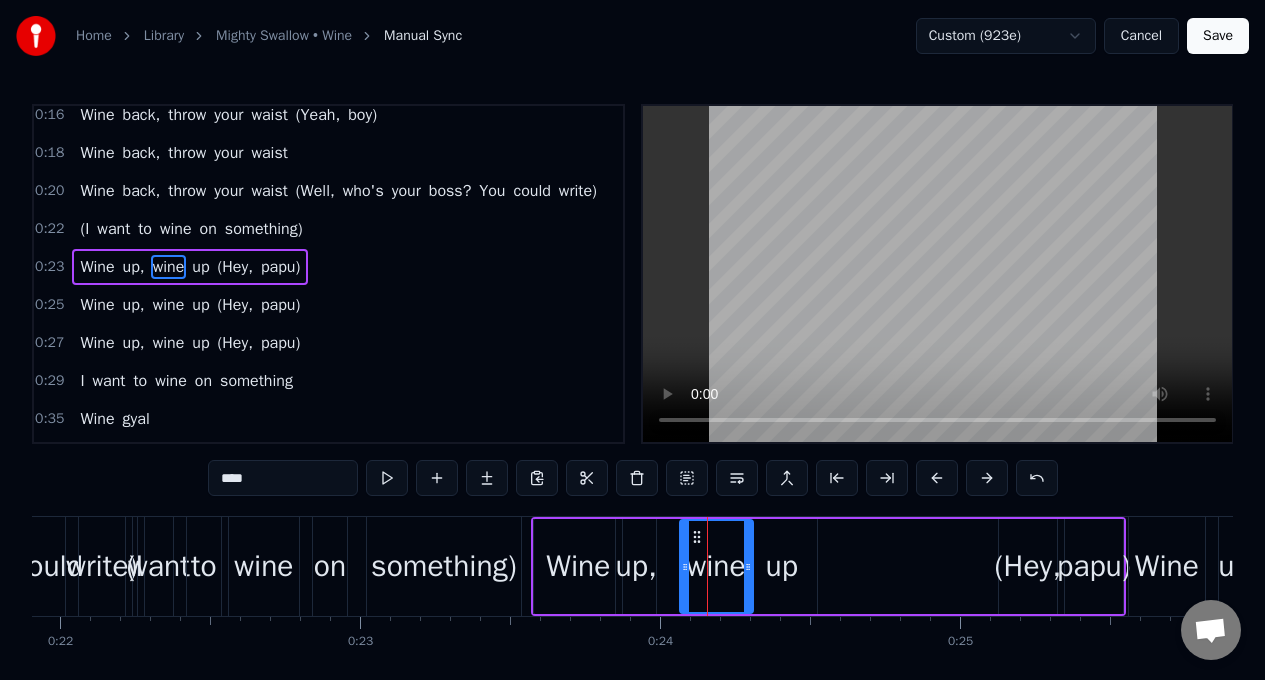 click on "wine" at bounding box center [716, 566] 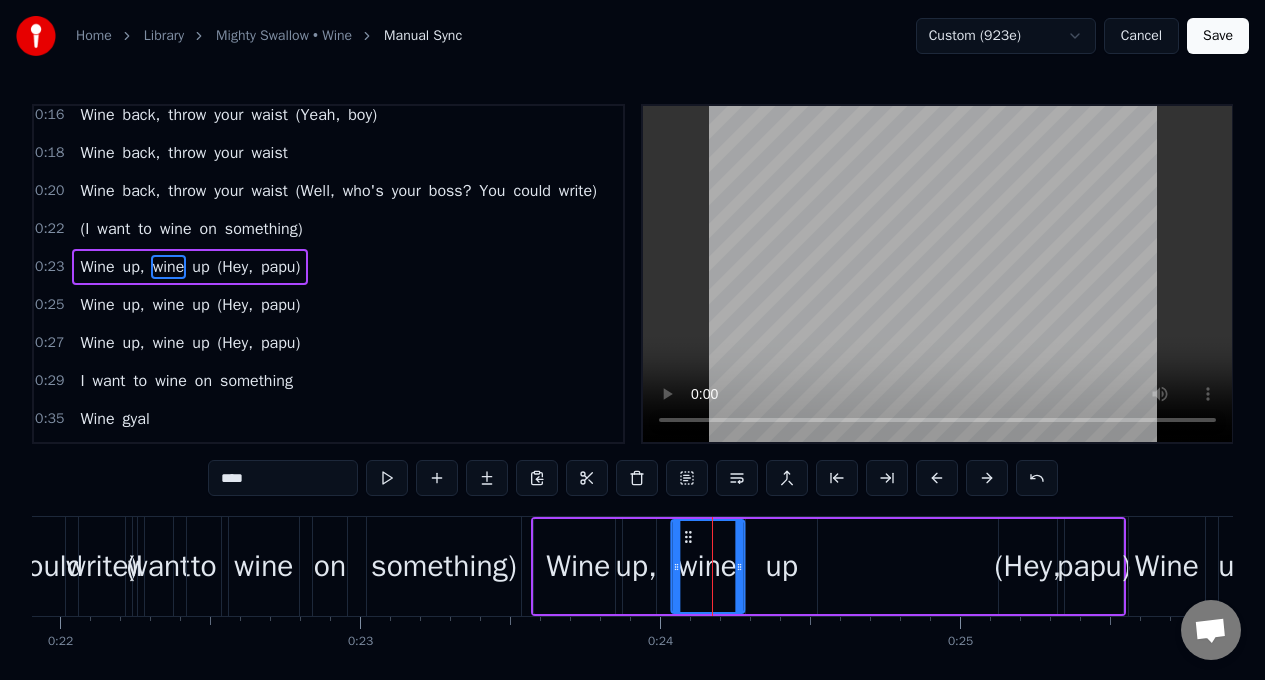 click 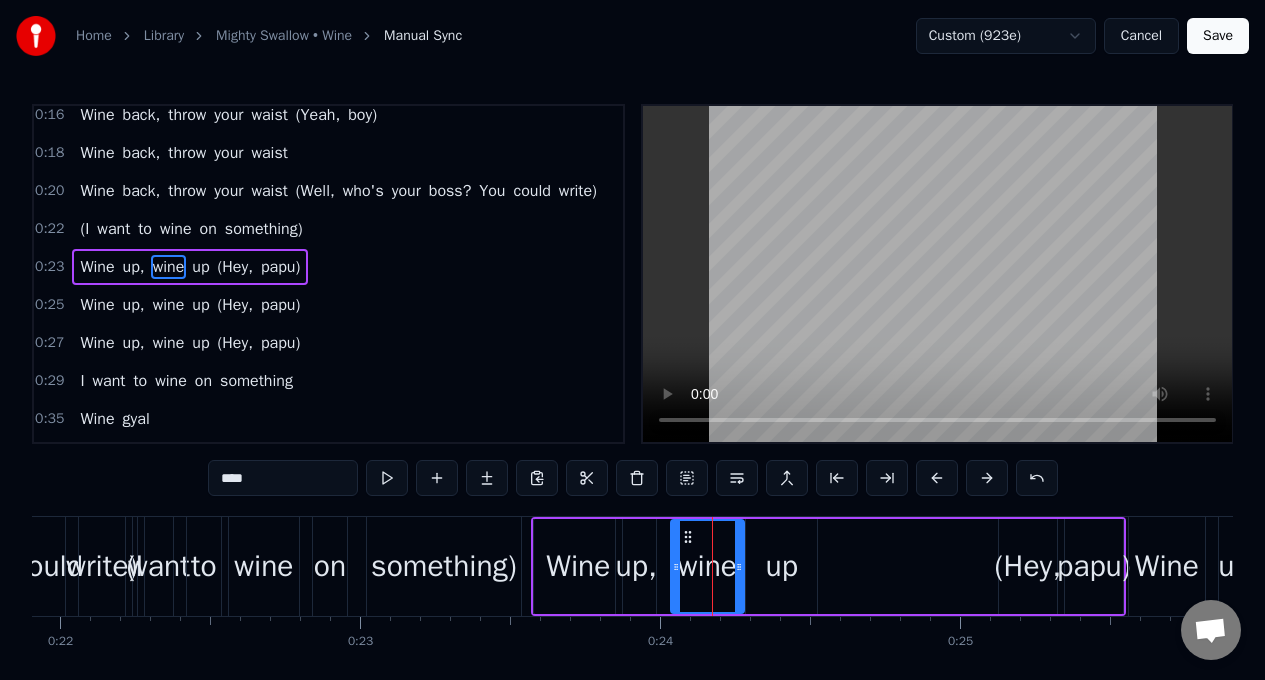 click on "up" at bounding box center [781, 566] 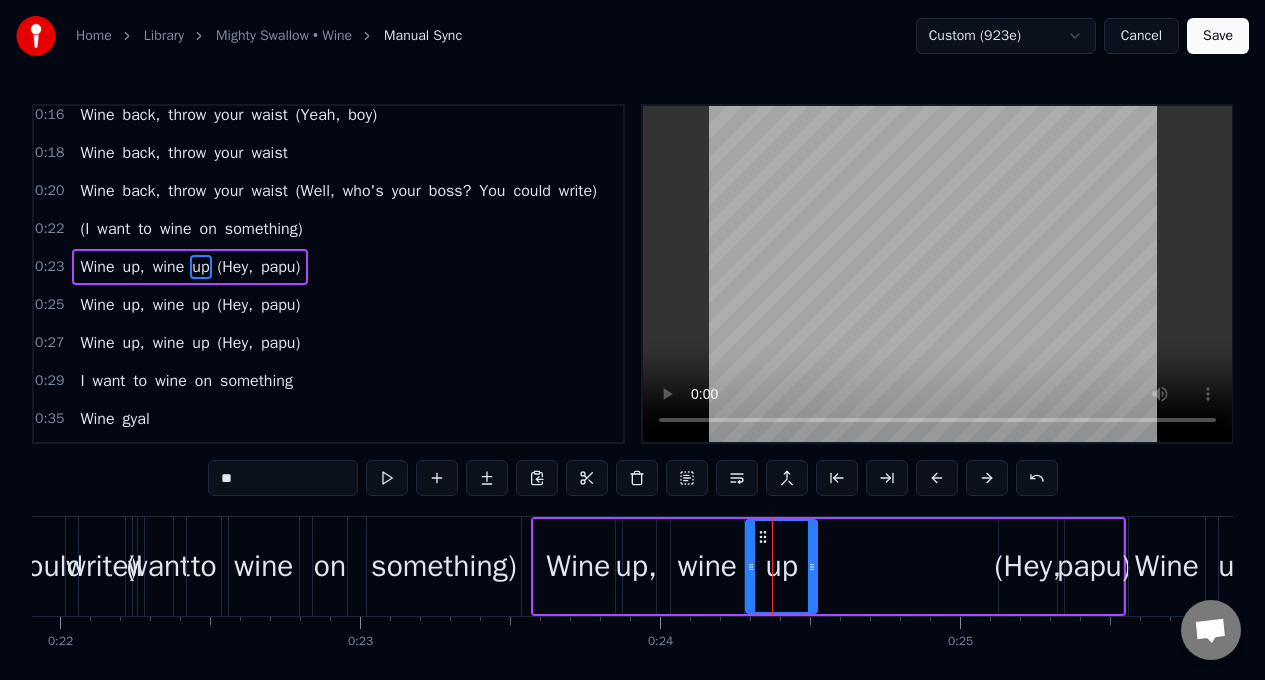 click 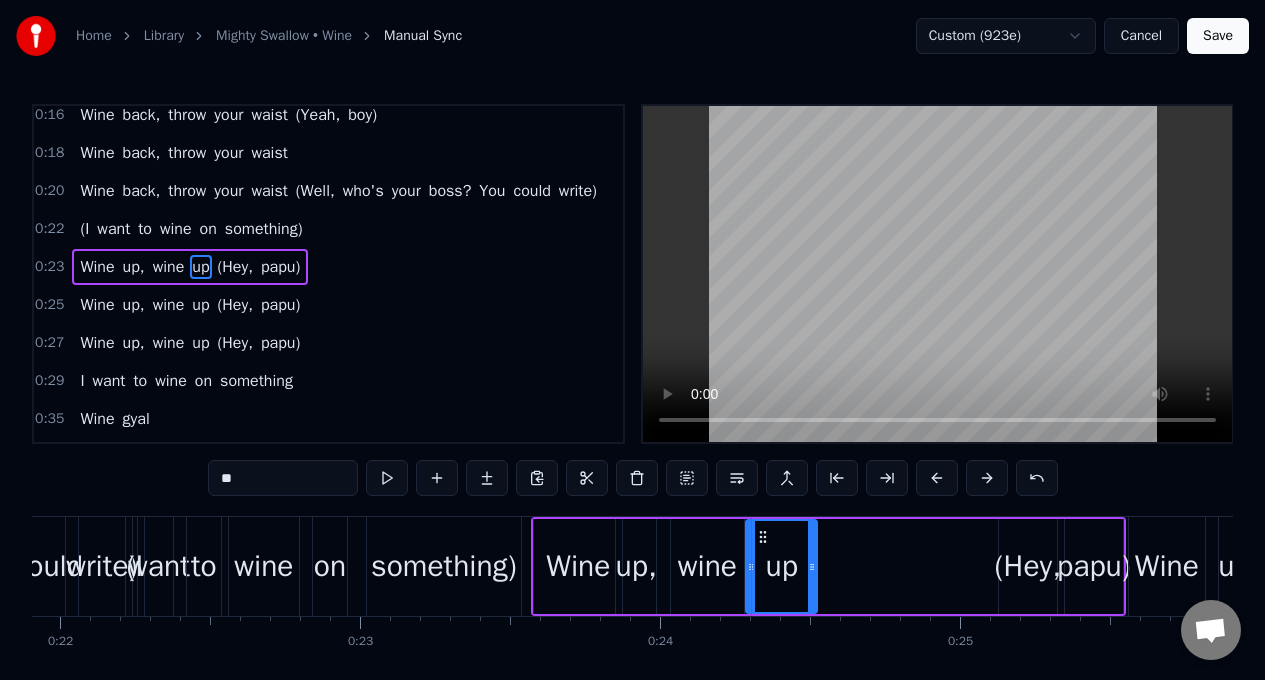 click on "wine" at bounding box center (707, 566) 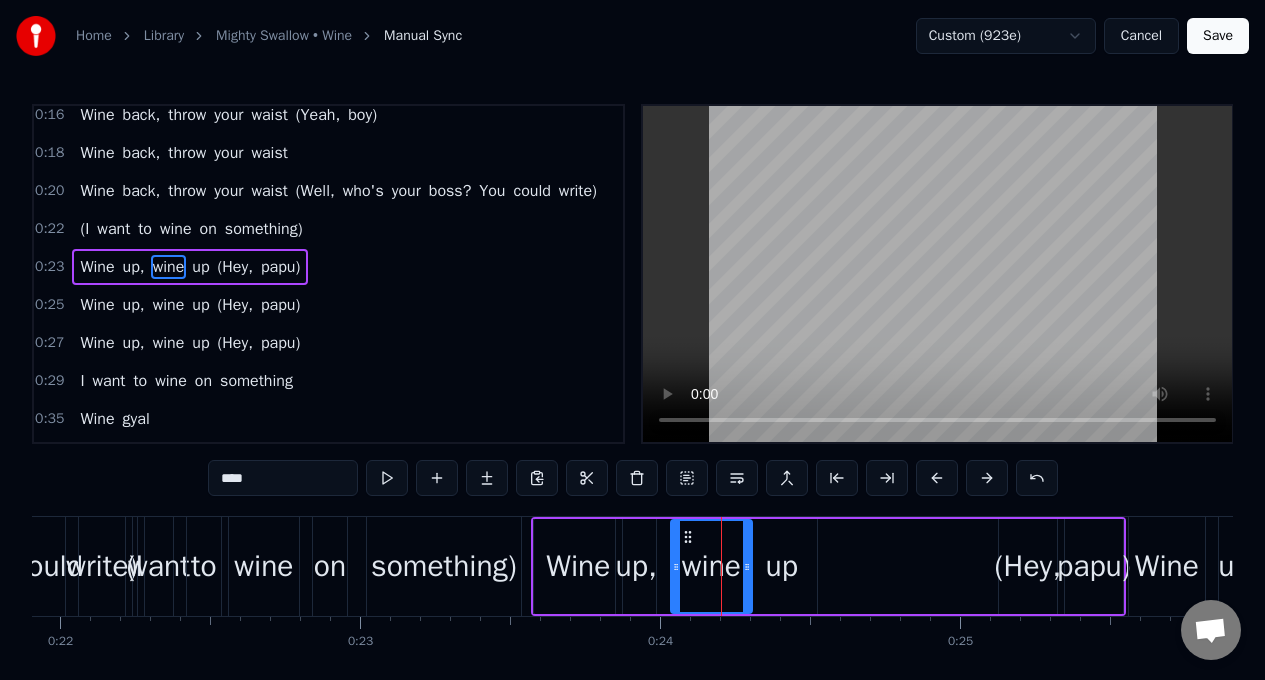 click at bounding box center [747, 566] 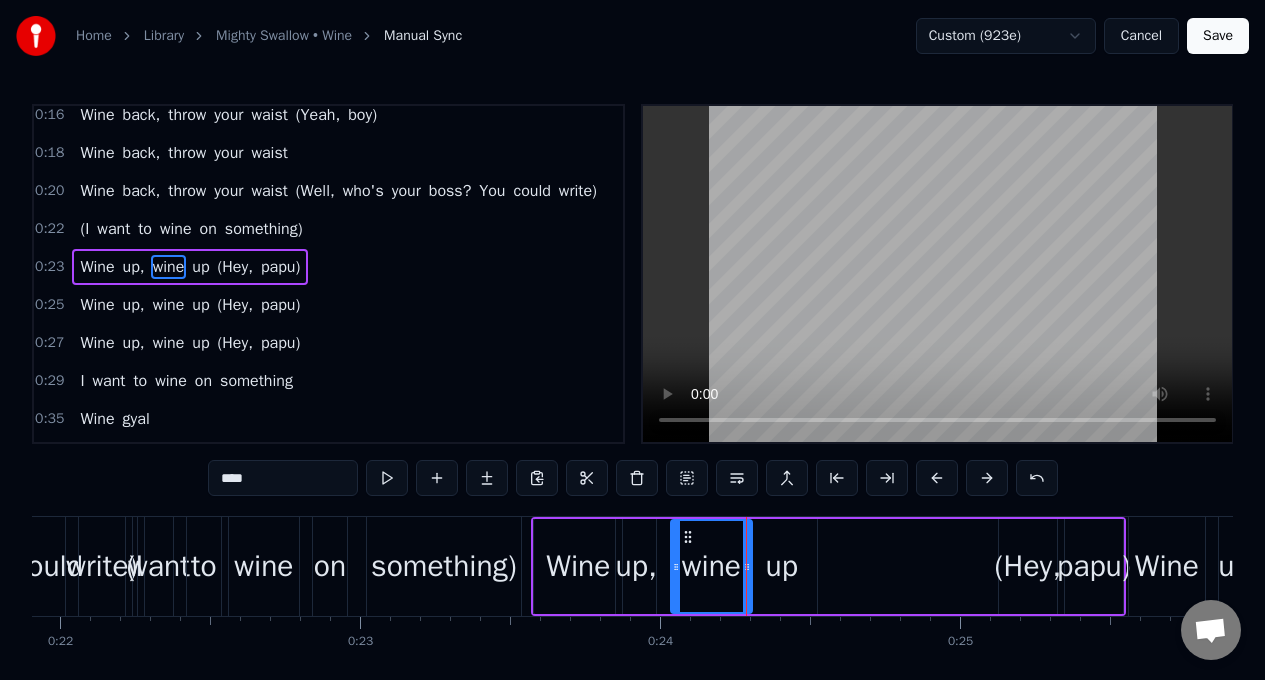 click on "up" at bounding box center [781, 566] 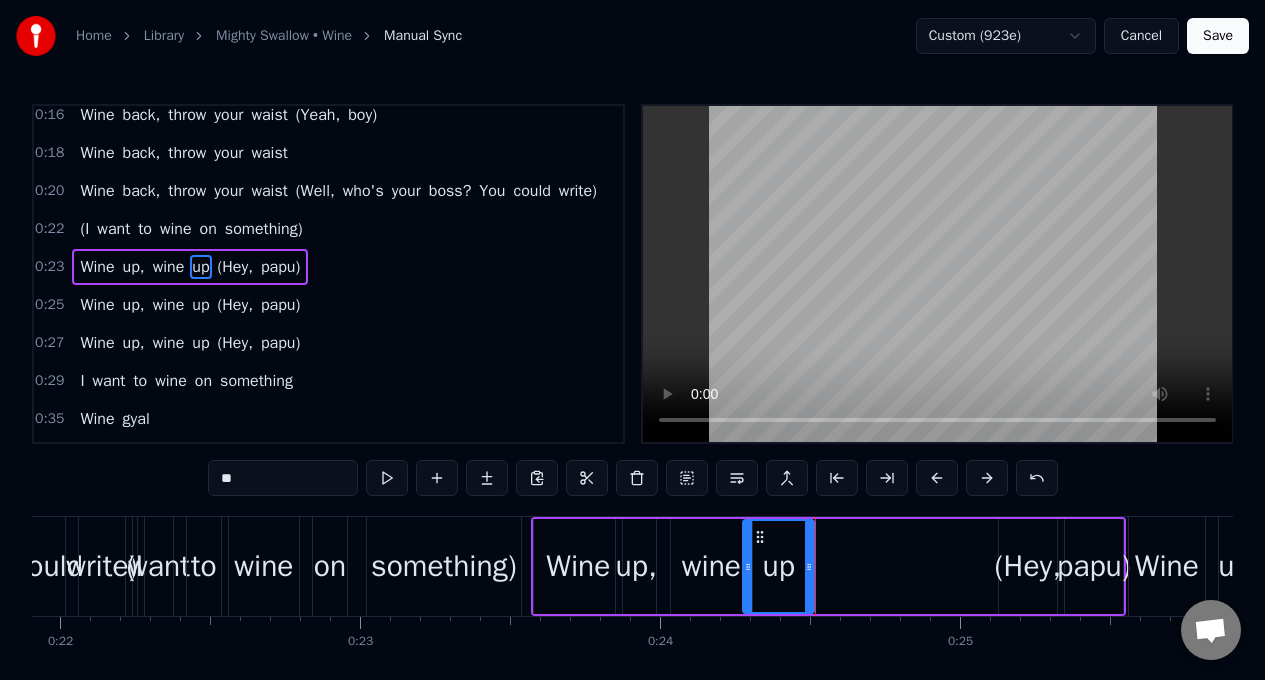 click 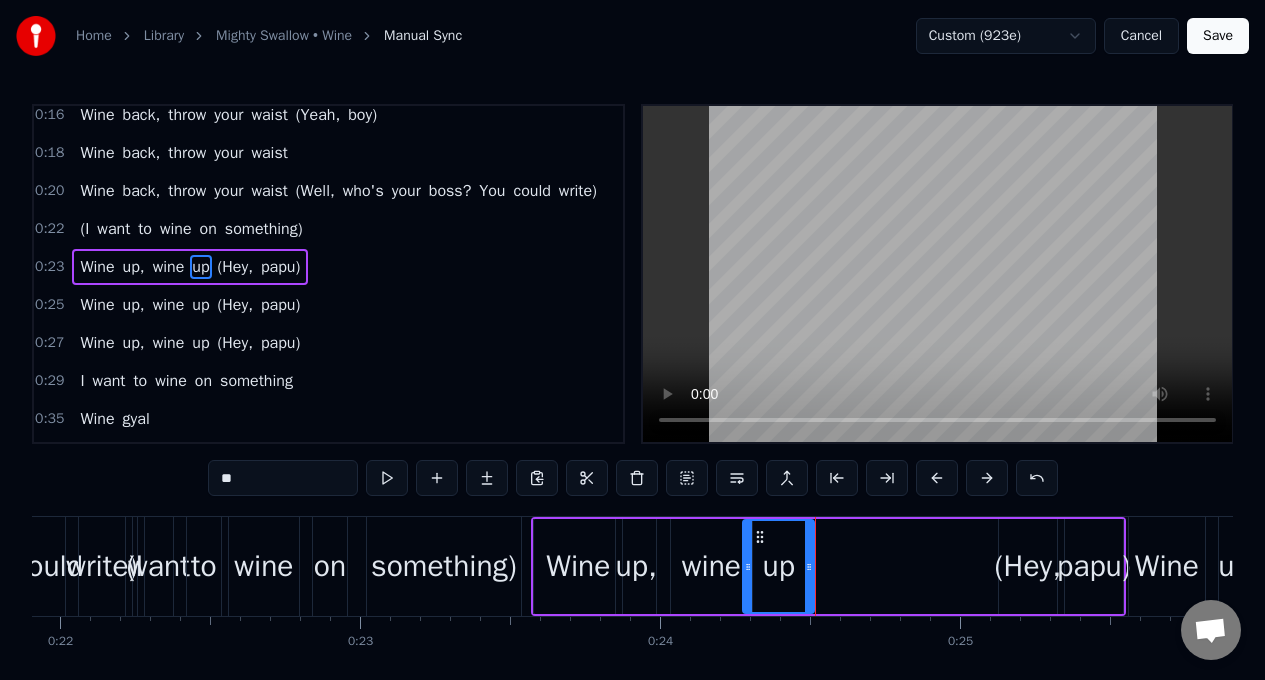 click on "Wine up, wine up (Hey, papu)" at bounding box center [828, 566] 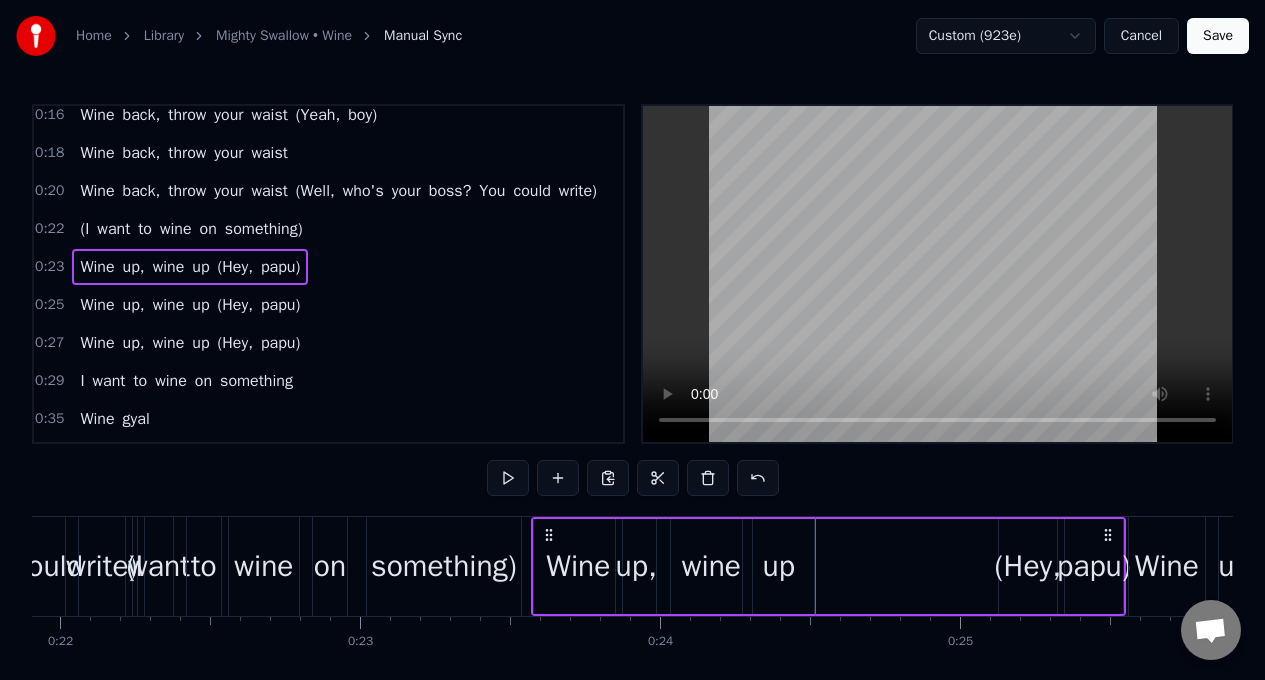 click on "up" at bounding box center (779, 566) 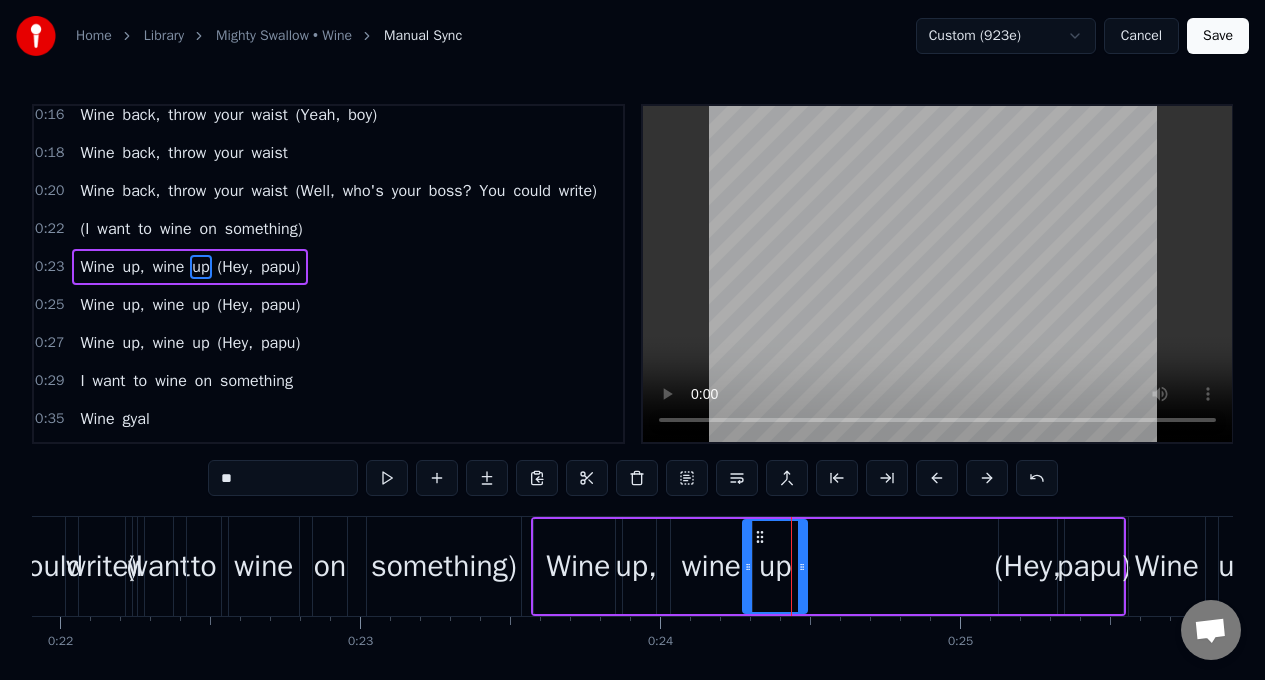 click 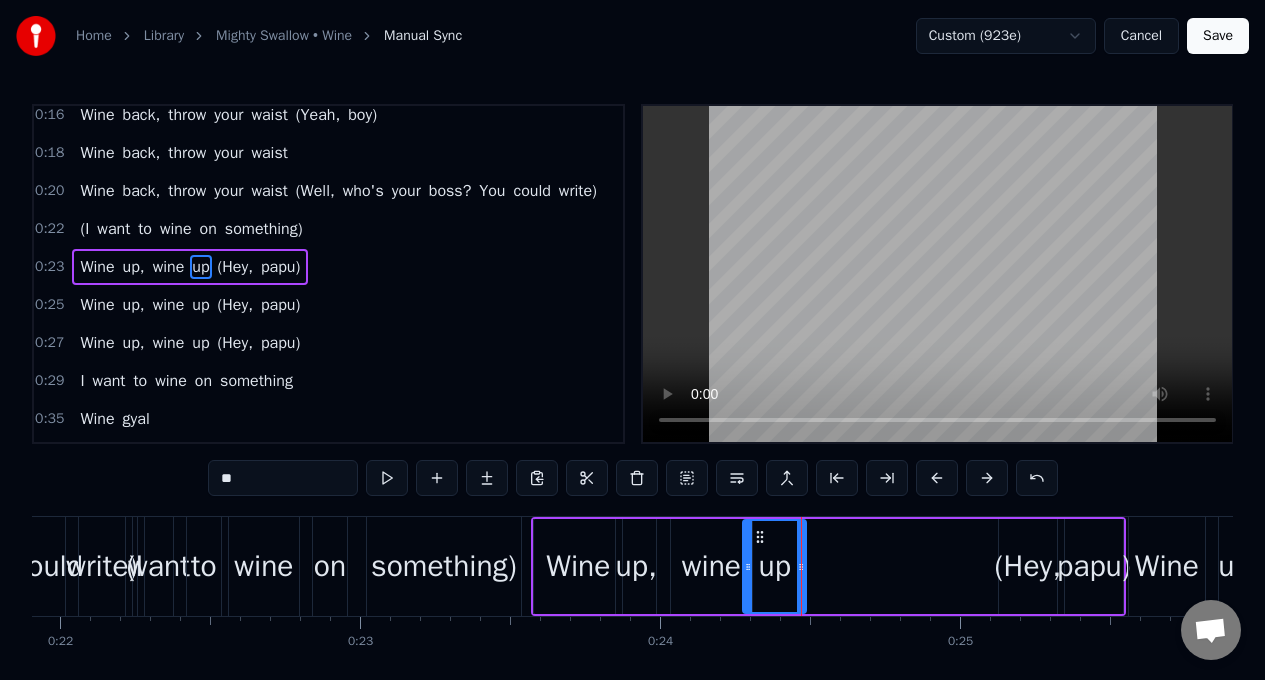 click on "something)" at bounding box center (444, 566) 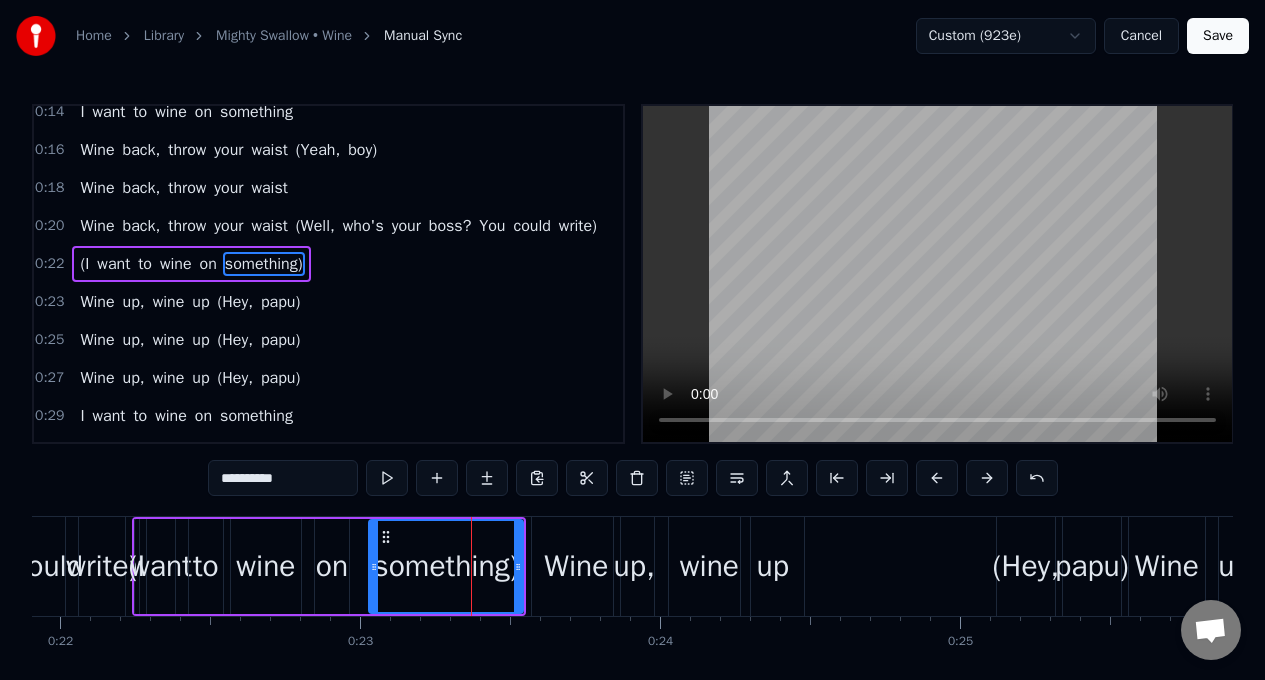 scroll, scrollTop: 48, scrollLeft: 0, axis: vertical 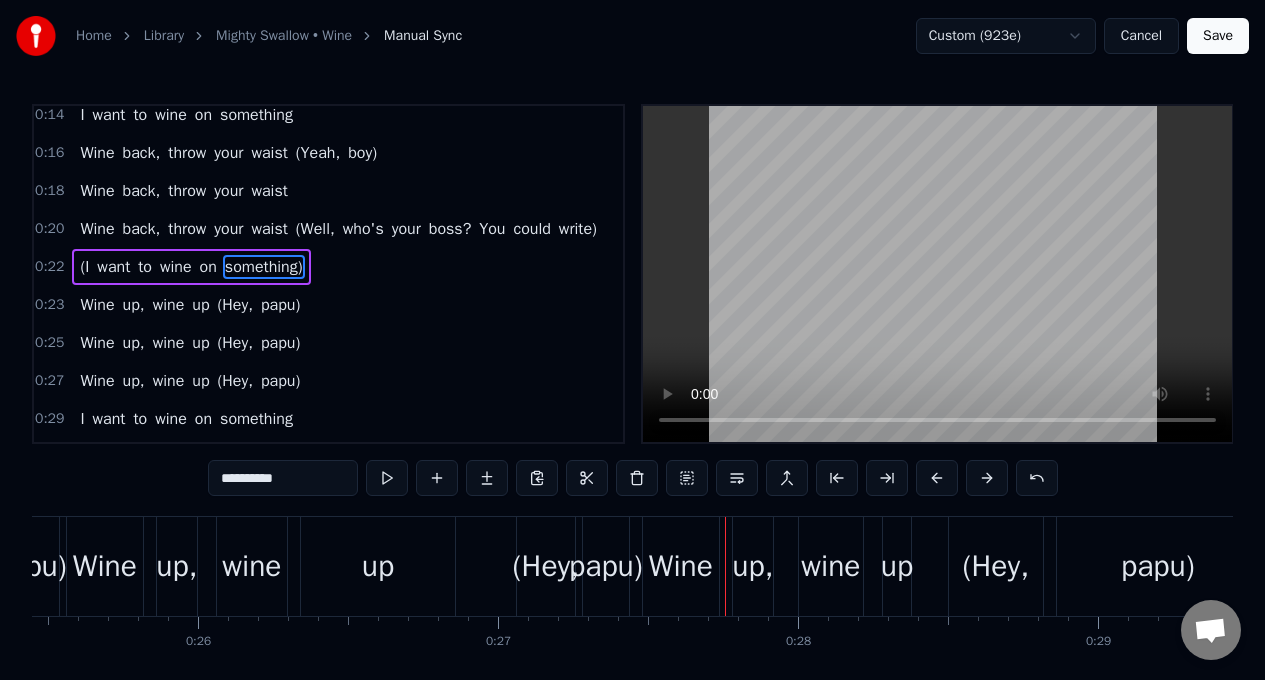 click on "(I want to wine on something)" at bounding box center (191, 267) 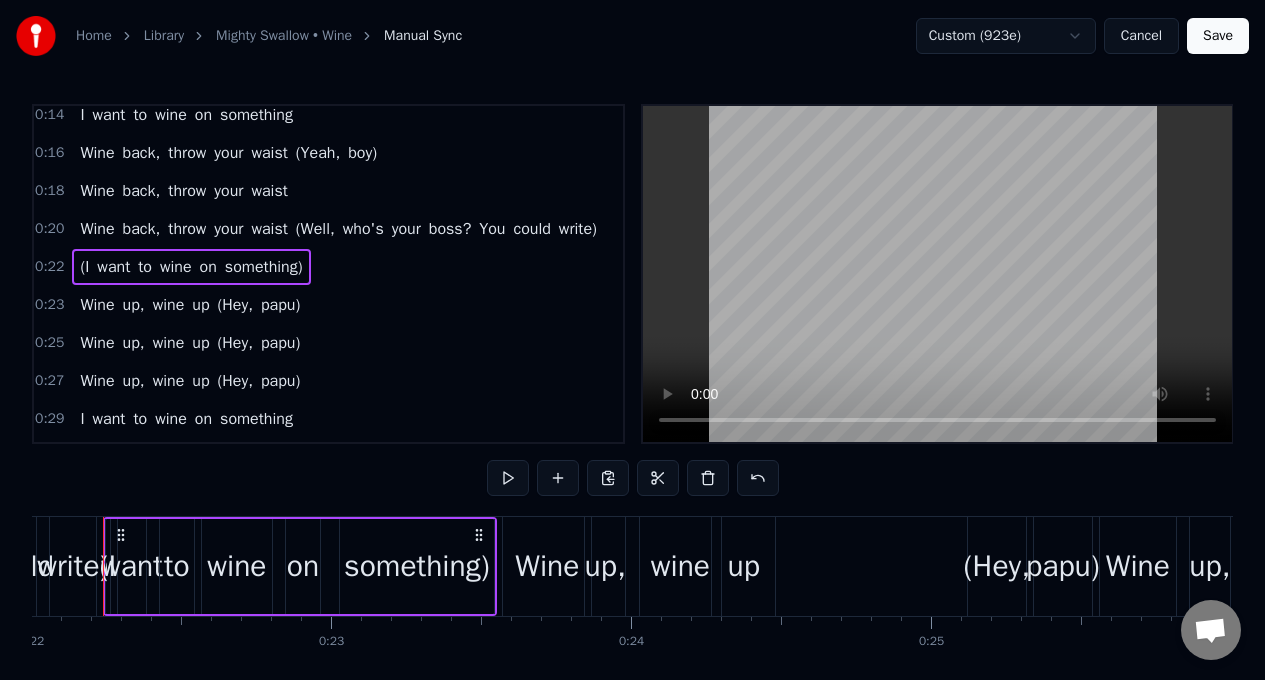scroll, scrollTop: 0, scrollLeft: 6572, axis: horizontal 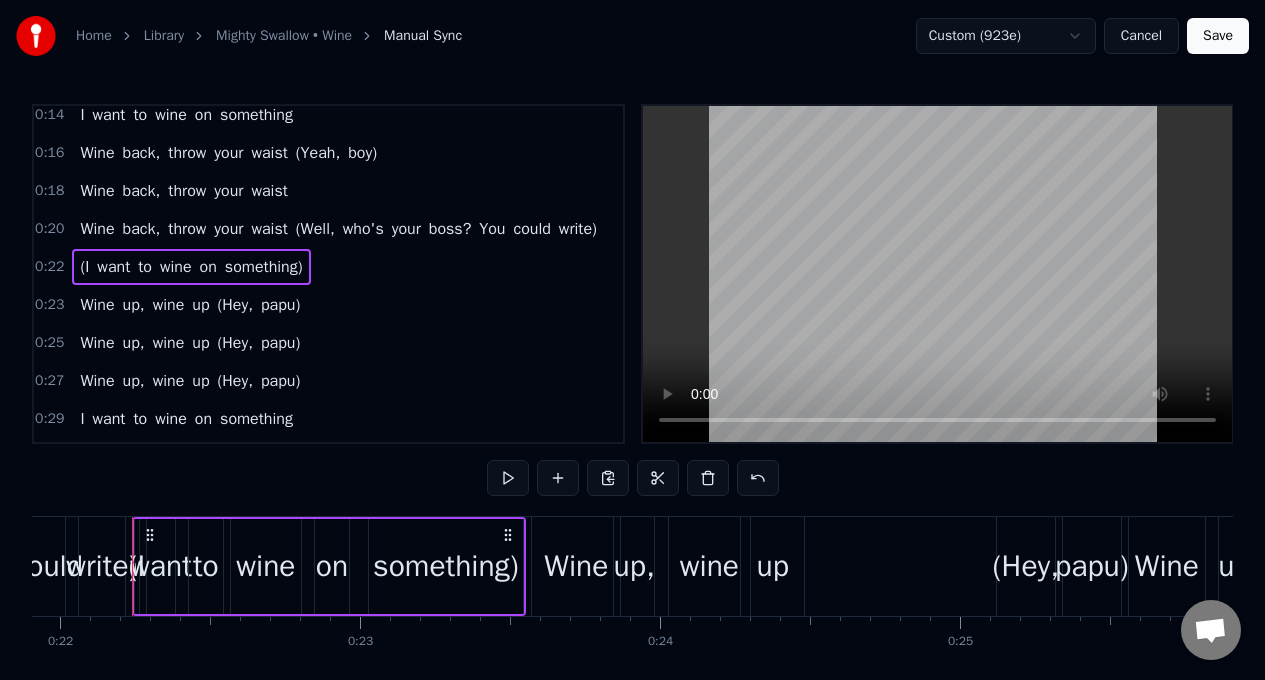 click on "something)" at bounding box center [446, 566] 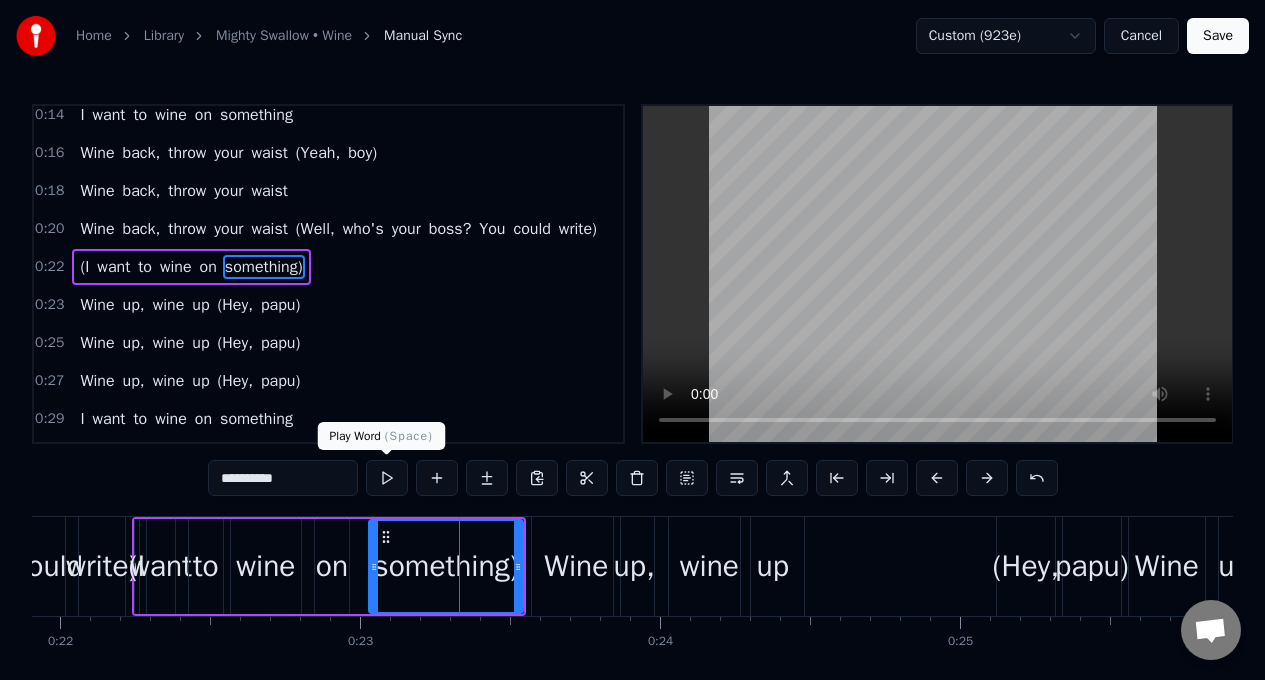 click at bounding box center [387, 478] 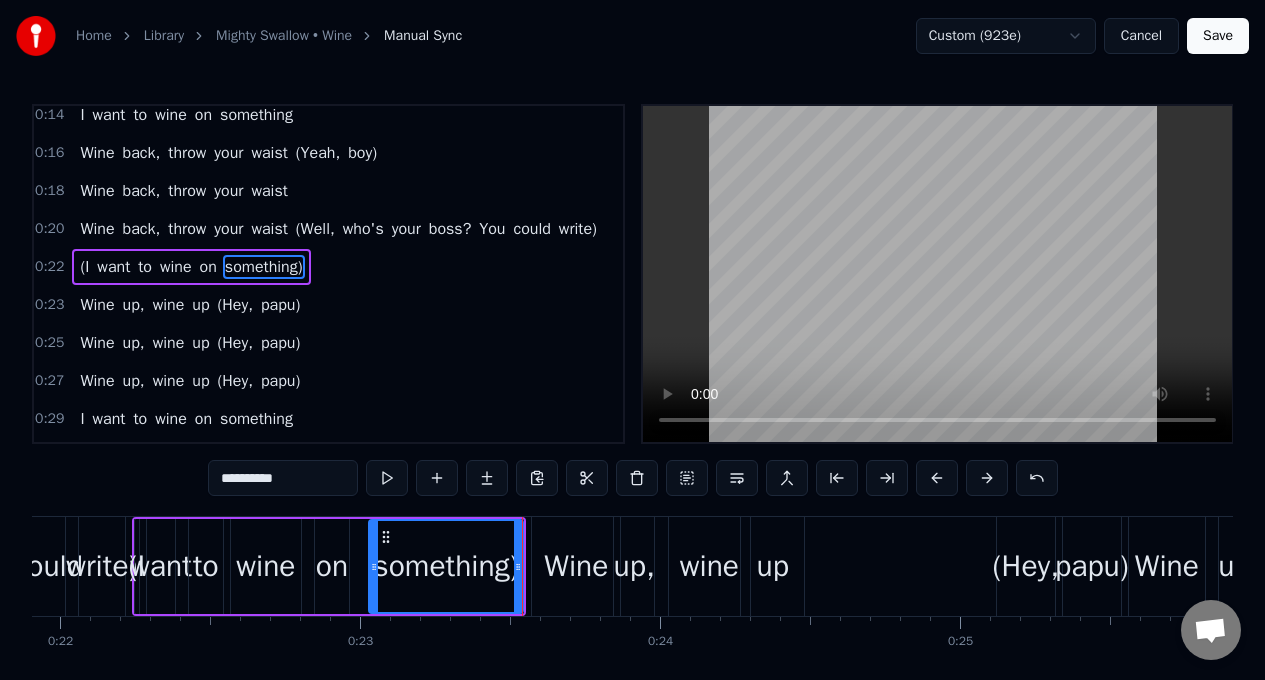 click at bounding box center [387, 478] 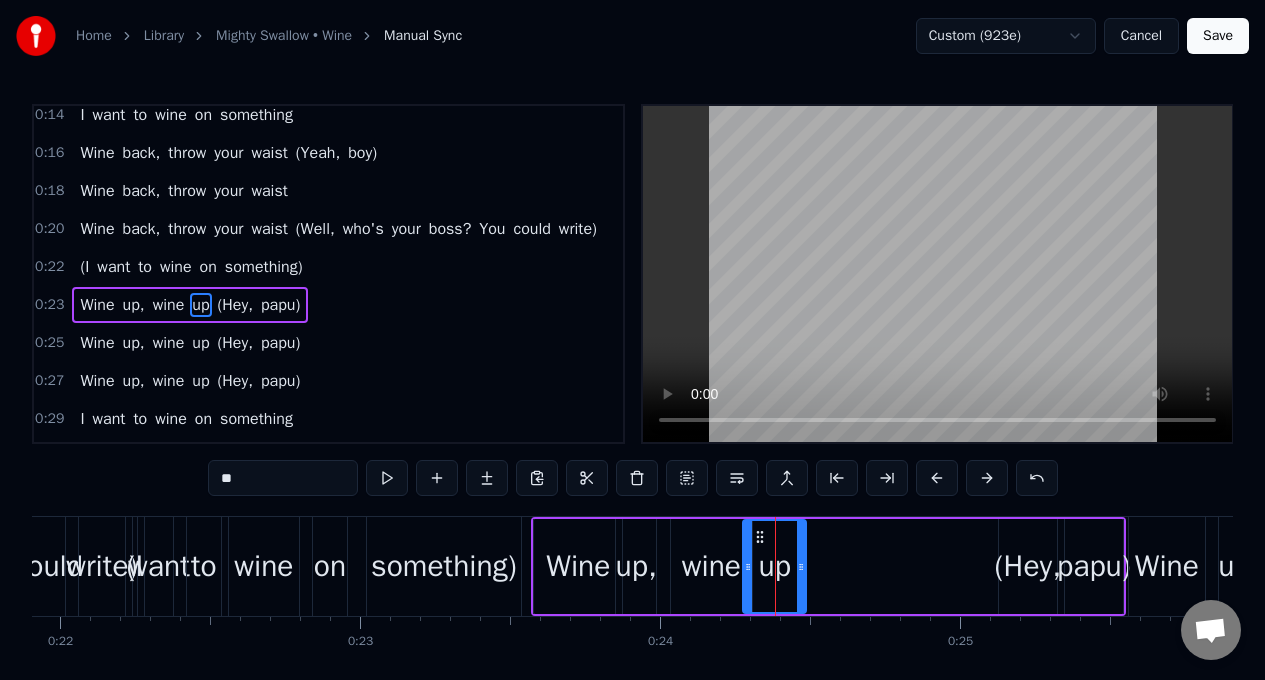 scroll, scrollTop: 86, scrollLeft: 0, axis: vertical 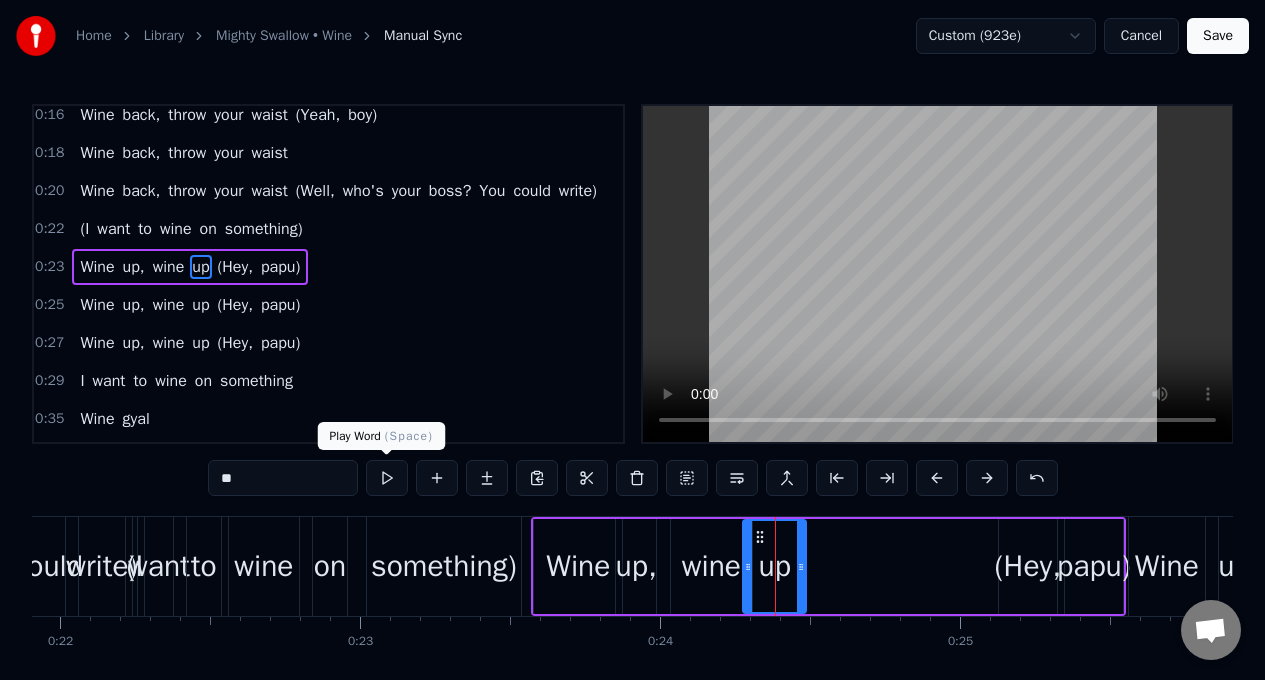 click at bounding box center [387, 478] 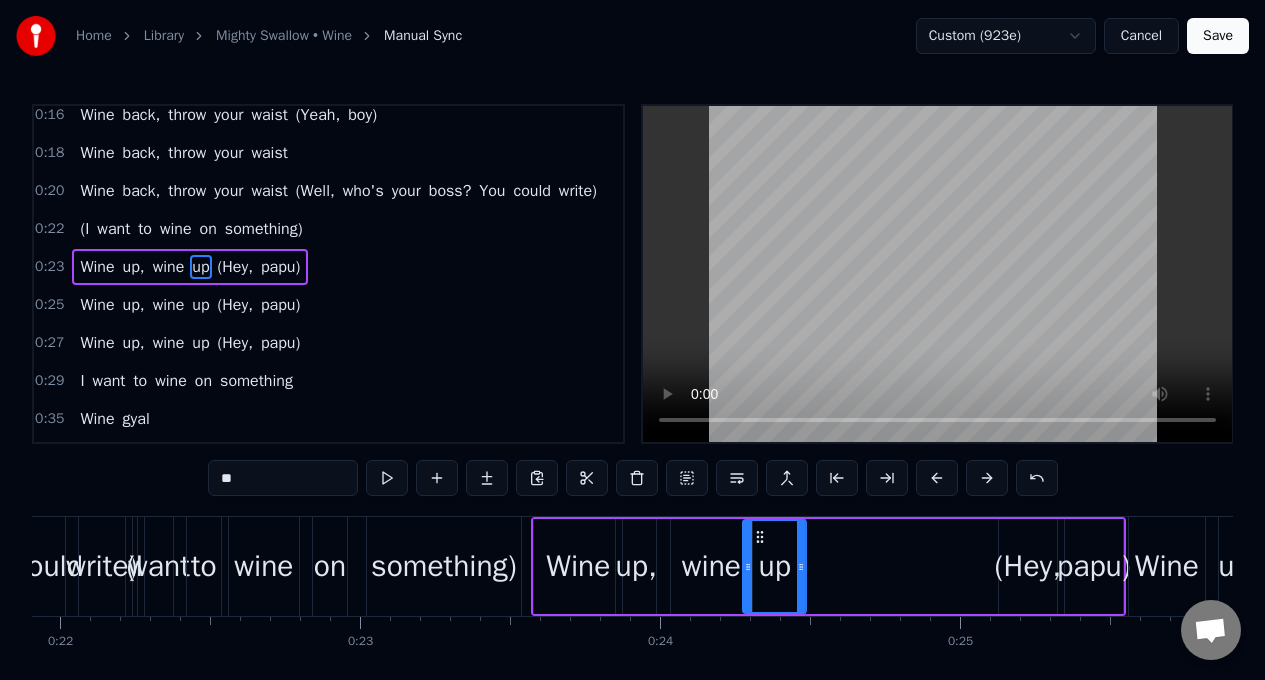 click on "wine" at bounding box center [711, 566] 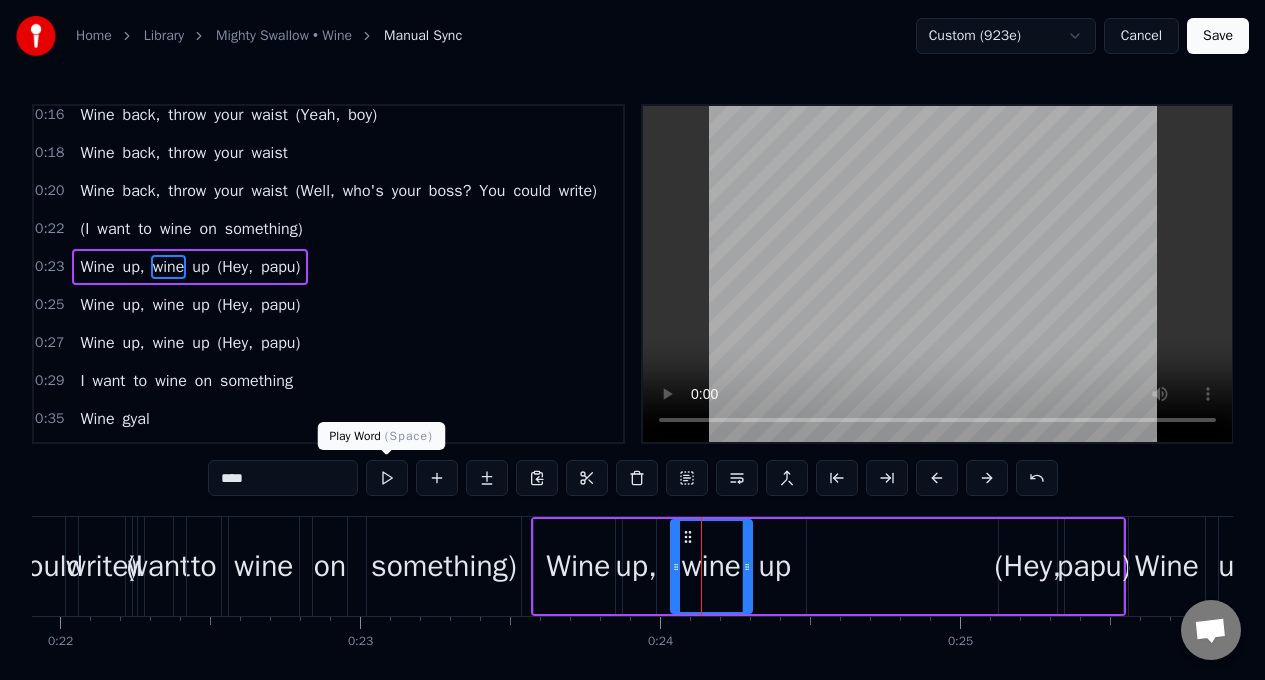click at bounding box center [387, 478] 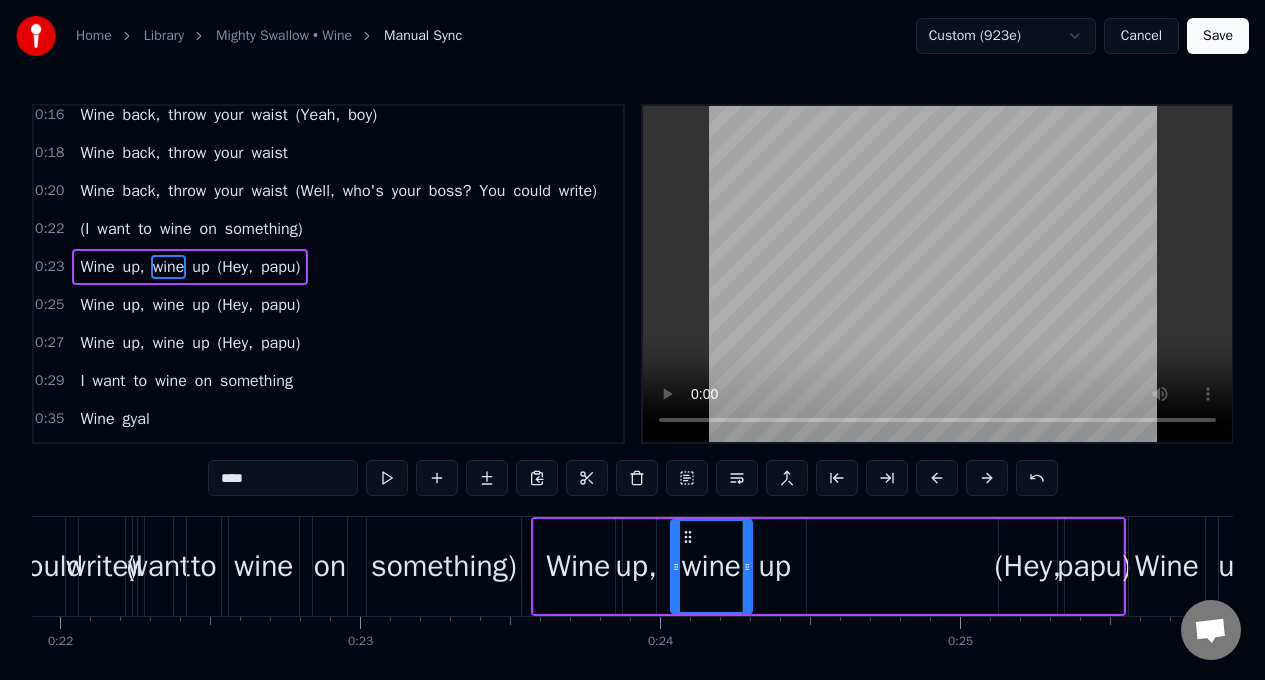 click at bounding box center [387, 478] 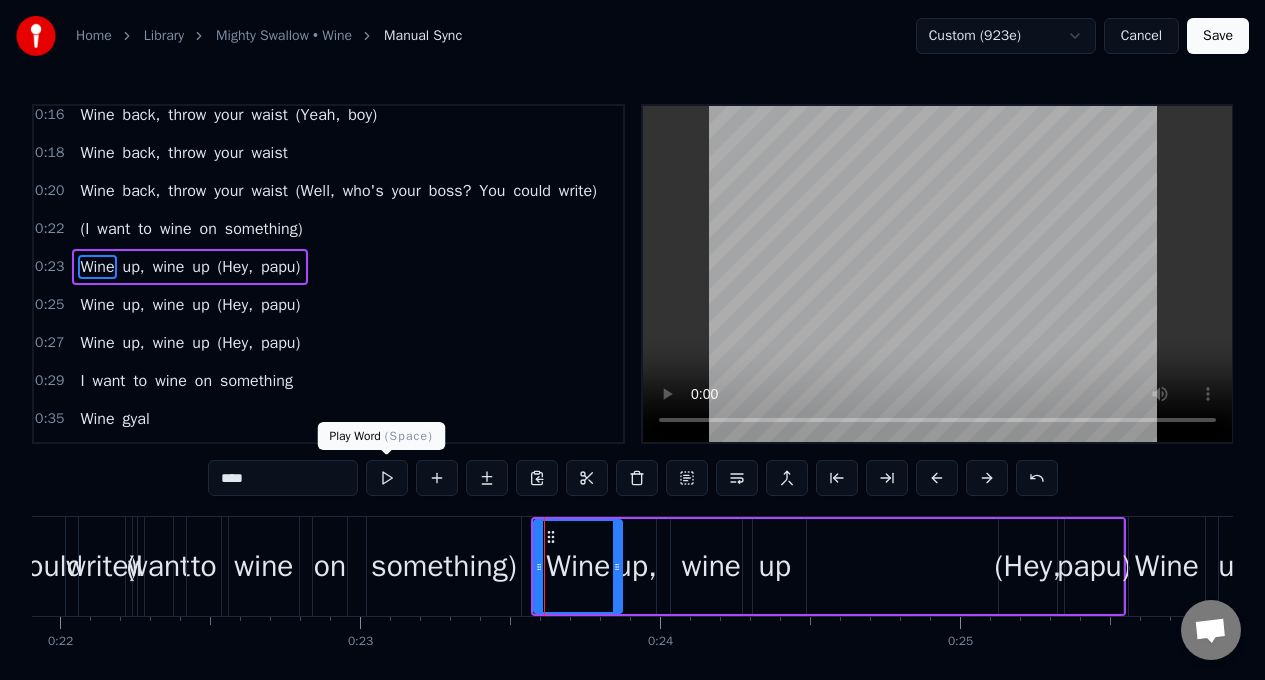 click at bounding box center (387, 478) 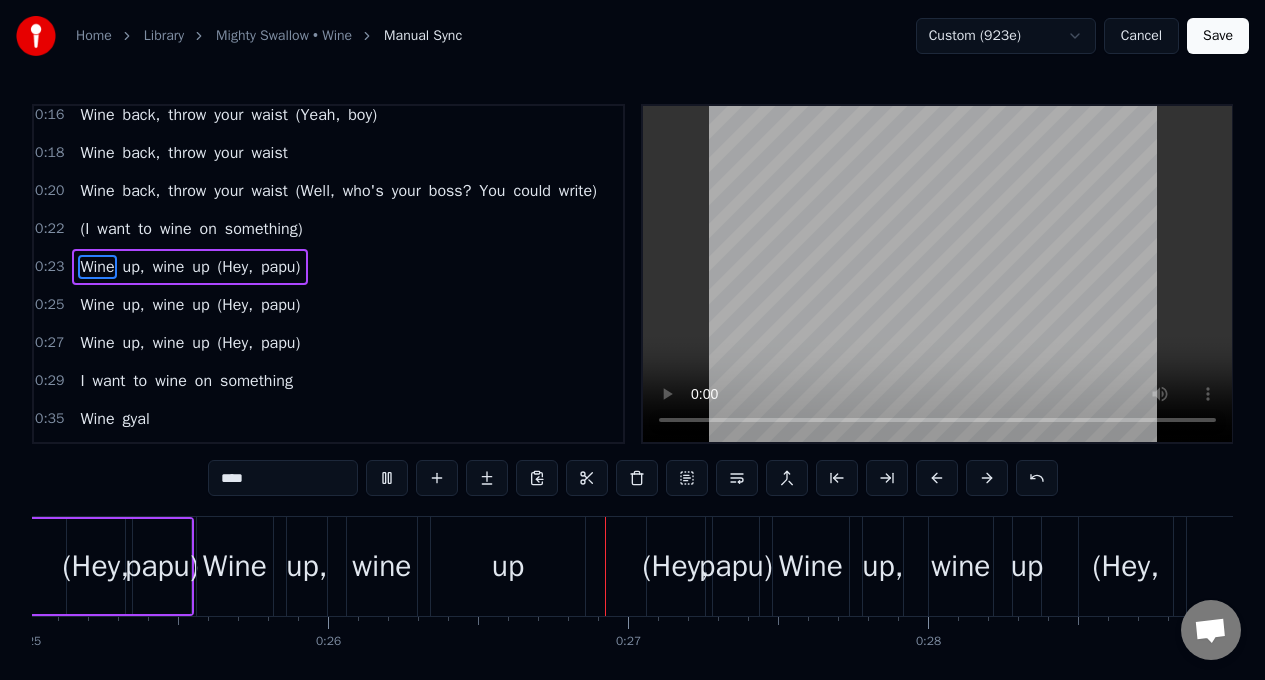 scroll, scrollTop: 0, scrollLeft: 7747, axis: horizontal 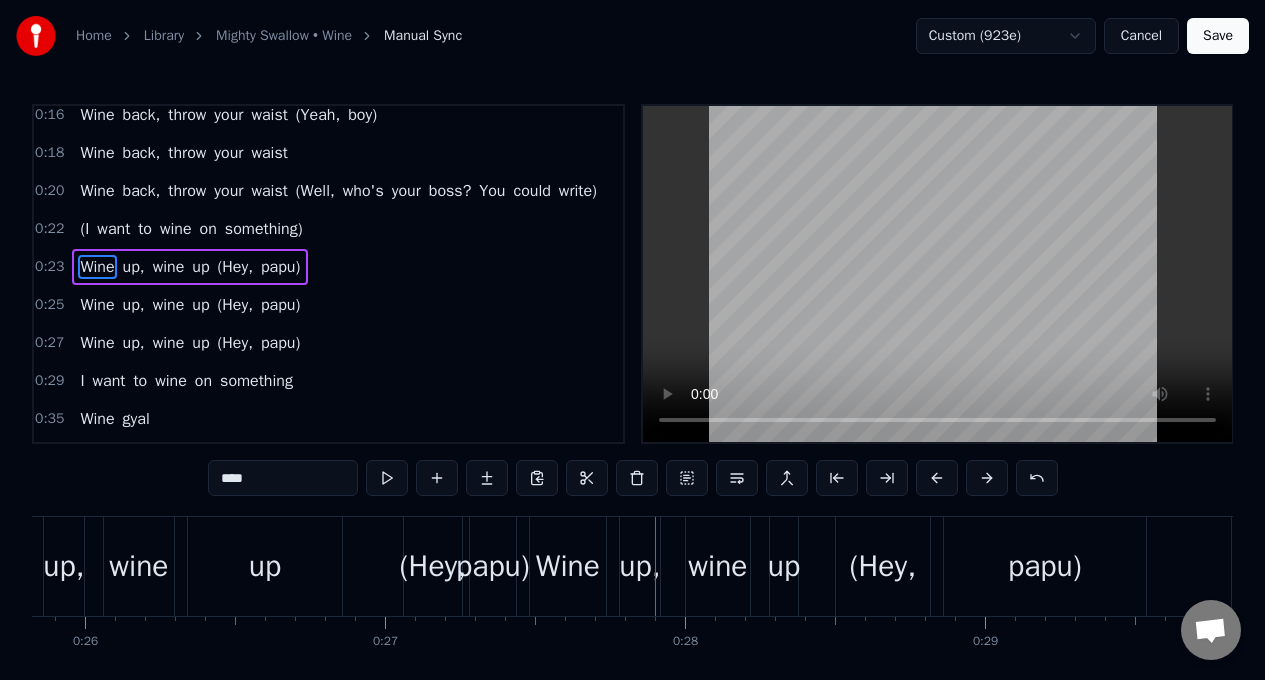 click on "up," at bounding box center (63, 566) 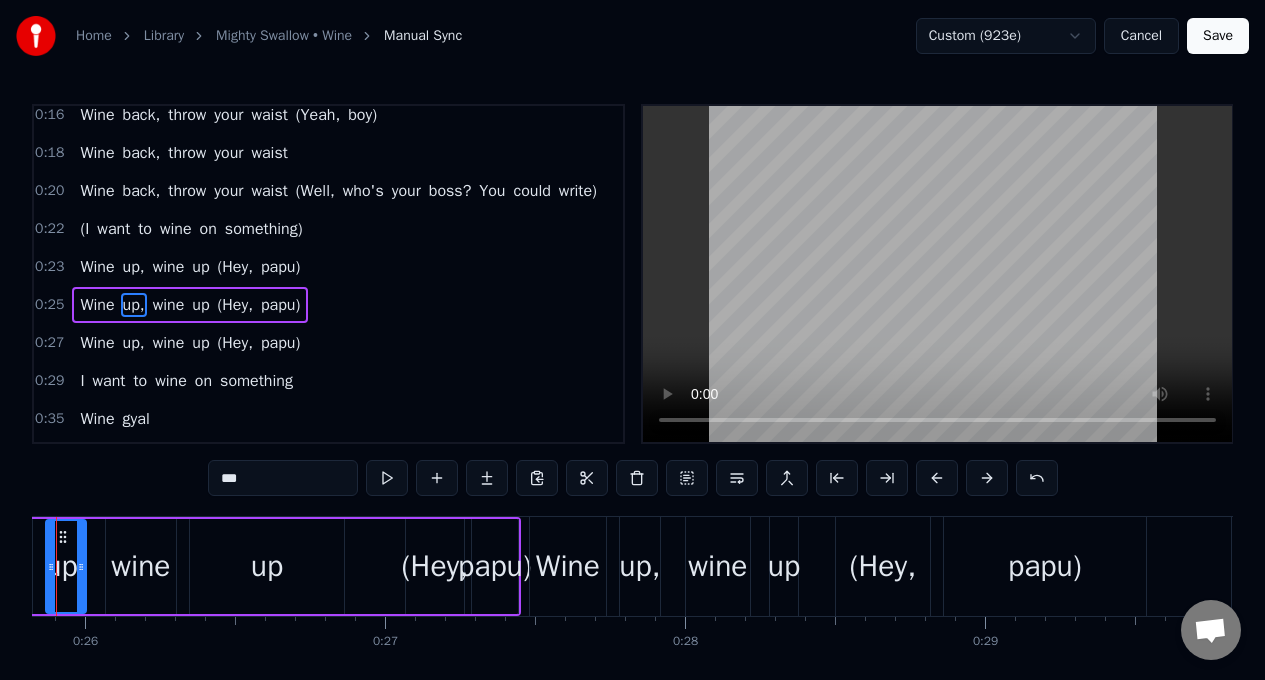 scroll, scrollTop: 116, scrollLeft: 0, axis: vertical 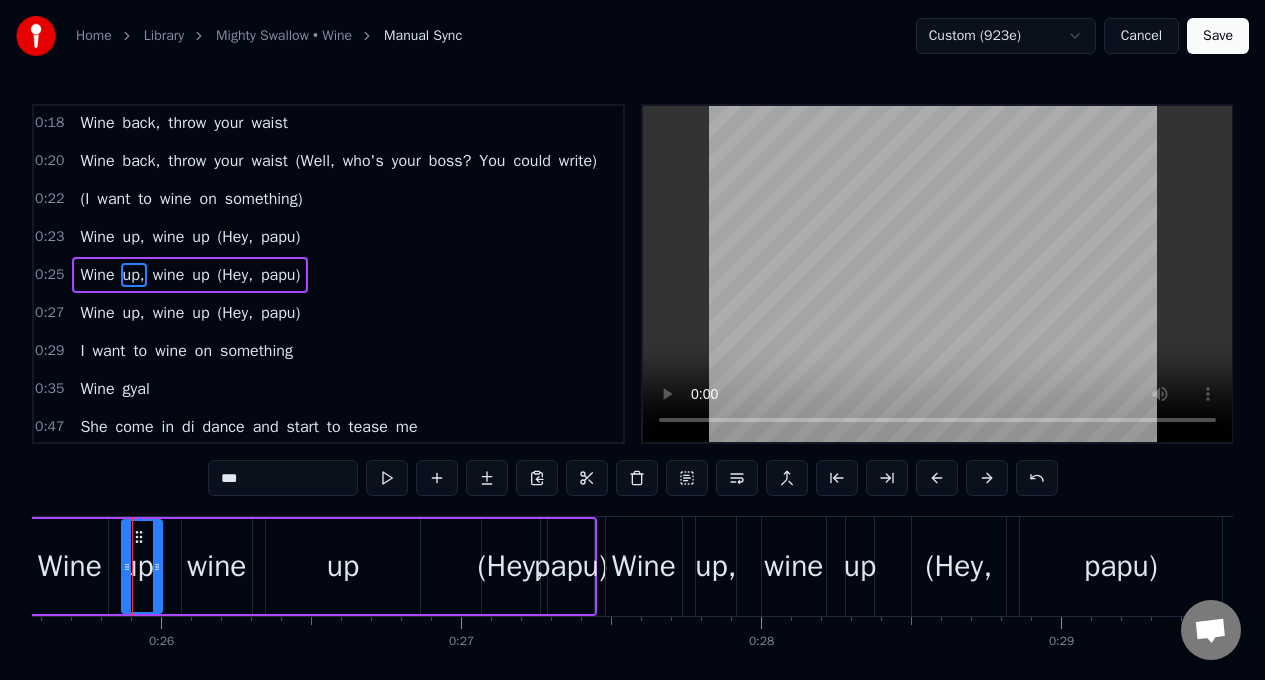 click on "Wine" at bounding box center (70, 566) 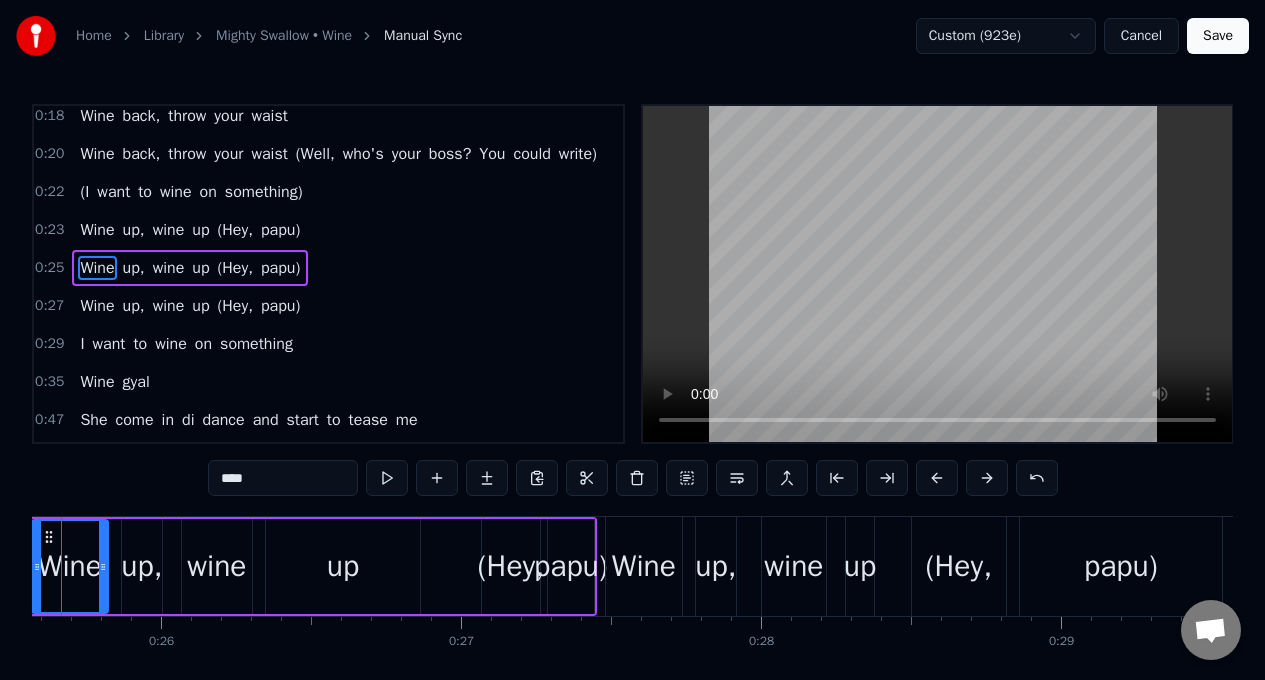 scroll, scrollTop: 124, scrollLeft: 0, axis: vertical 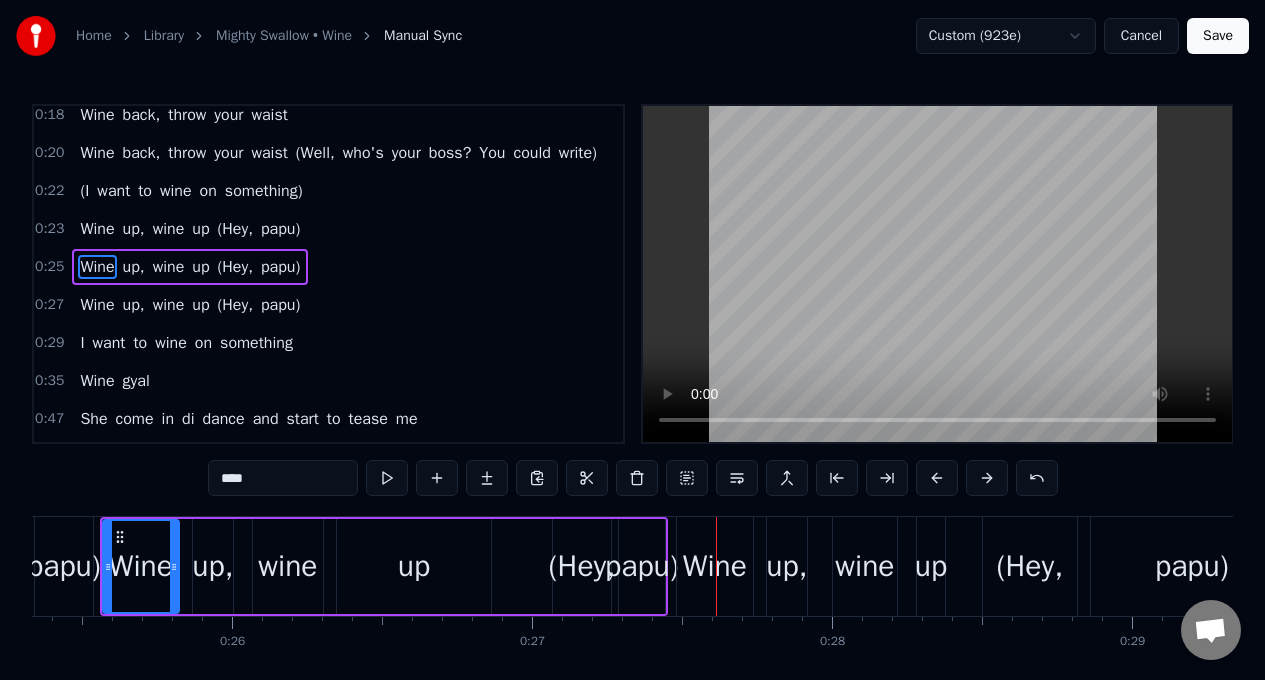 click on "(I want to wine on something)" at bounding box center (191, 191) 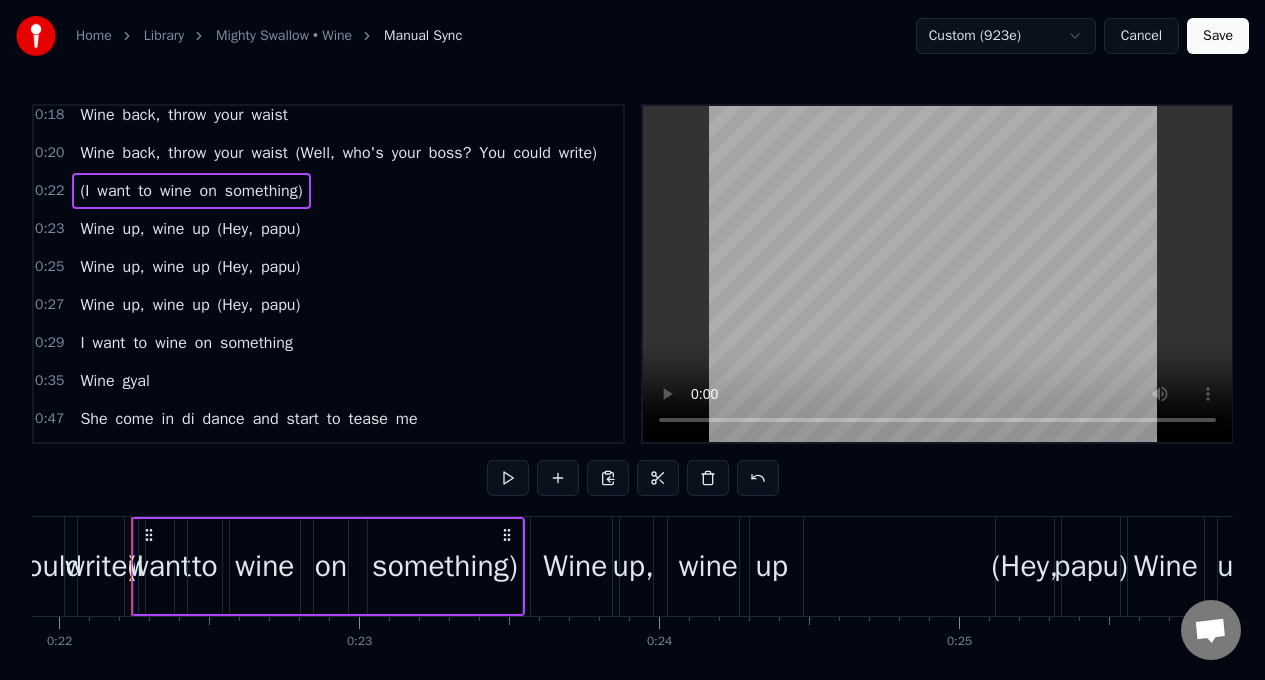 scroll, scrollTop: 0, scrollLeft: 6572, axis: horizontal 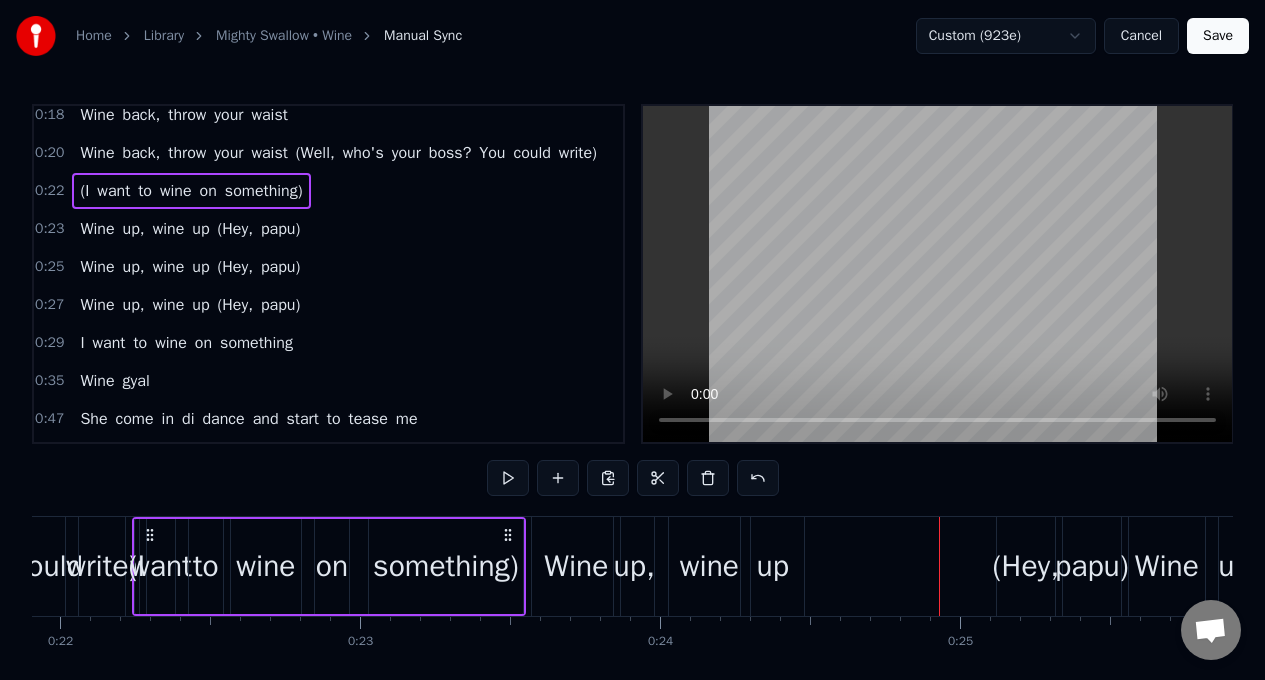 click on "(Hey," at bounding box center [1026, 566] 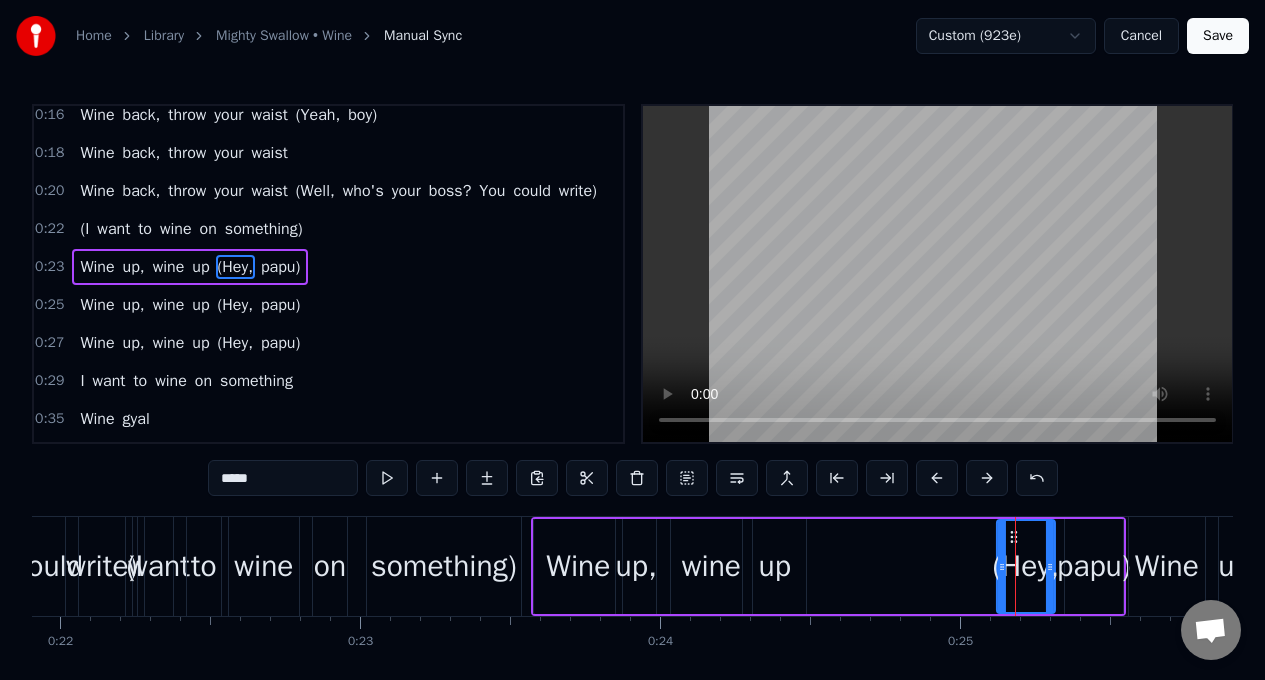 click 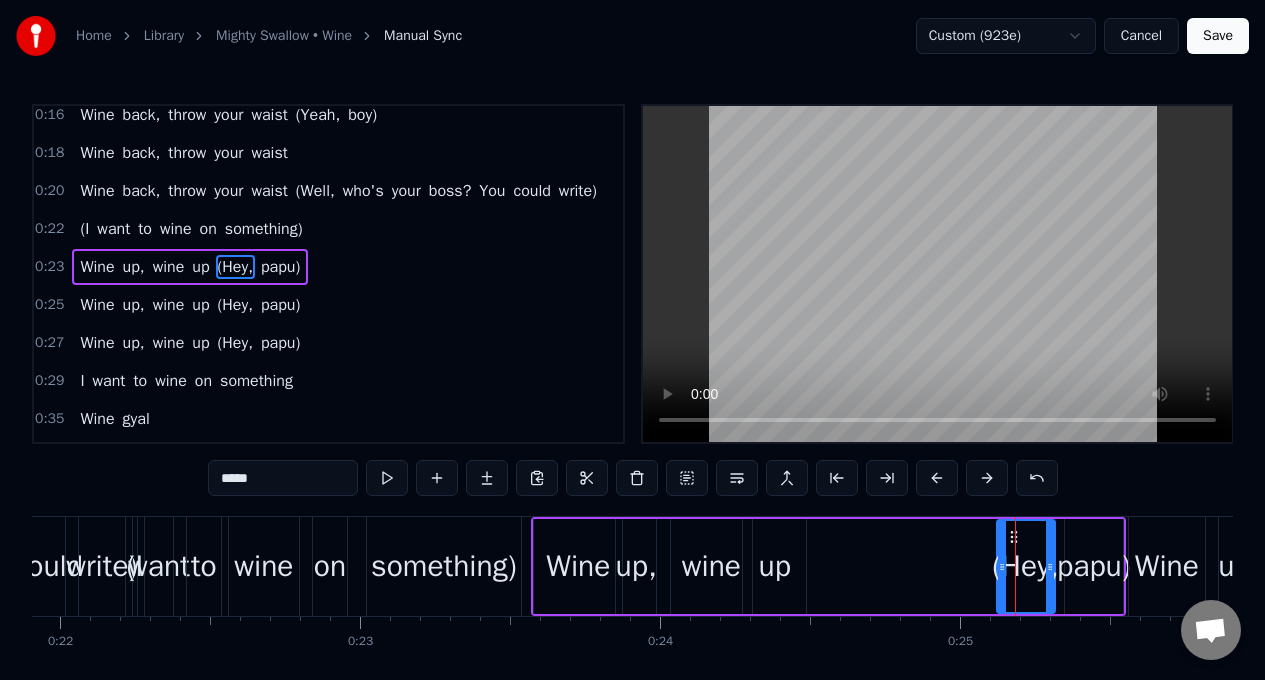 click 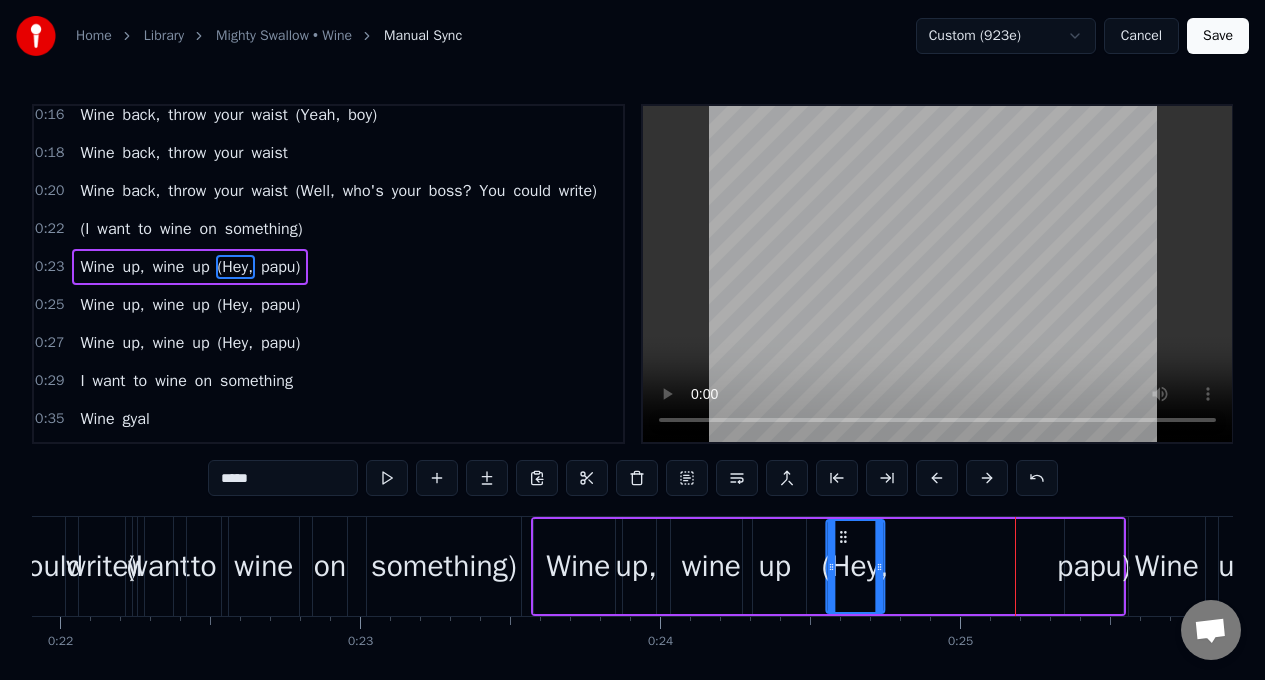 drag, startPoint x: 1009, startPoint y: 541, endPoint x: 835, endPoint y: 531, distance: 174.28712 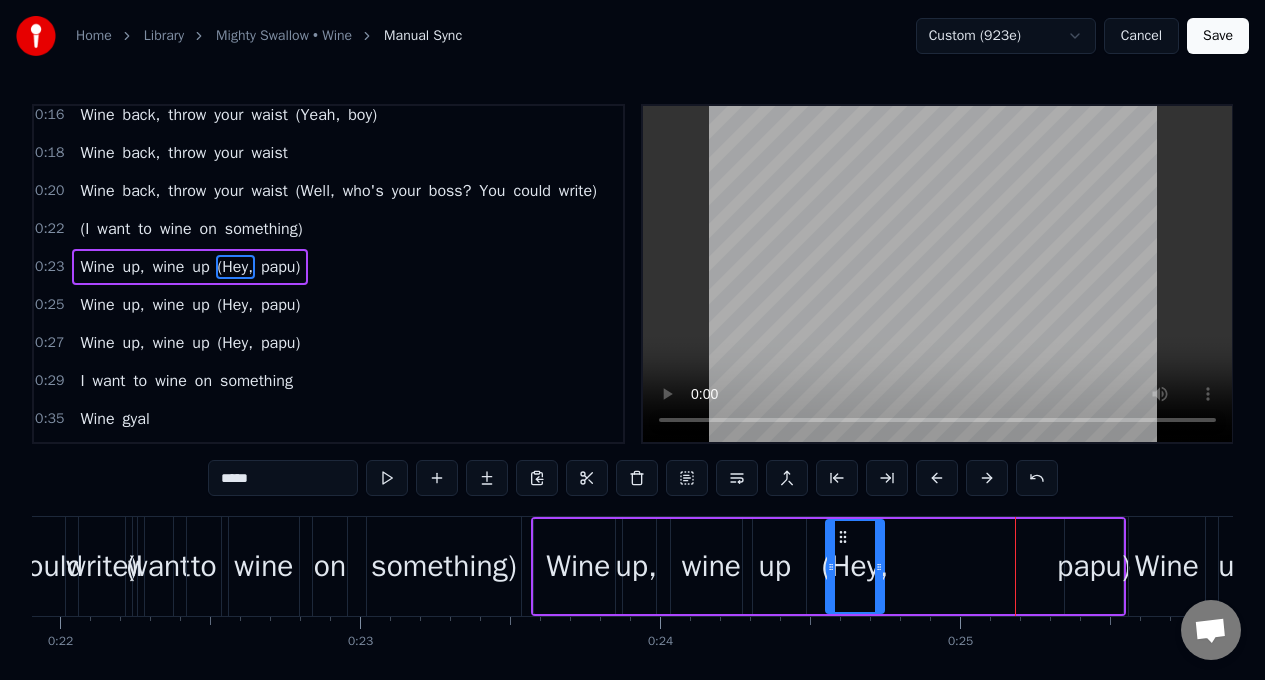 click on "*****" at bounding box center [283, 478] 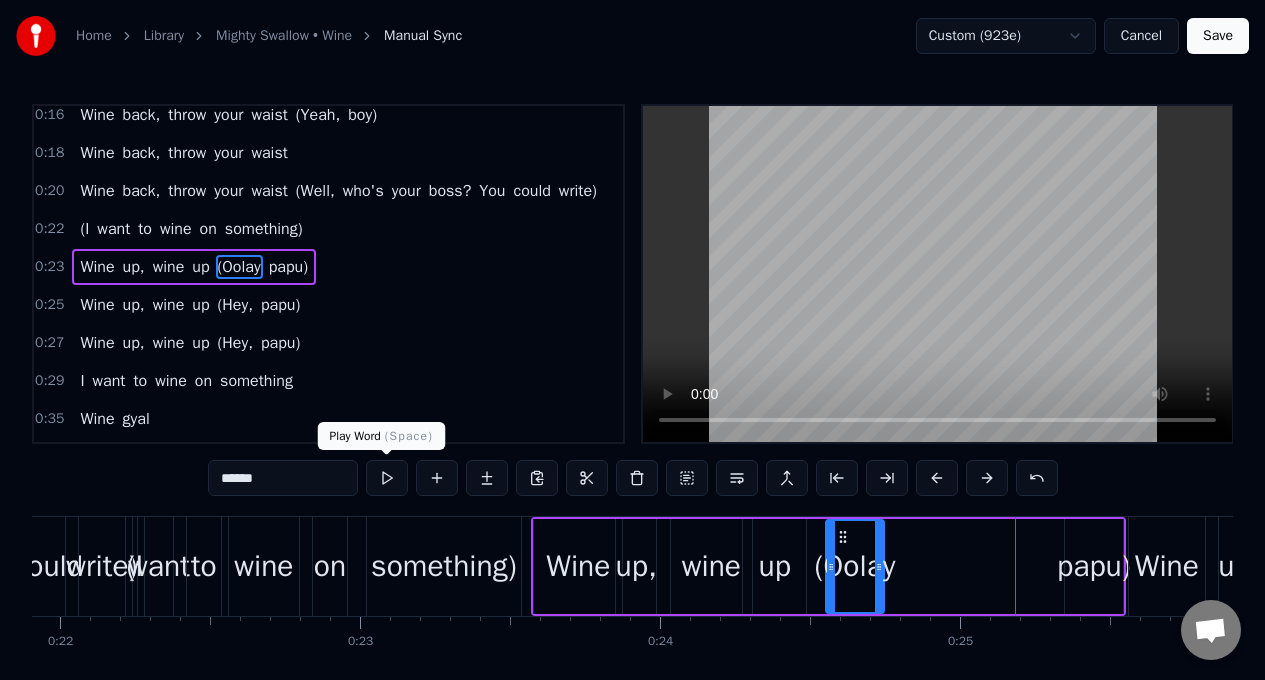 click at bounding box center [387, 478] 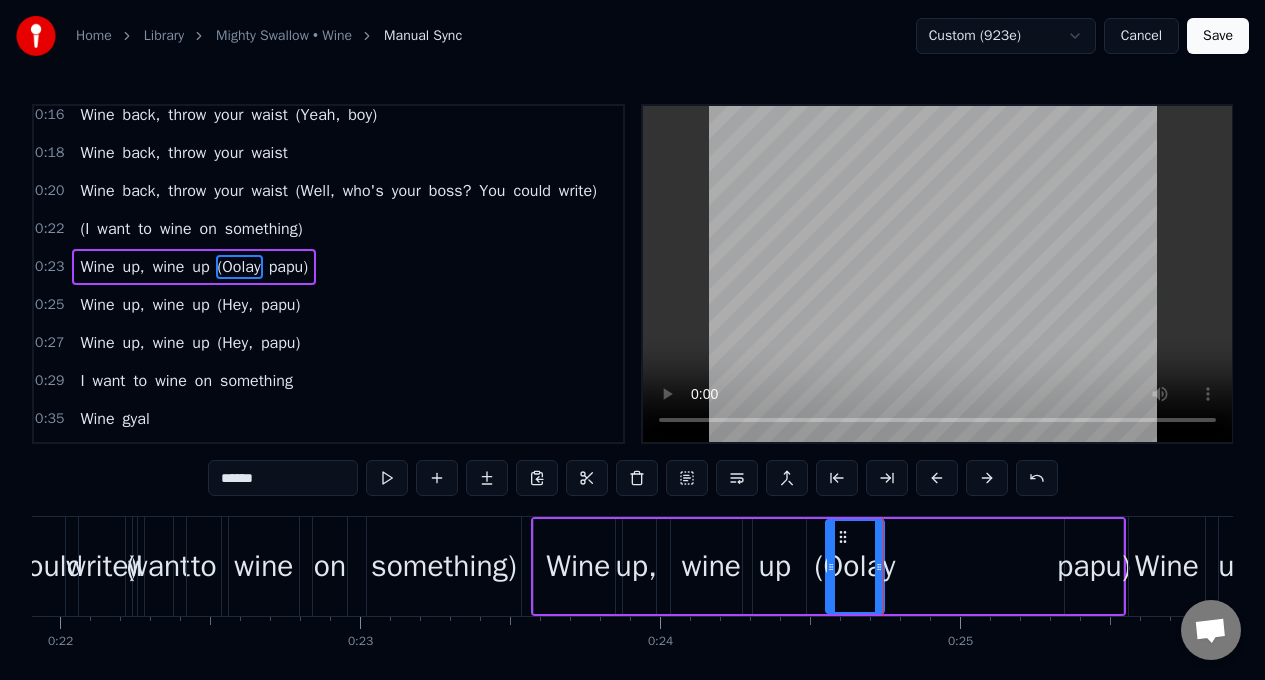 click at bounding box center (387, 478) 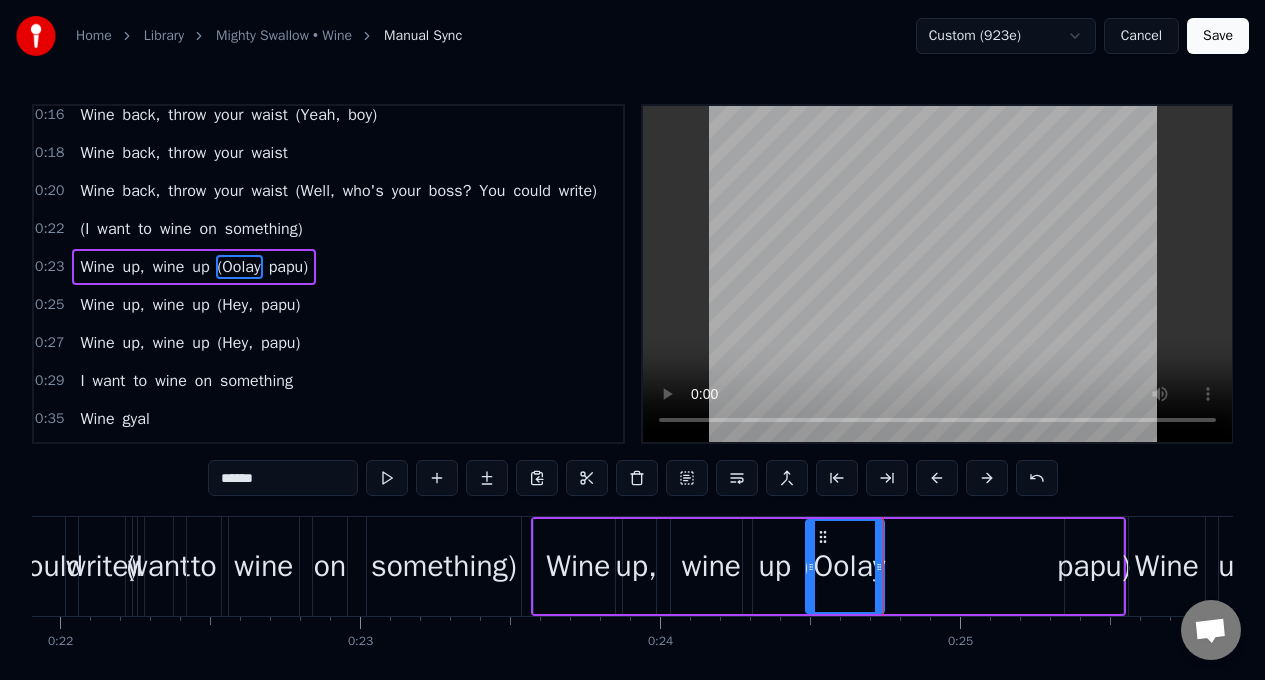 drag, startPoint x: 832, startPoint y: 557, endPoint x: 812, endPoint y: 557, distance: 20 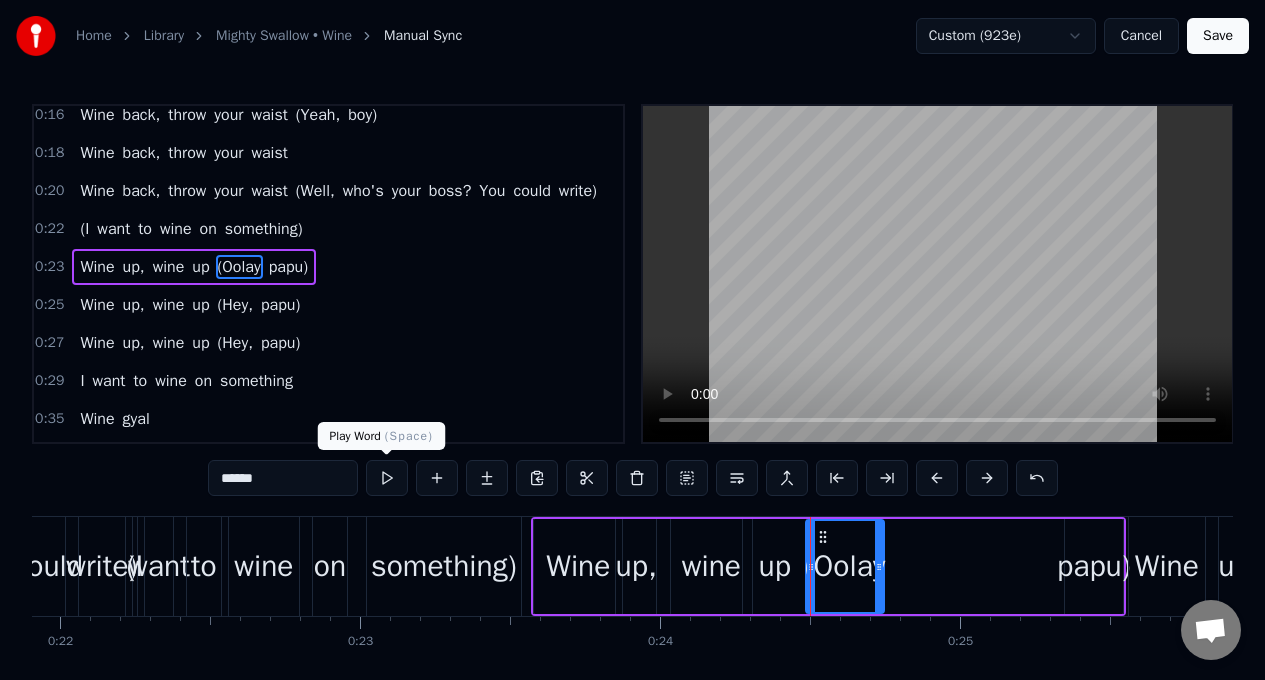 click at bounding box center [387, 478] 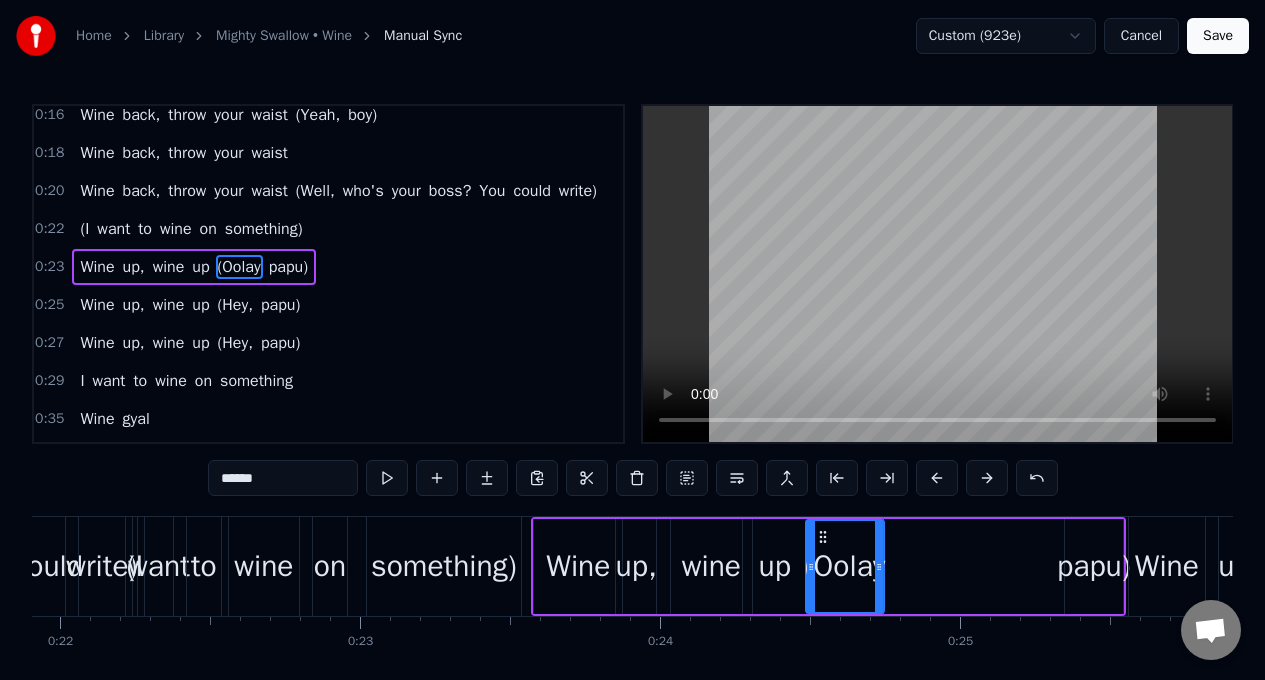 click at bounding box center [387, 478] 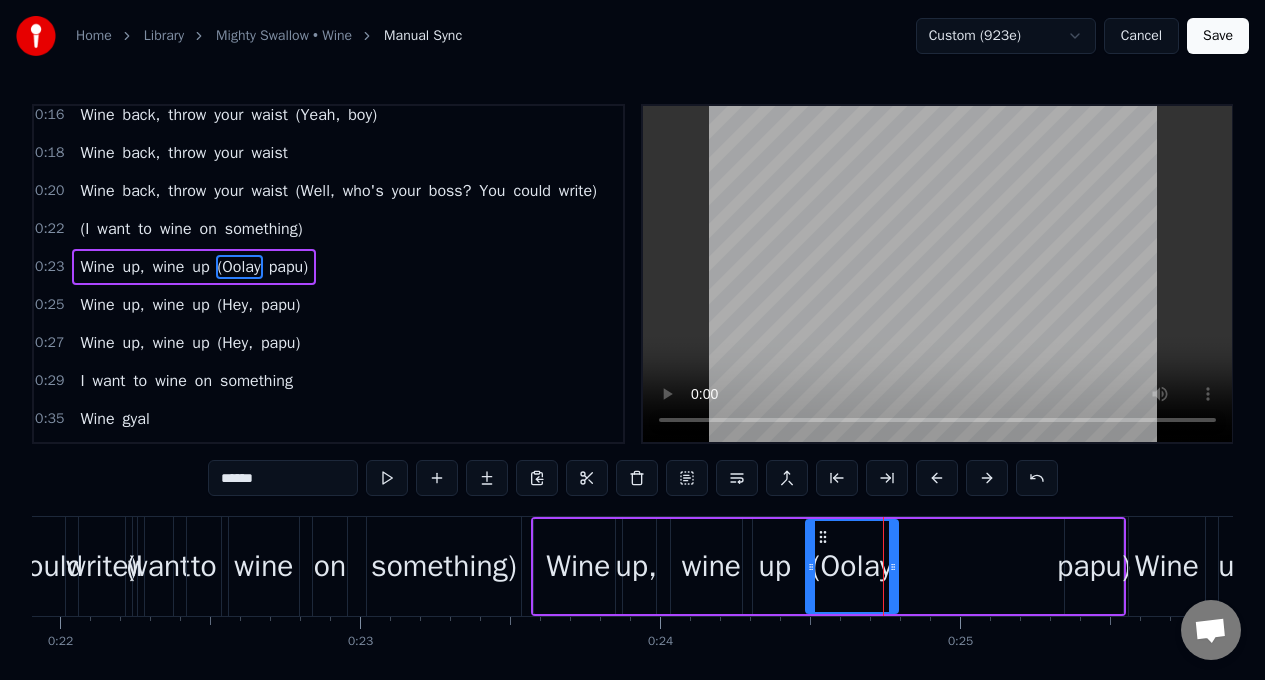 drag, startPoint x: 880, startPoint y: 561, endPoint x: 894, endPoint y: 569, distance: 16.124516 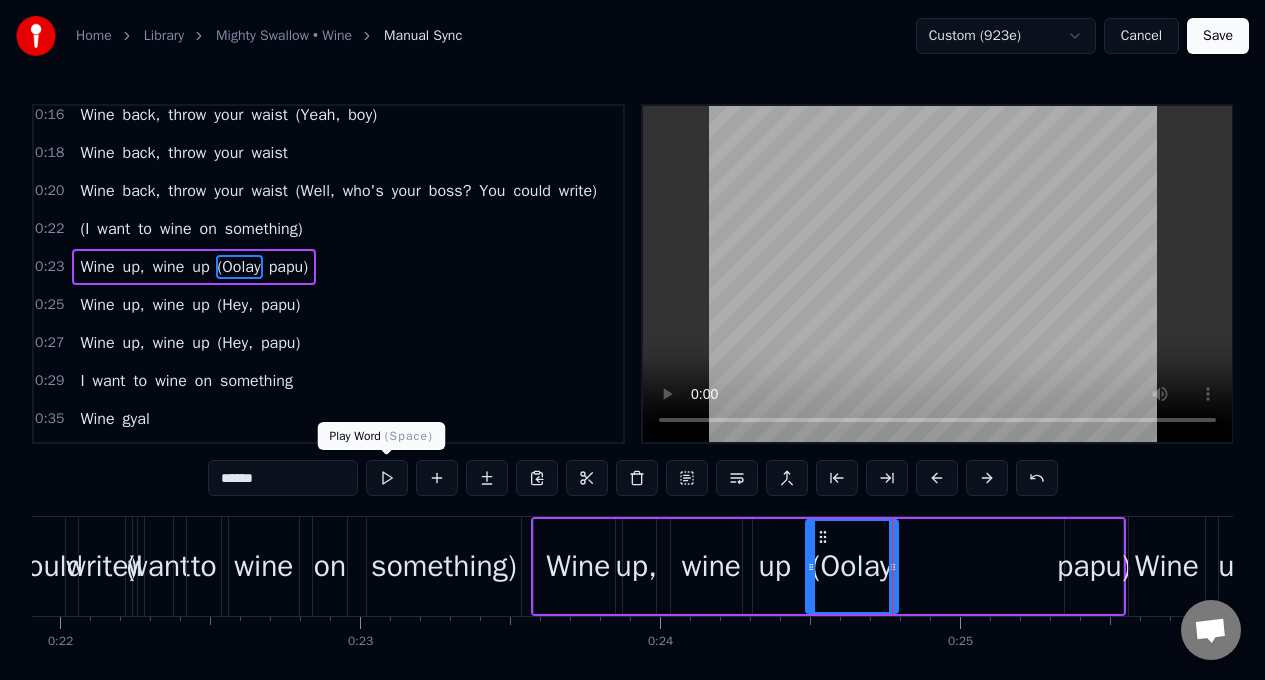 click at bounding box center [387, 478] 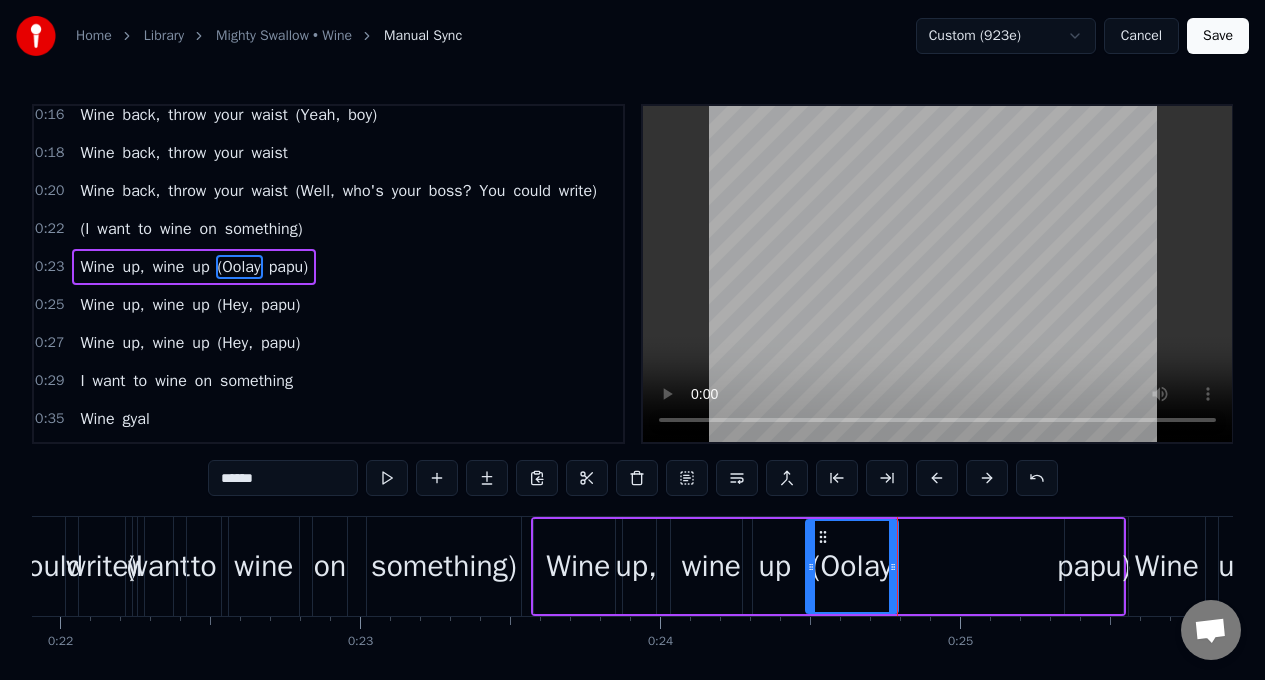 click at bounding box center (387, 478) 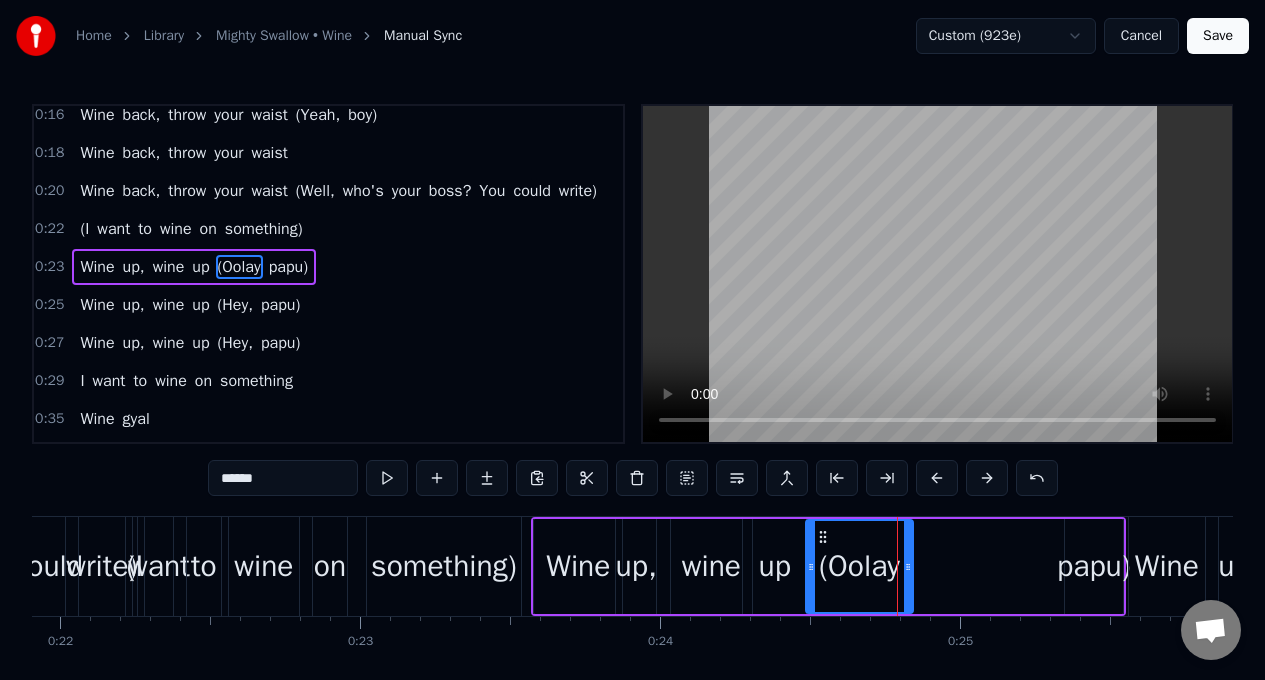 drag, startPoint x: 894, startPoint y: 547, endPoint x: 909, endPoint y: 550, distance: 15.297058 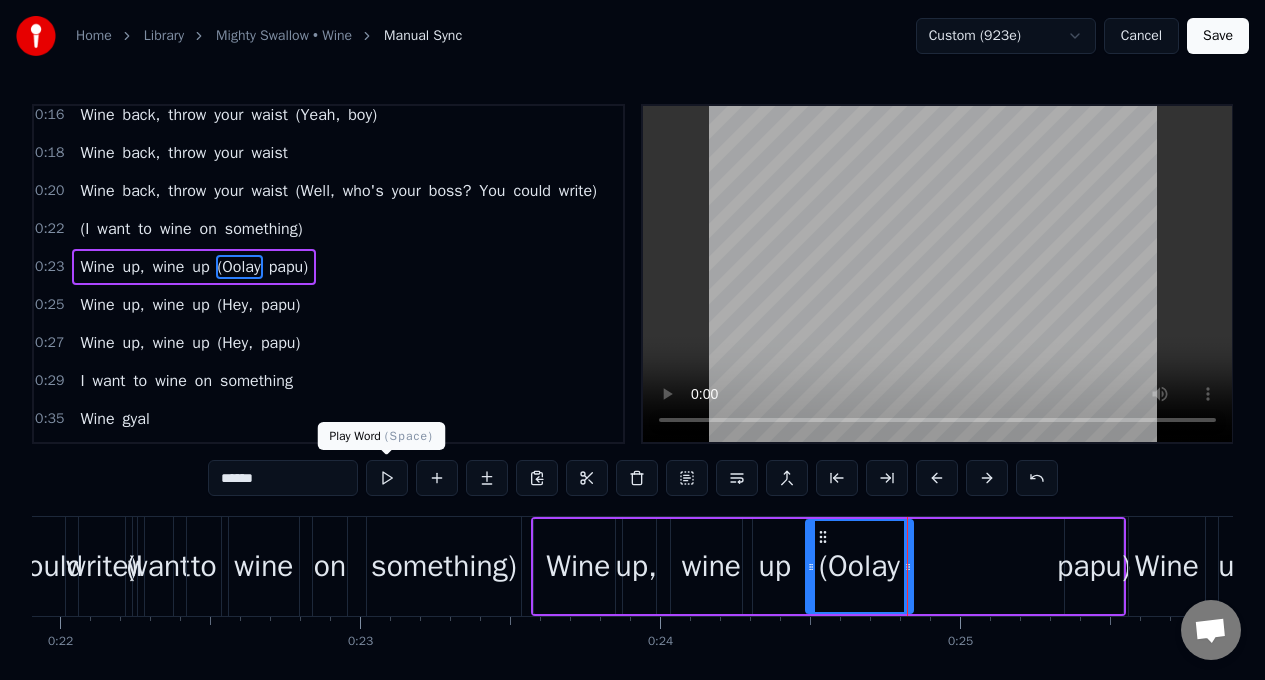 click at bounding box center [387, 478] 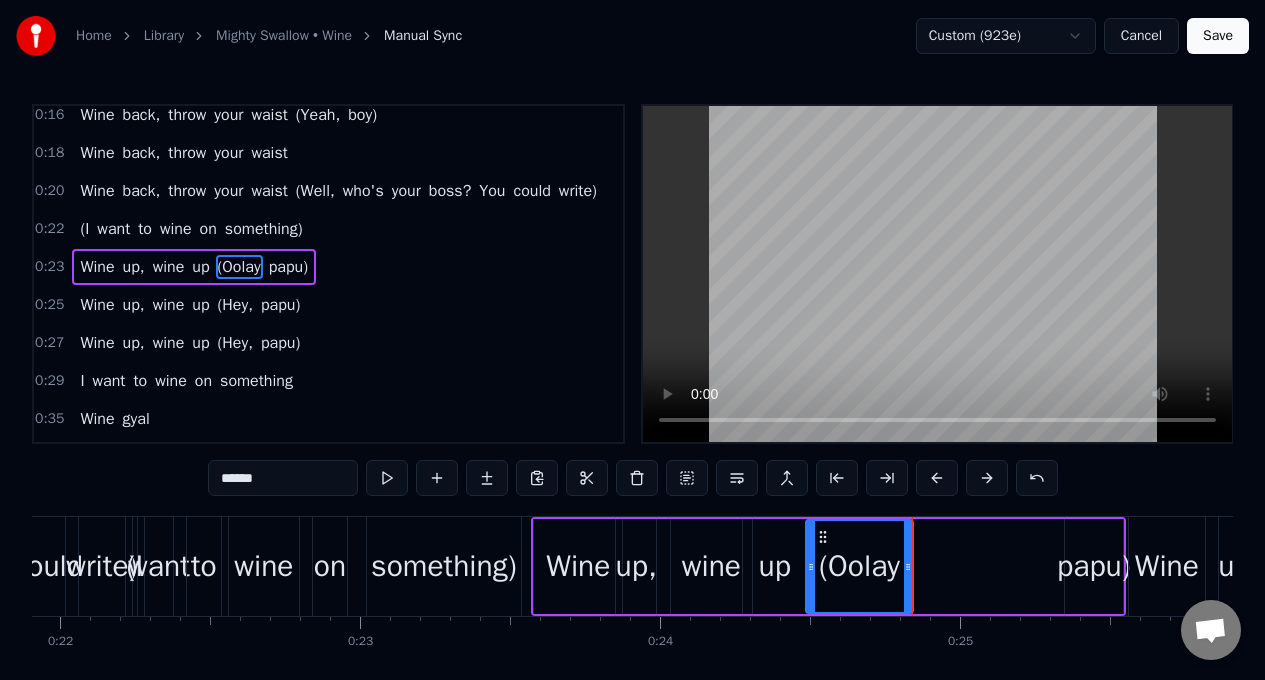 click at bounding box center [387, 478] 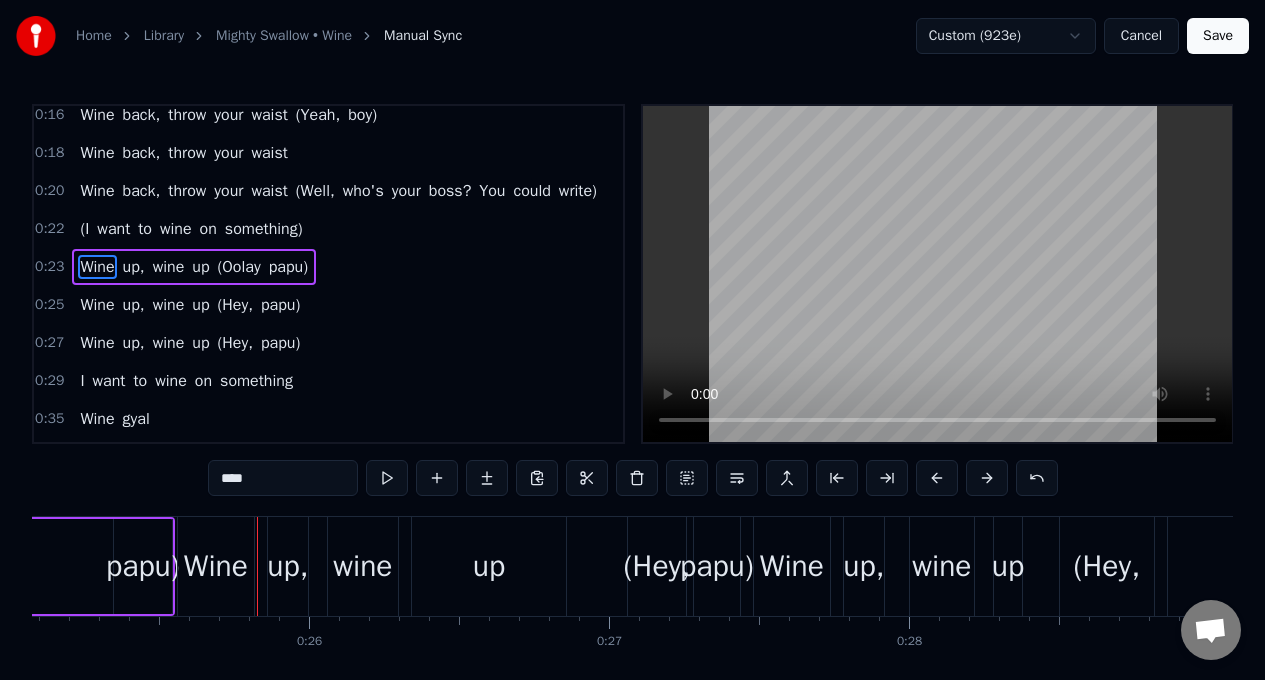 scroll, scrollTop: 0, scrollLeft: 7579, axis: horizontal 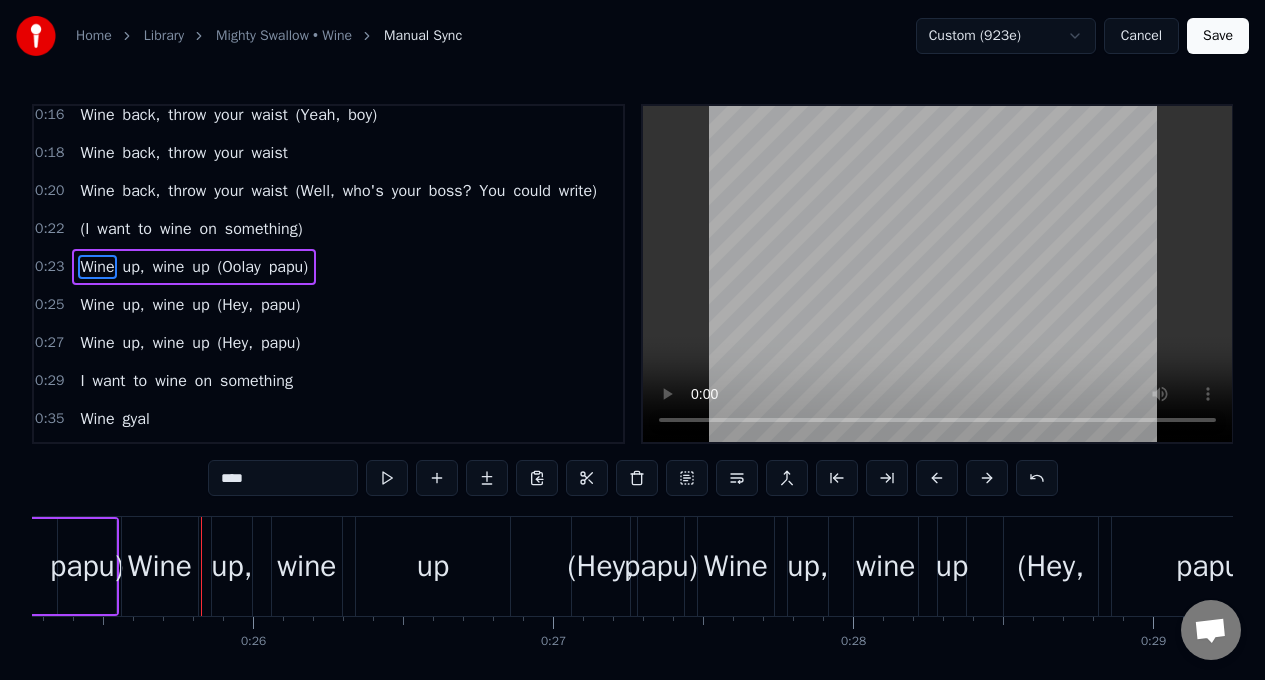 click on "Wine" at bounding box center (97, 267) 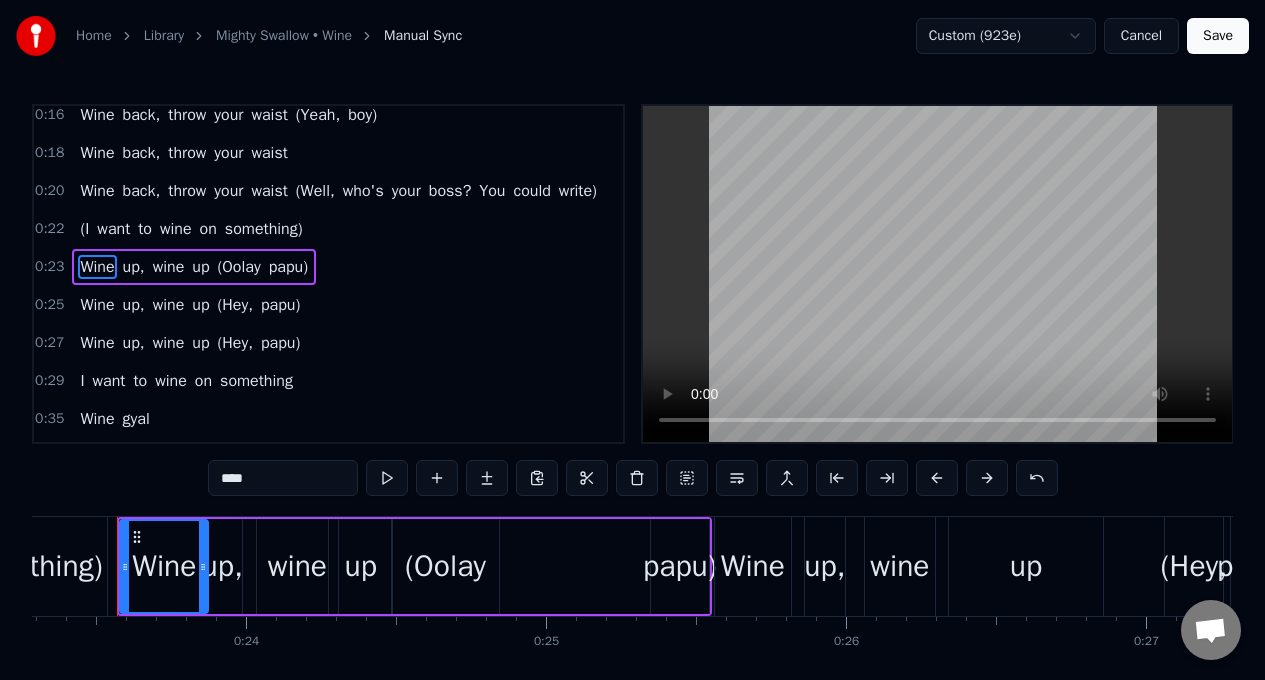scroll, scrollTop: 0, scrollLeft: 6971, axis: horizontal 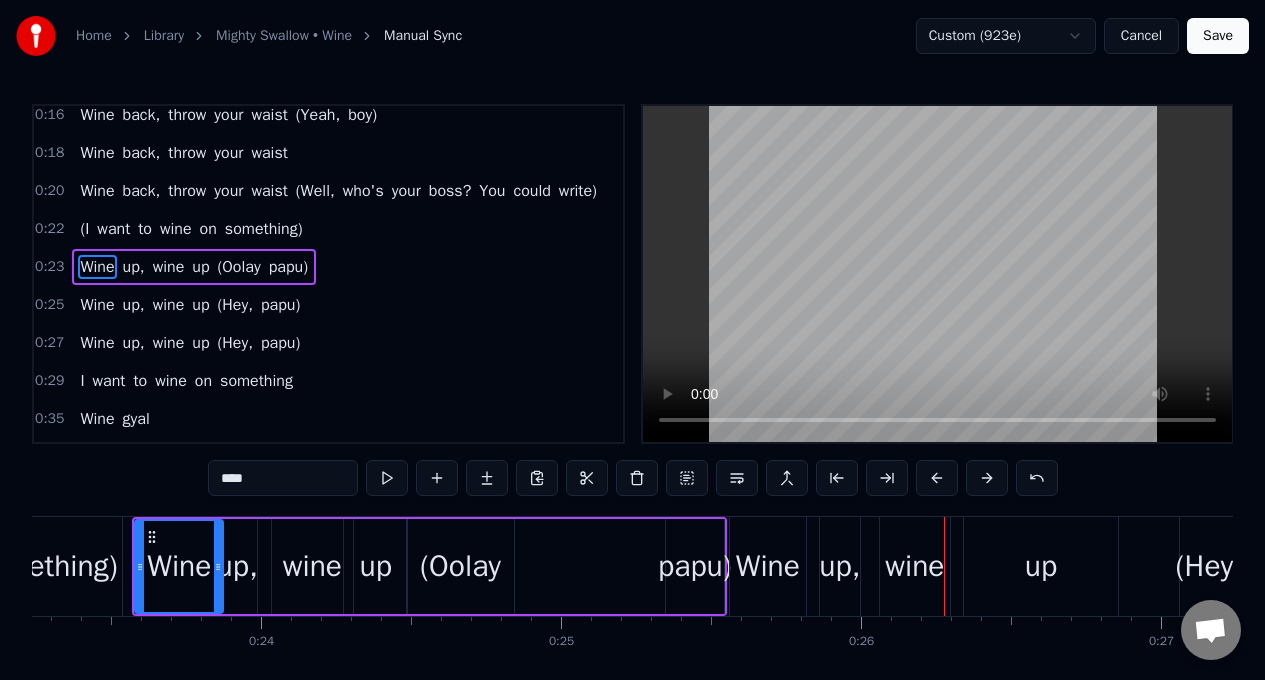 click on "papu)" at bounding box center (695, 566) 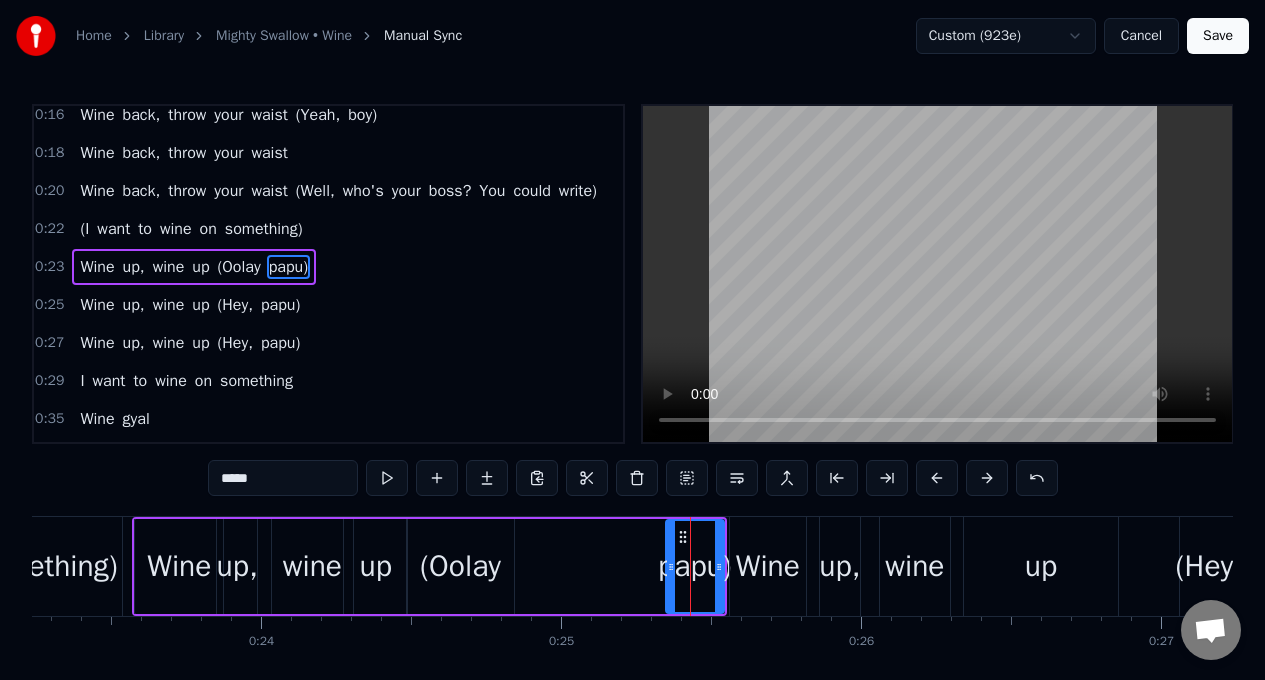 click on "*****" at bounding box center (283, 478) 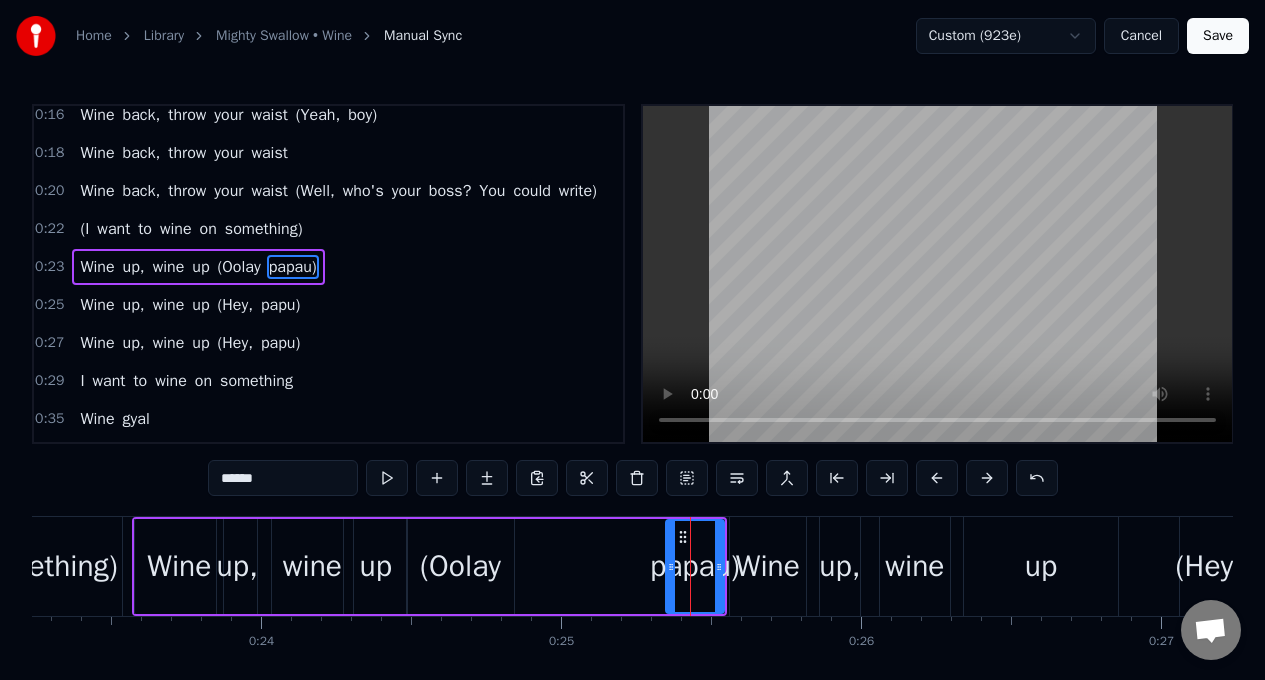 click on "(Oolay" at bounding box center [460, 566] 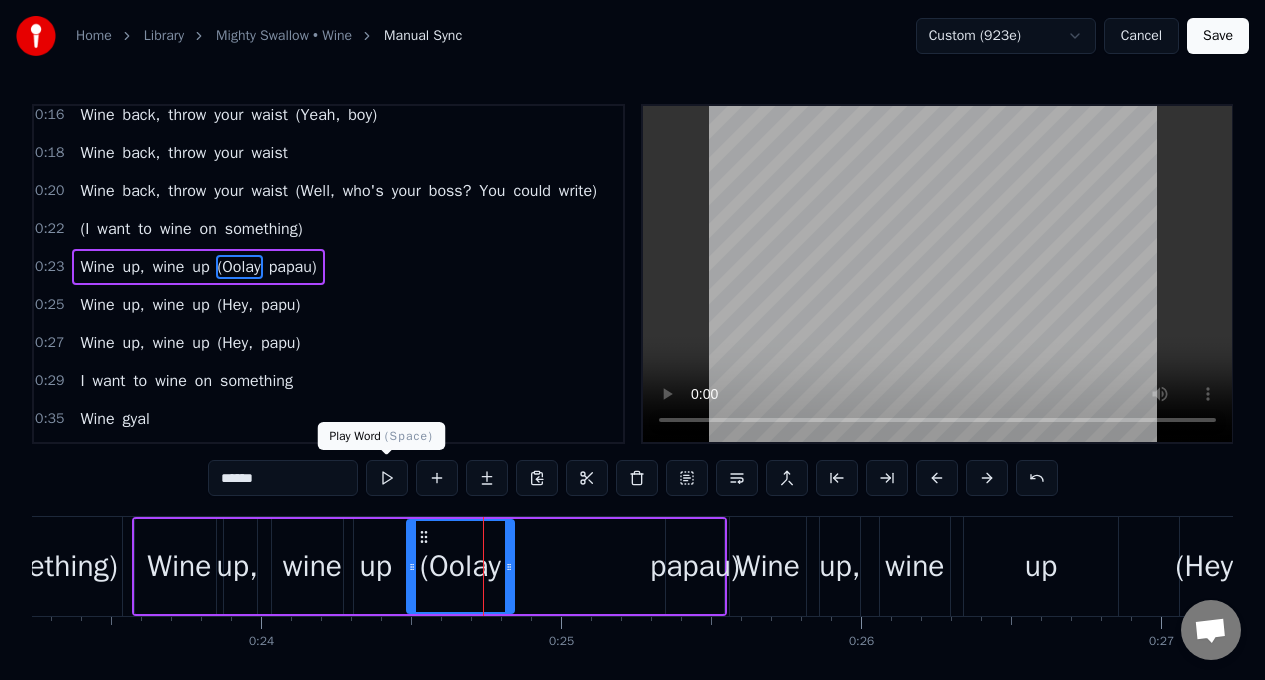click at bounding box center [387, 478] 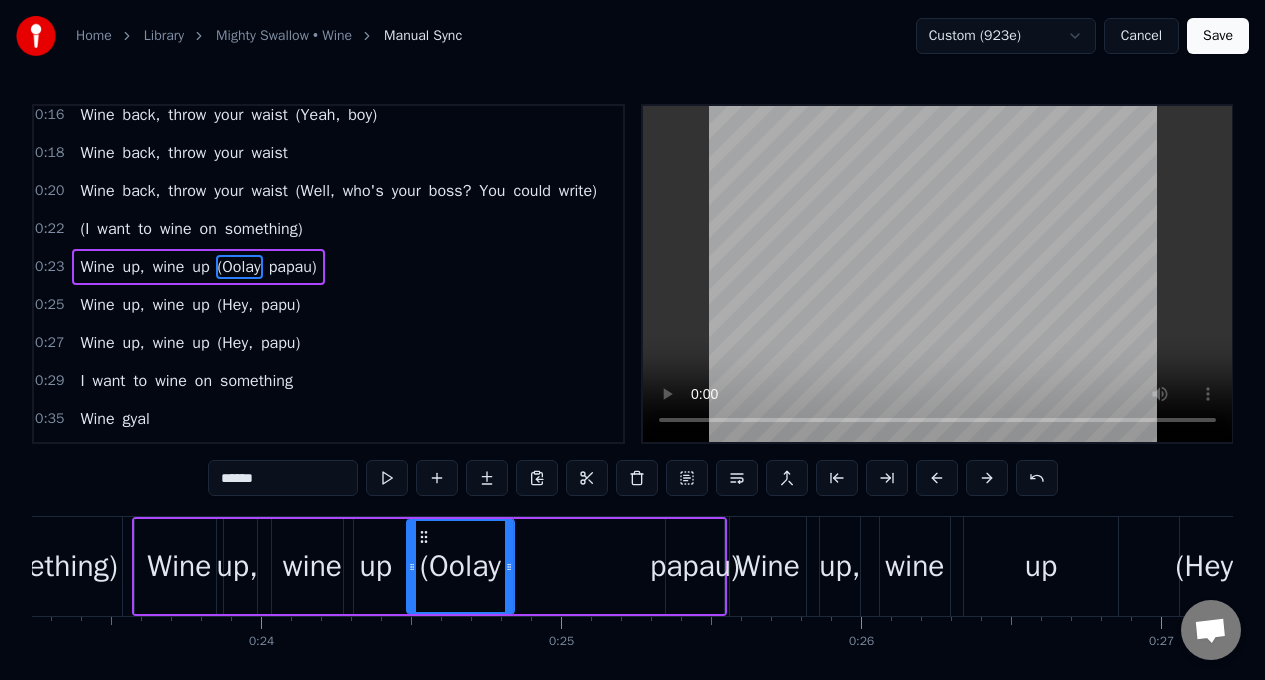 click on "papau)" at bounding box center [695, 566] 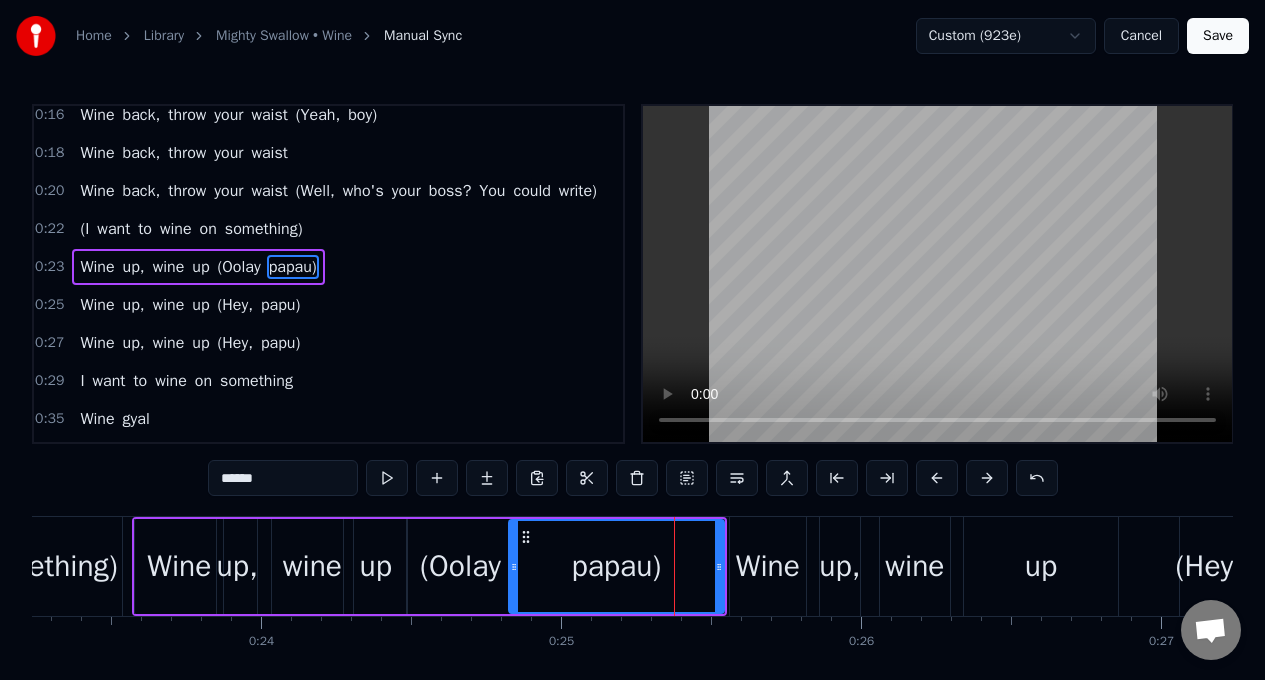 drag, startPoint x: 671, startPoint y: 545, endPoint x: 513, endPoint y: 542, distance: 158.02847 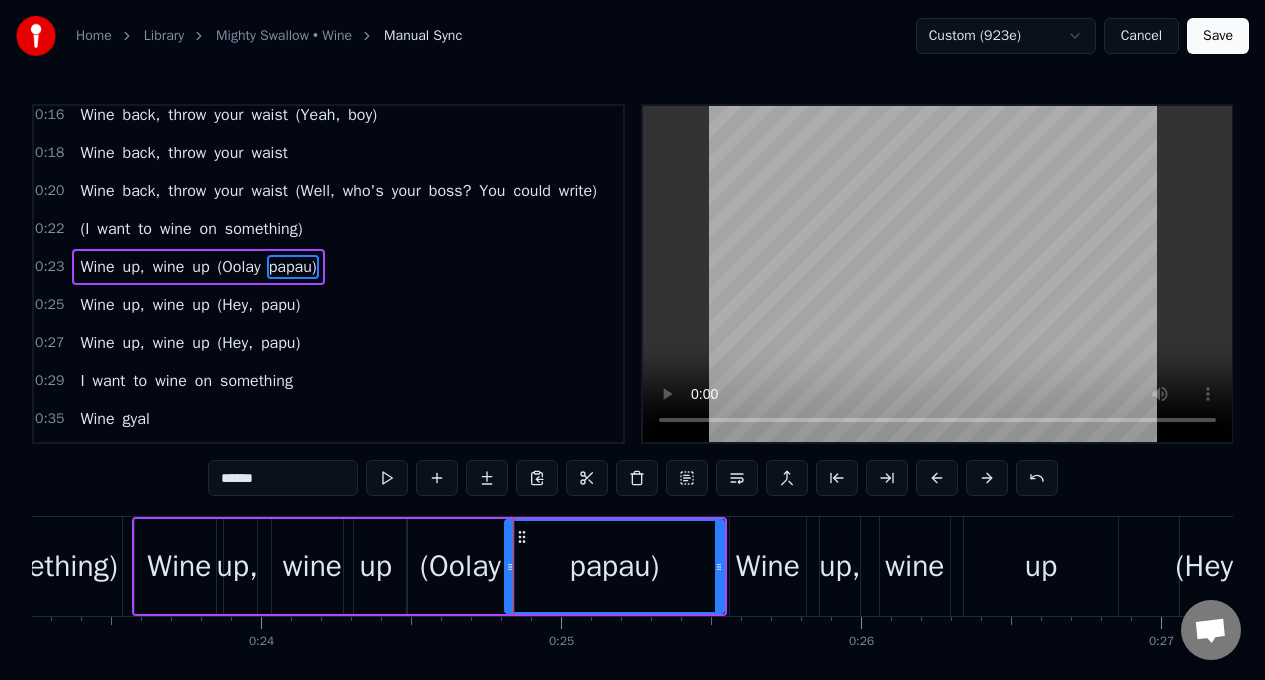 drag, startPoint x: 513, startPoint y: 542, endPoint x: 434, endPoint y: 534, distance: 79.40403 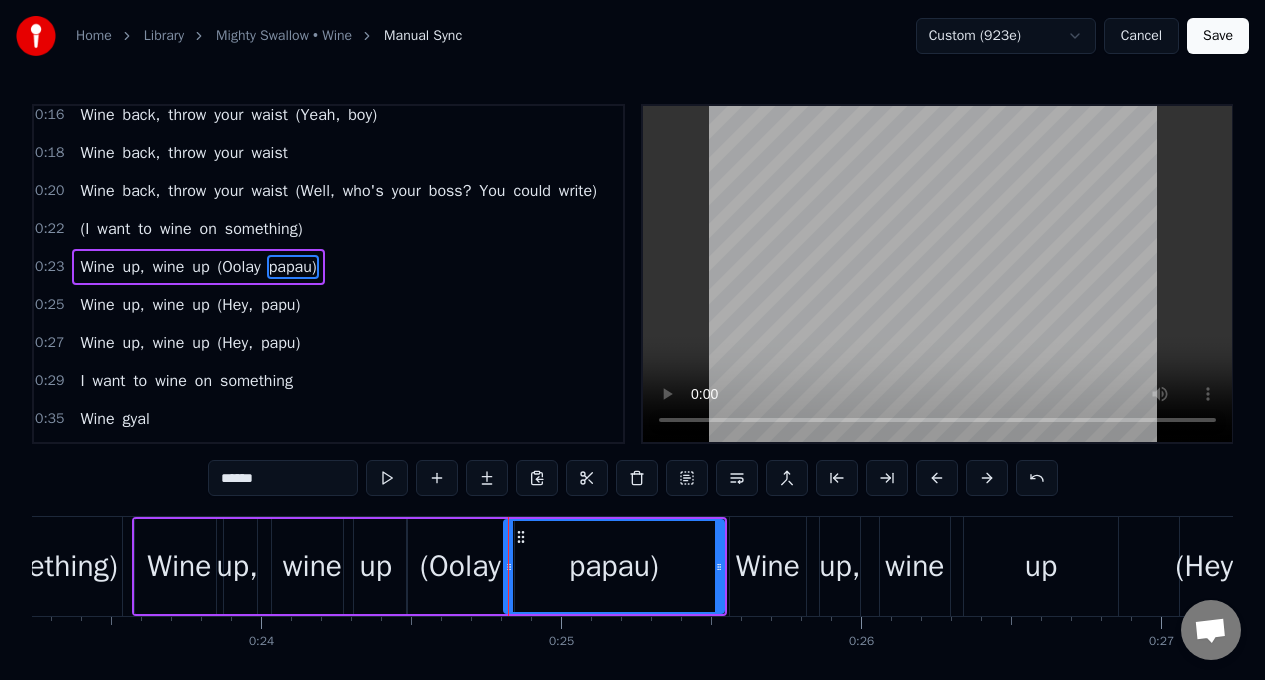drag, startPoint x: 590, startPoint y: 551, endPoint x: 540, endPoint y: 535, distance: 52.49762 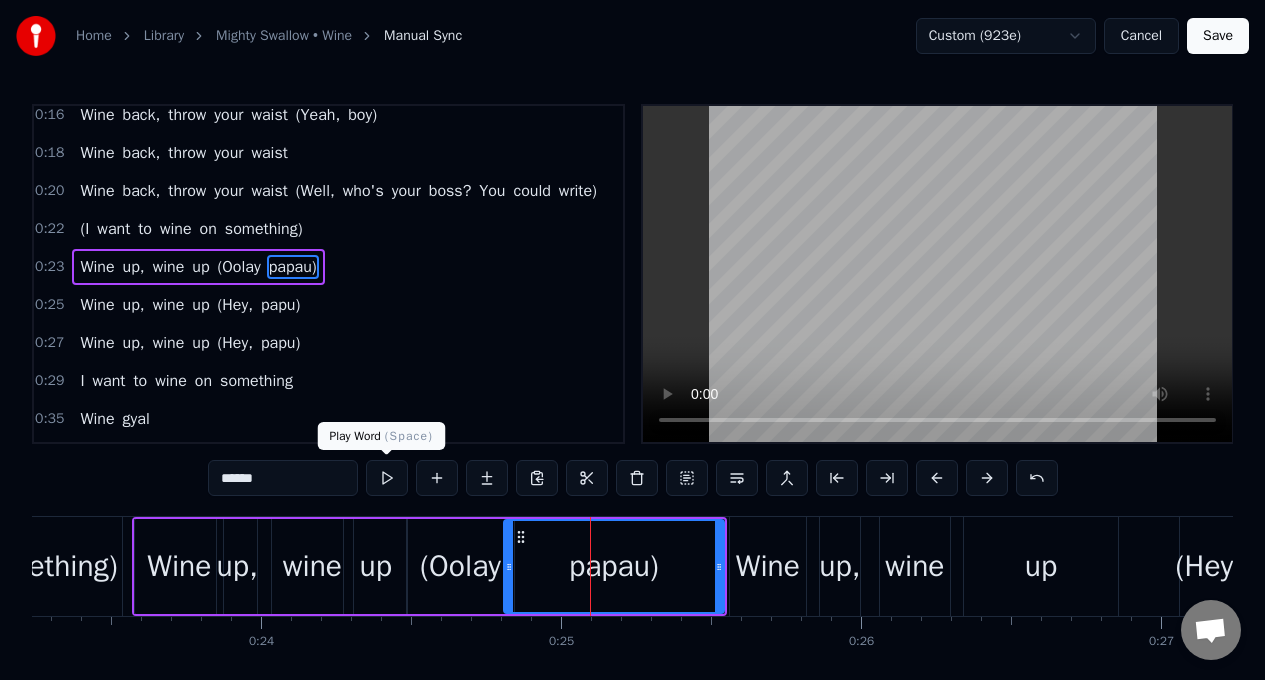 click at bounding box center [387, 478] 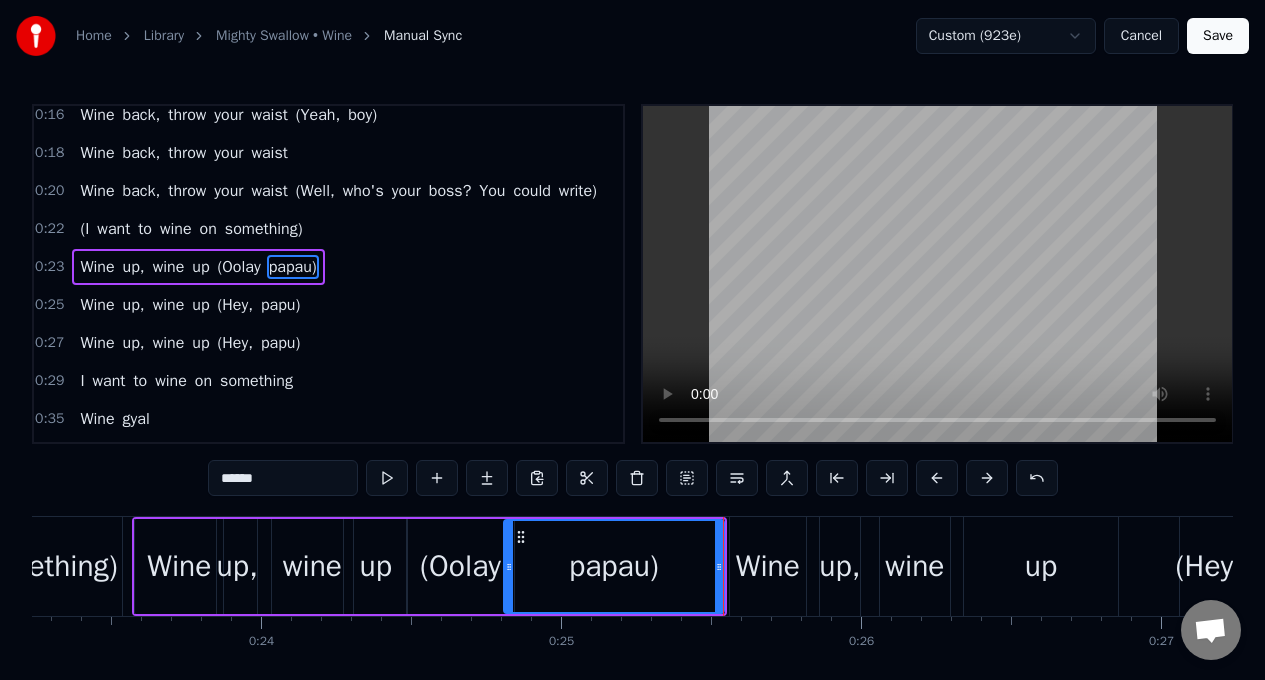 click at bounding box center [387, 478] 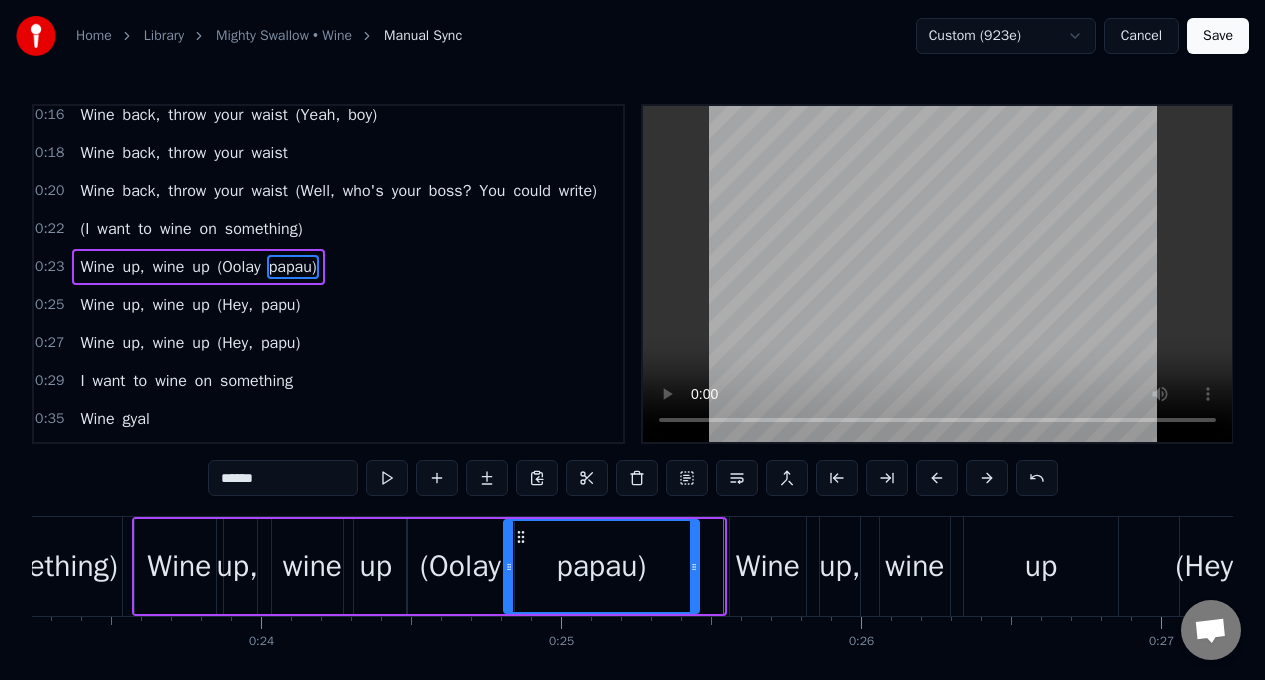 drag, startPoint x: 720, startPoint y: 550, endPoint x: 585, endPoint y: 552, distance: 135.01482 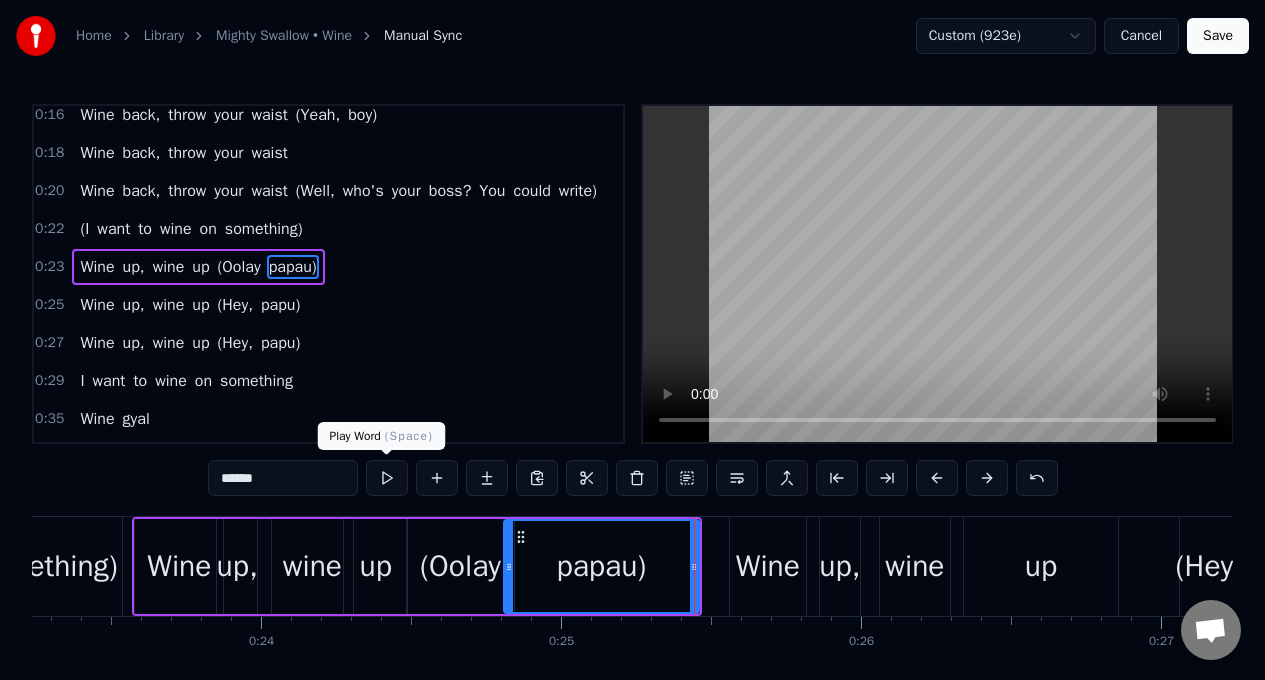click at bounding box center (387, 478) 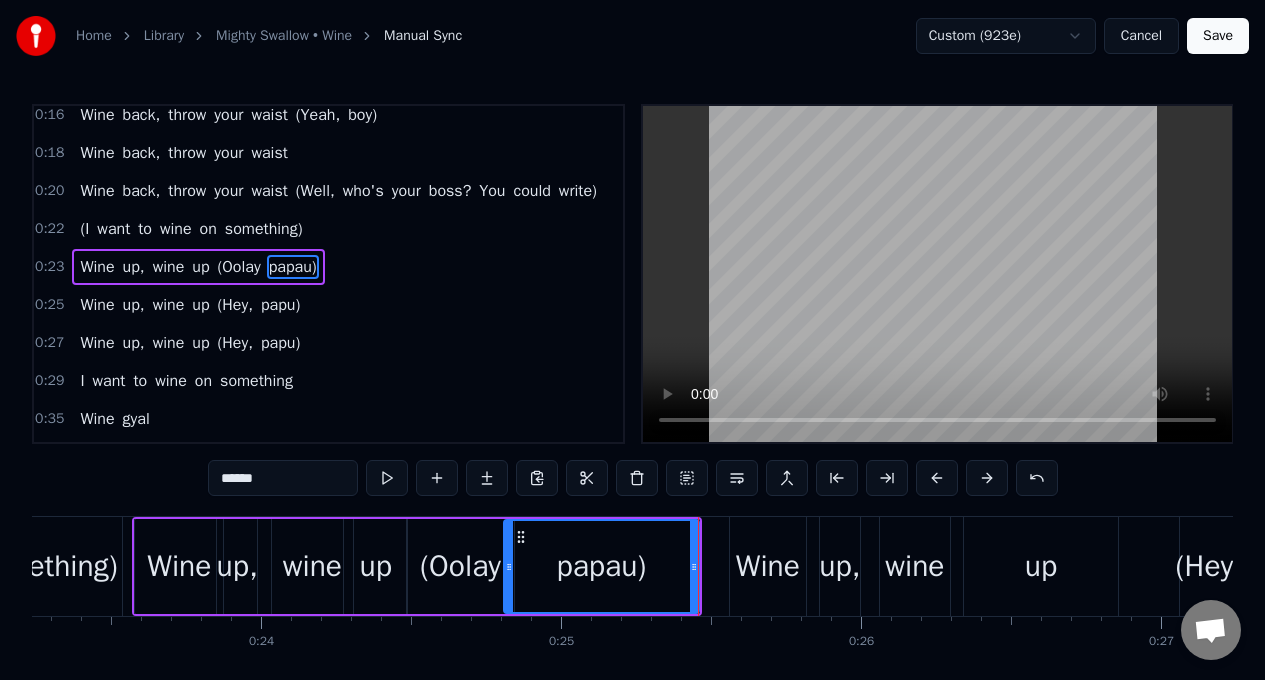 click on "Wine" at bounding box center (179, 566) 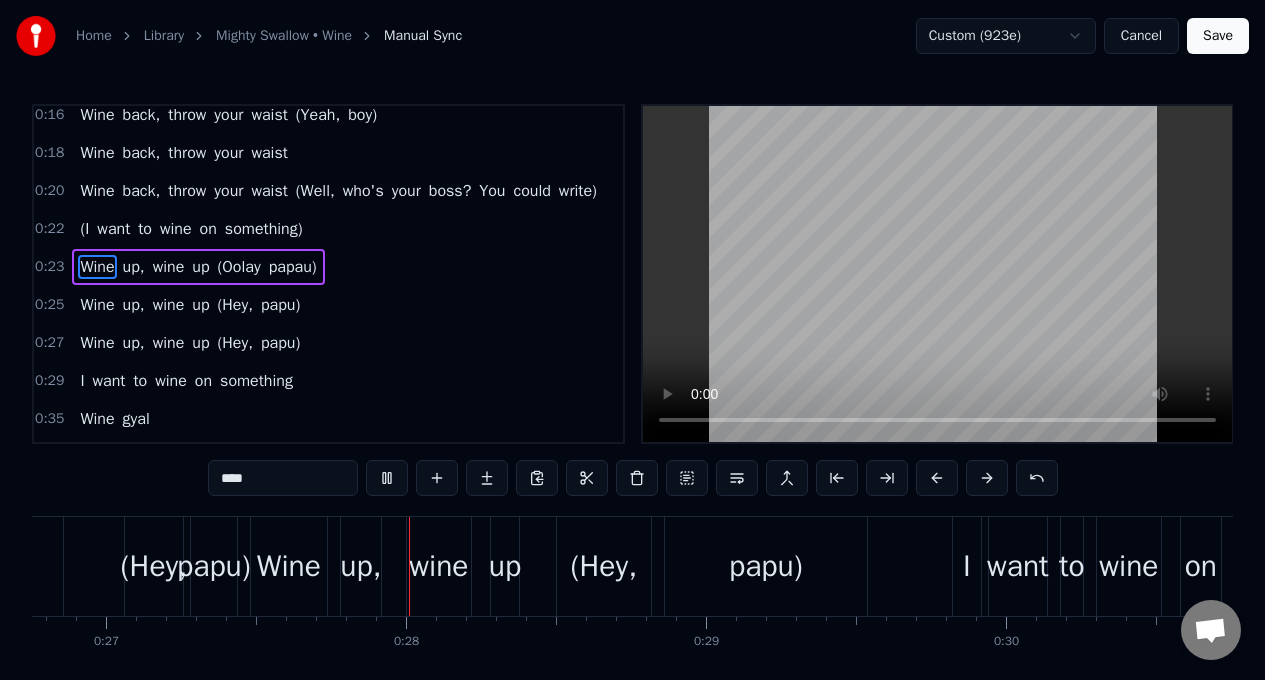 type 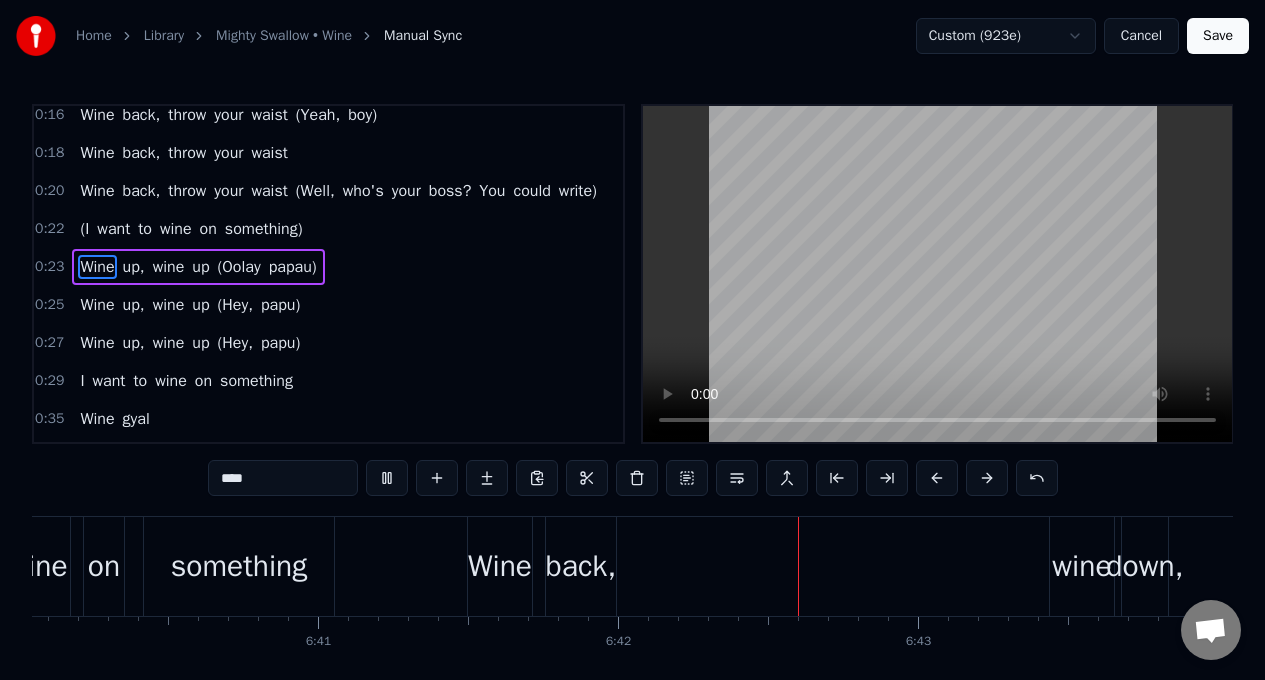 scroll, scrollTop: 0, scrollLeft: 120368, axis: horizontal 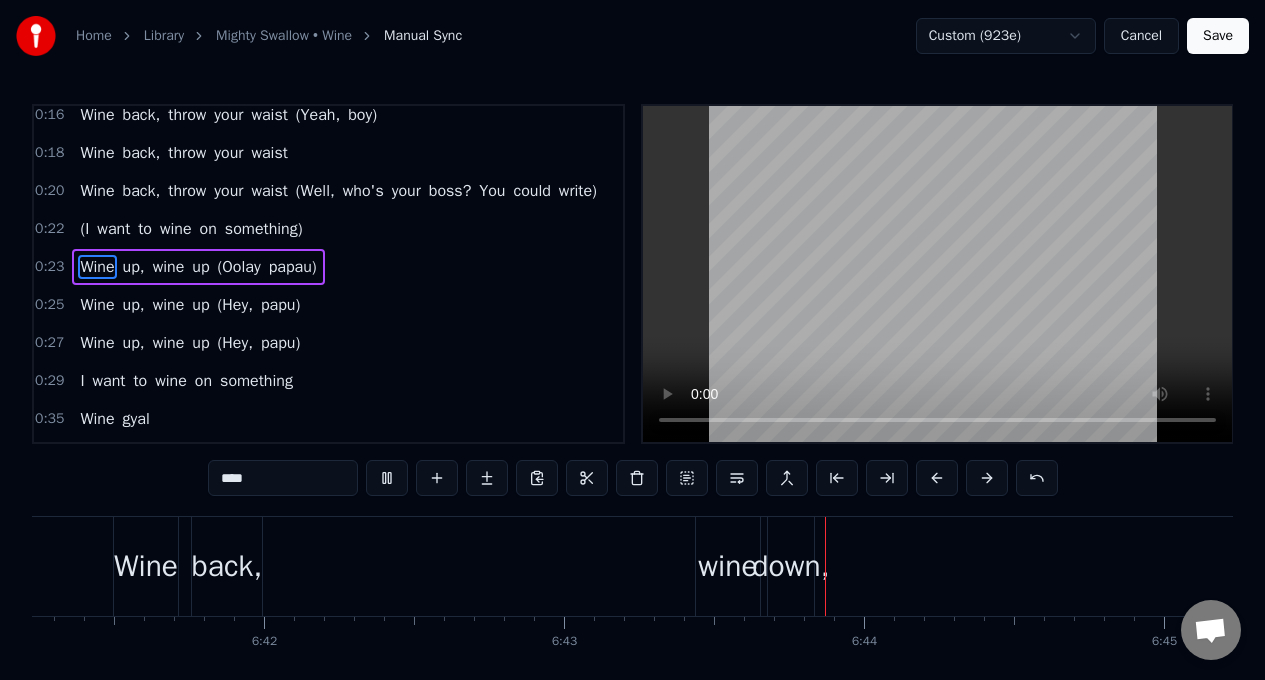 click on "Wine" at bounding box center (97, 267) 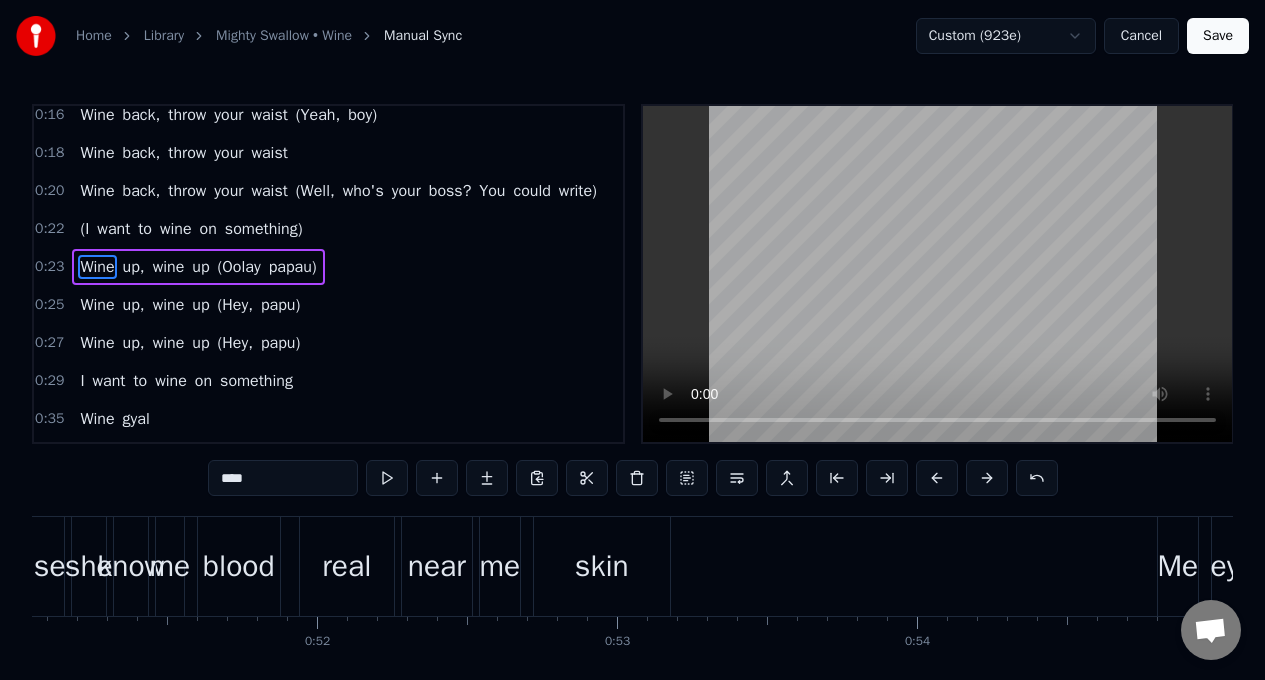 scroll, scrollTop: 0, scrollLeft: 6971, axis: horizontal 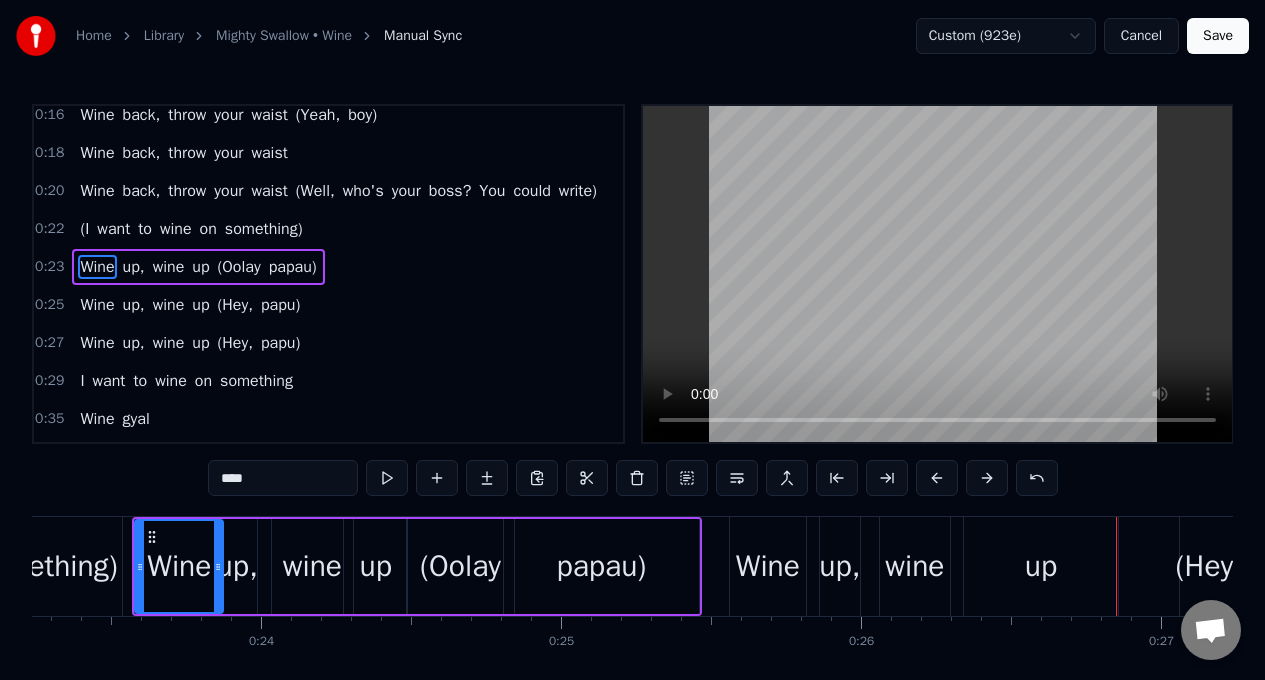 click on "Wine" at bounding box center [768, 566] 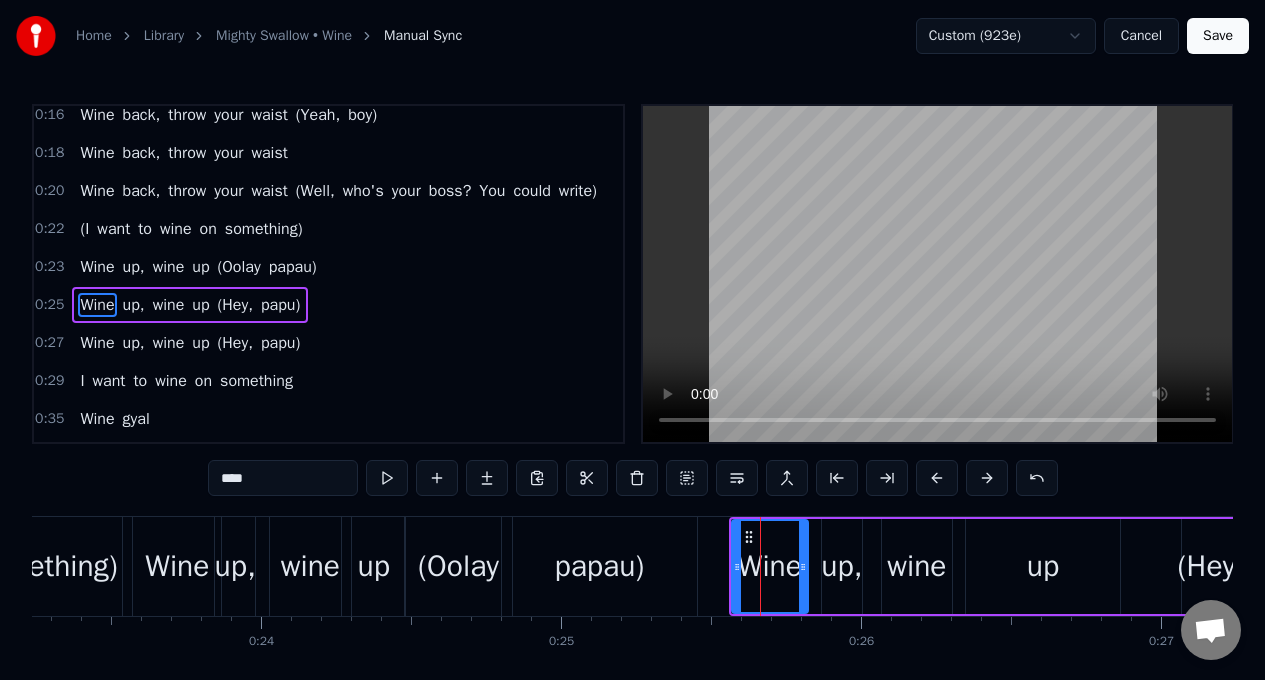 scroll, scrollTop: 124, scrollLeft: 0, axis: vertical 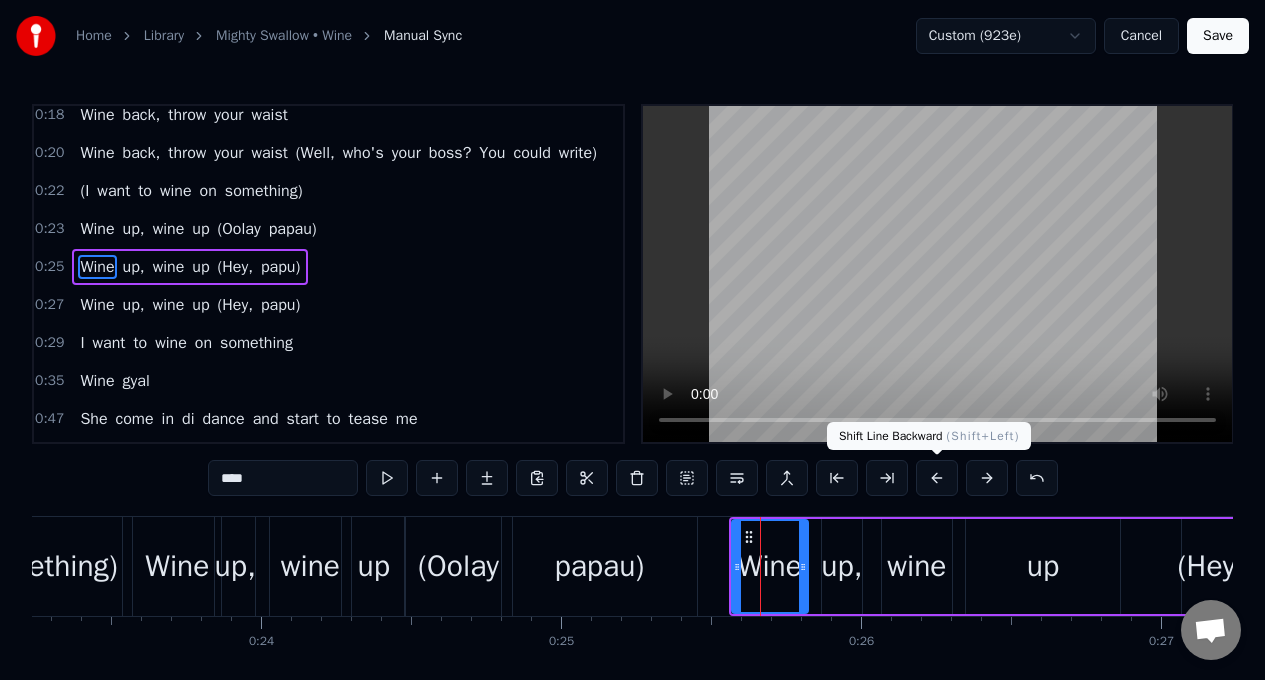 click at bounding box center [937, 478] 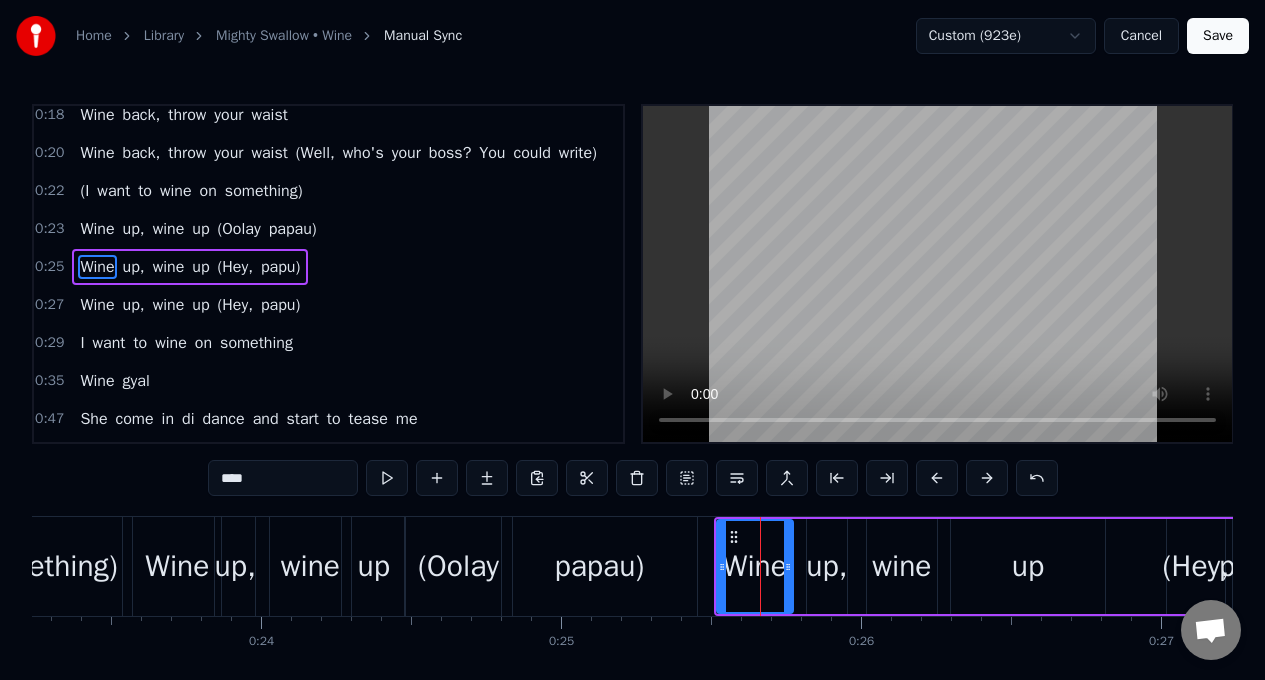 click at bounding box center (937, 478) 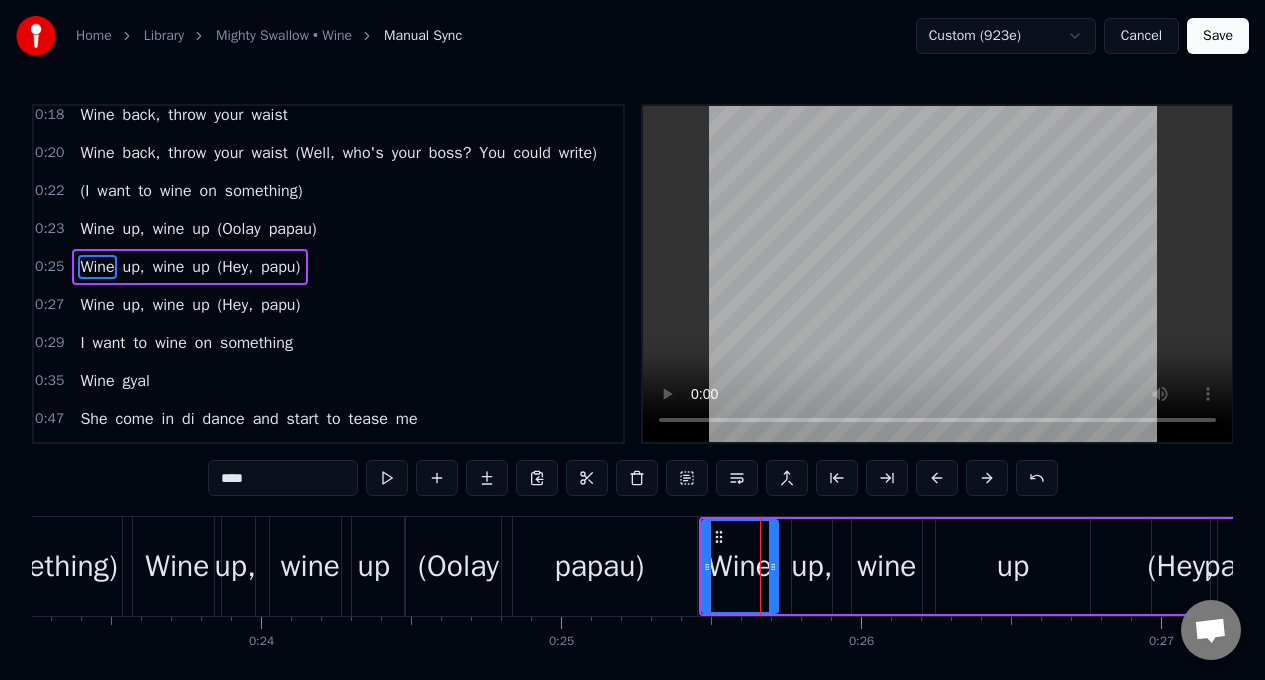 click on "Wine" at bounding box center [177, 566] 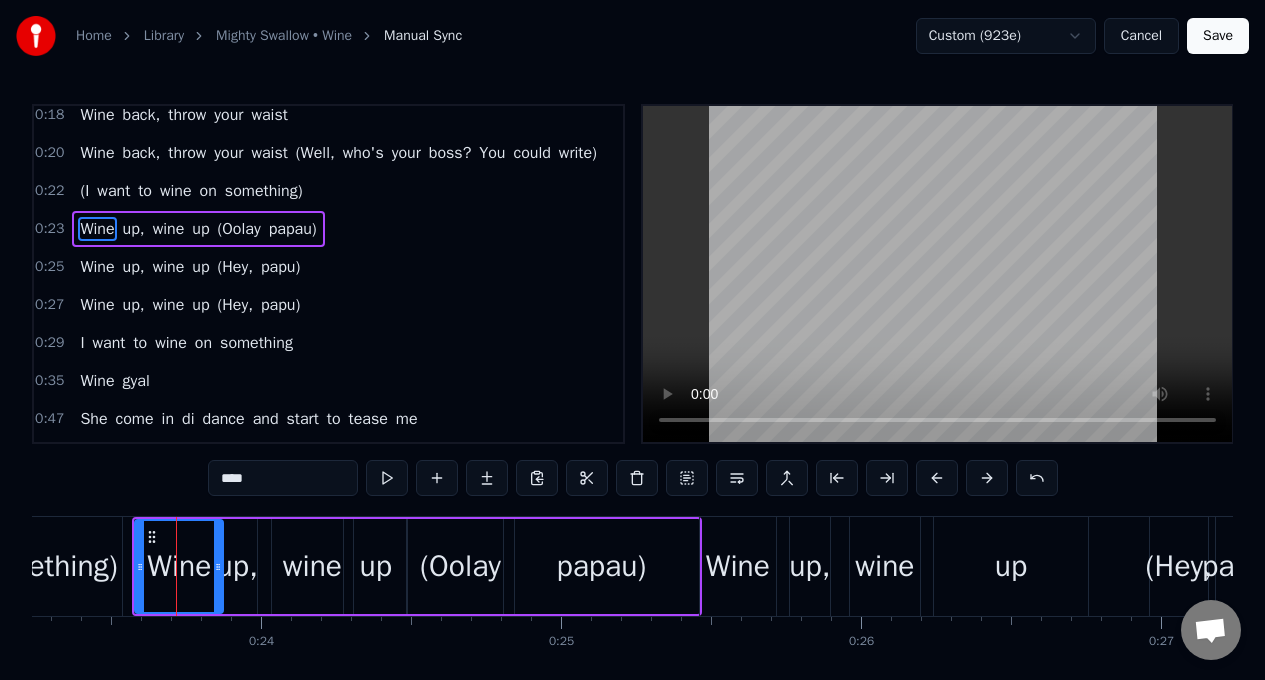 scroll, scrollTop: 86, scrollLeft: 0, axis: vertical 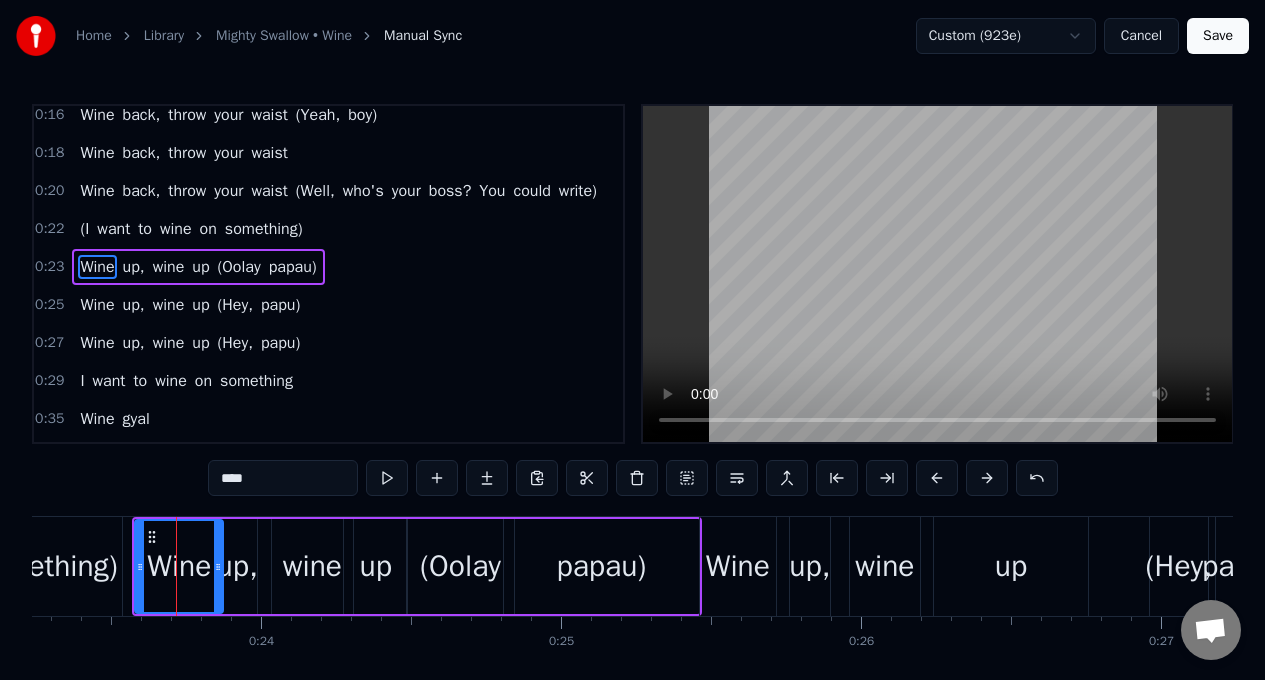 click on "Wine" at bounding box center [738, 566] 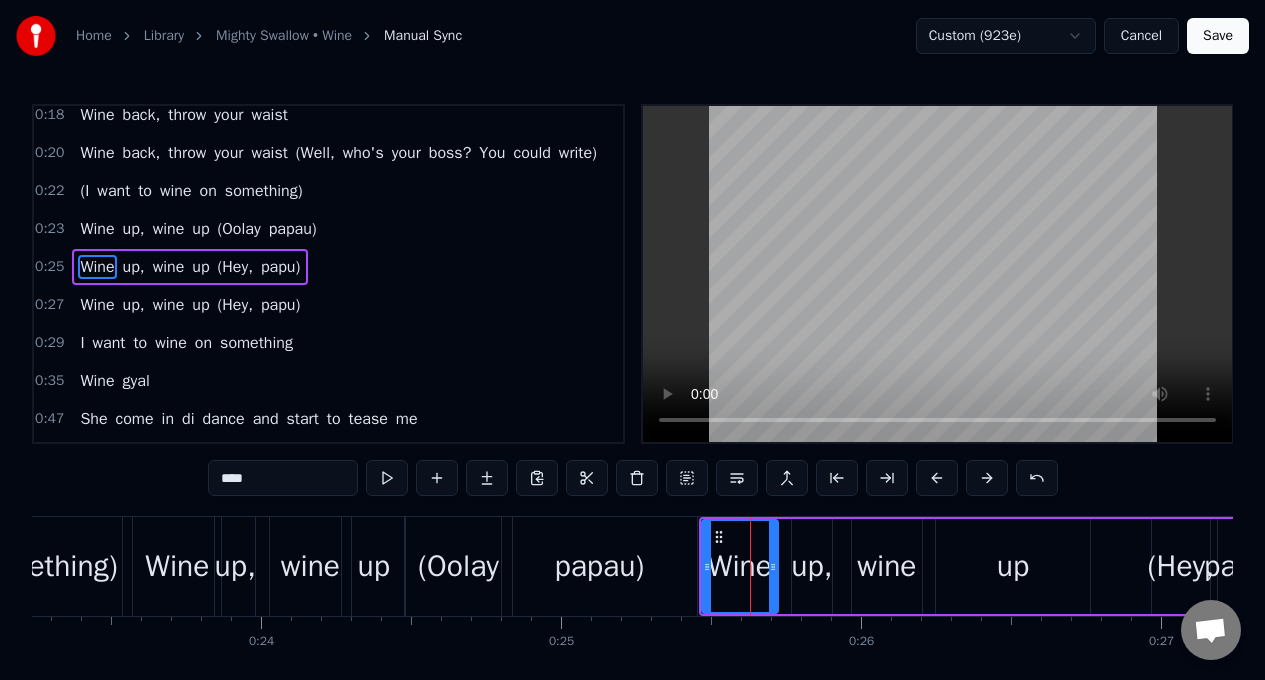 scroll, scrollTop: 124, scrollLeft: 0, axis: vertical 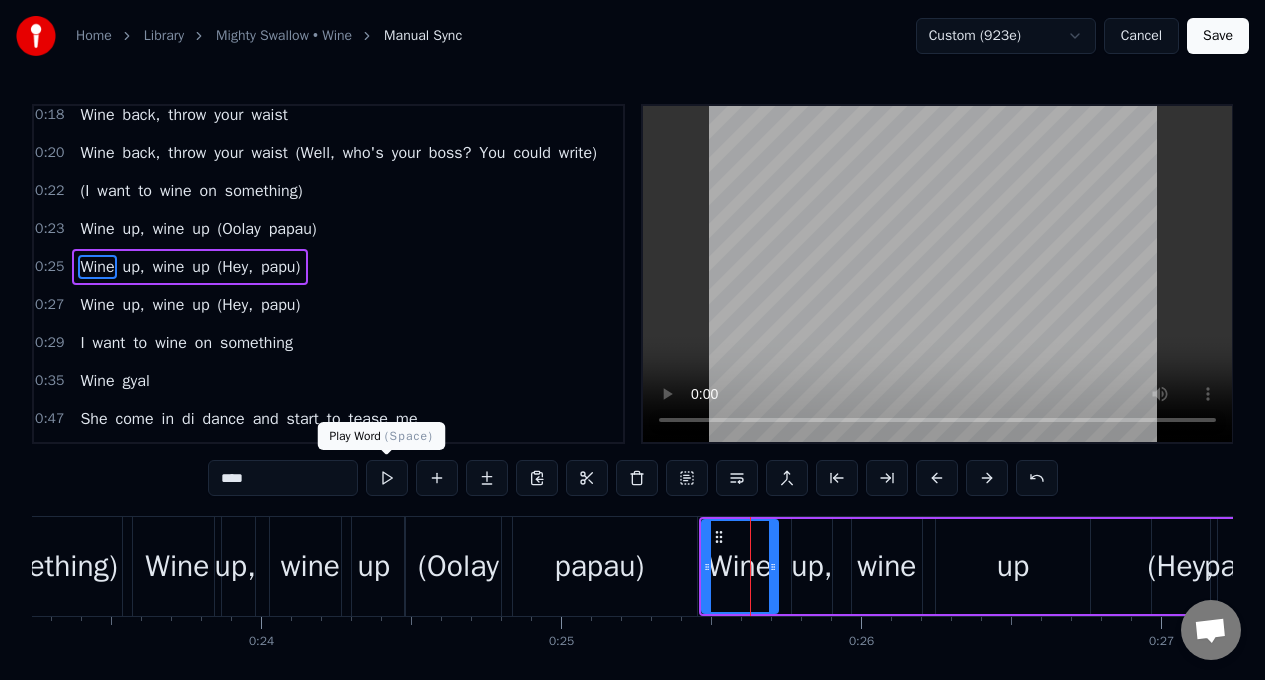 click at bounding box center (387, 478) 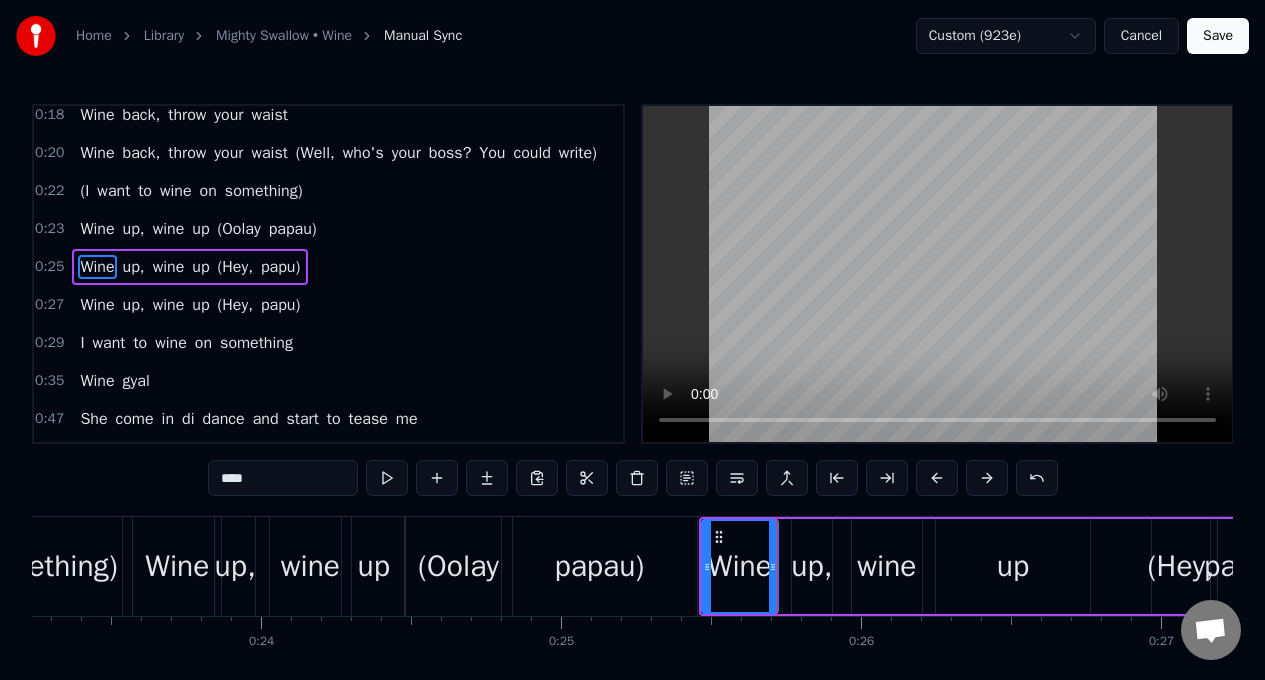 click at bounding box center [387, 478] 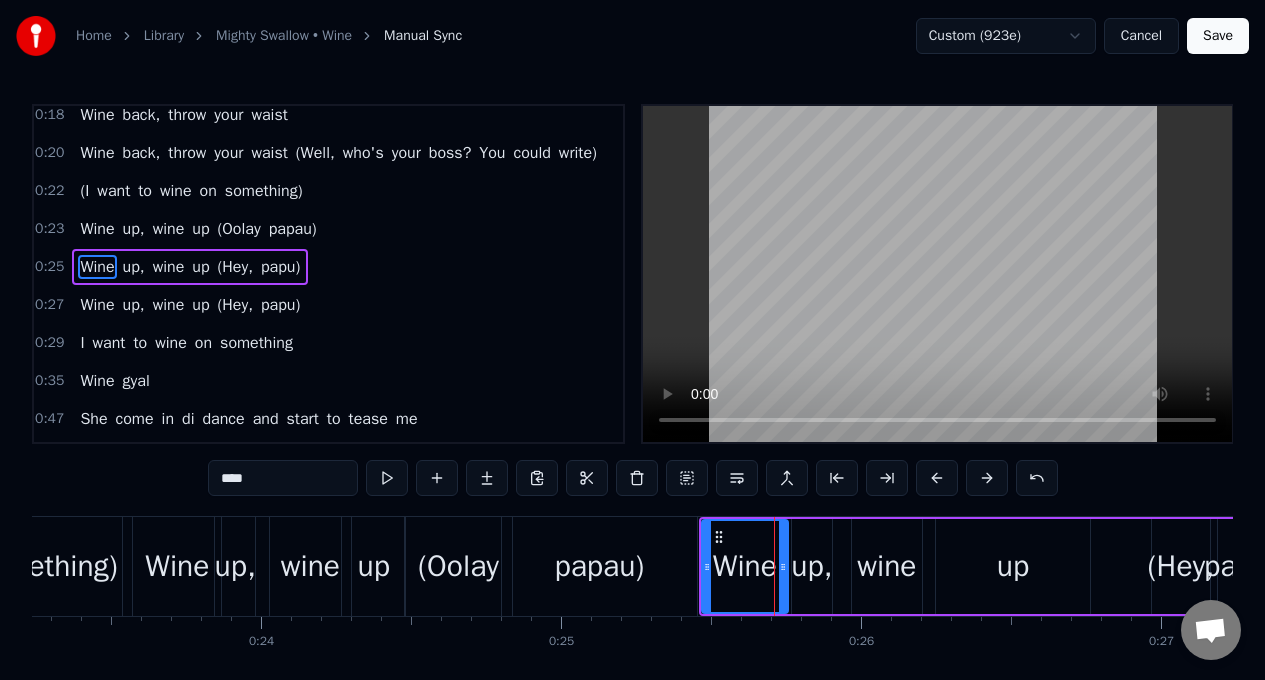 drag, startPoint x: 771, startPoint y: 549, endPoint x: 781, endPoint y: 552, distance: 10.440307 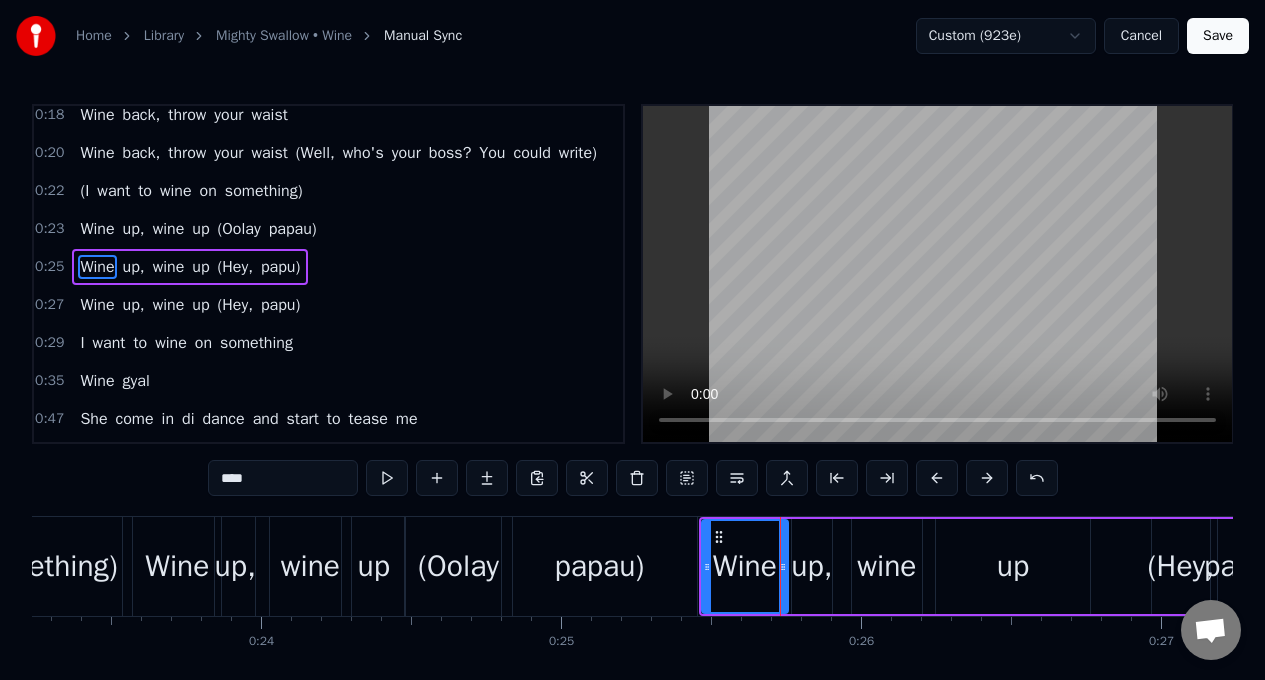 click on "Wine" at bounding box center (745, 566) 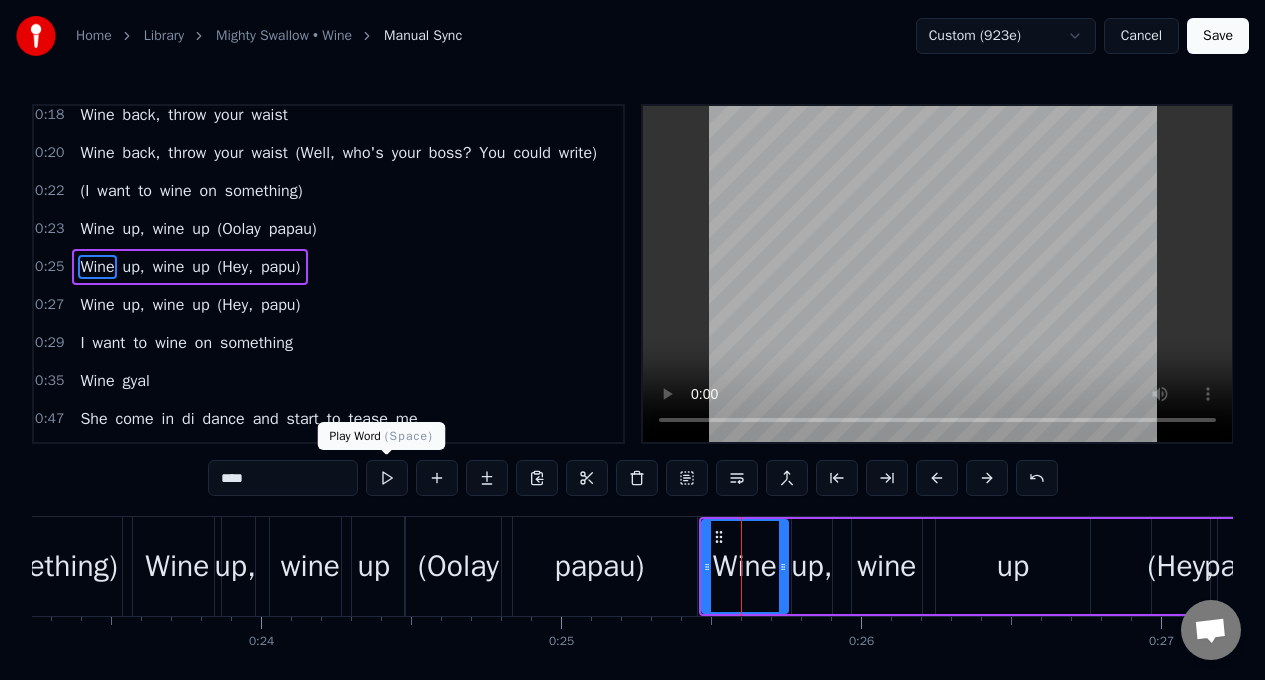 click at bounding box center [387, 478] 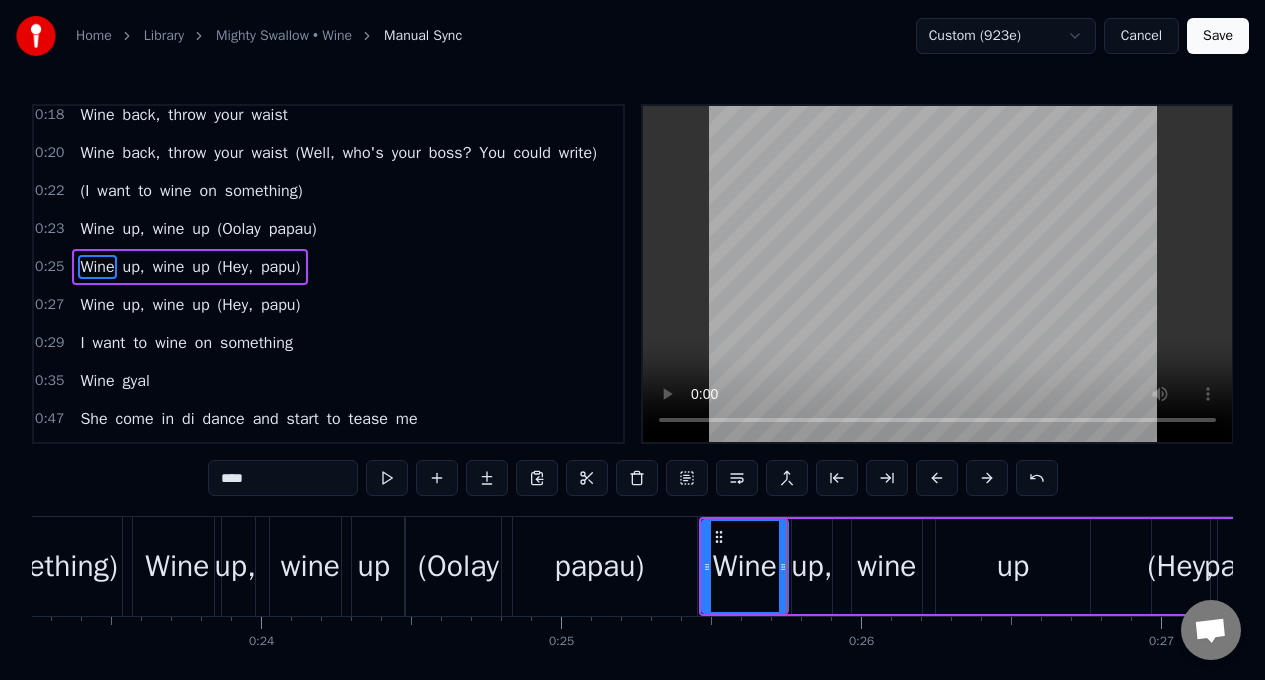 click on "up," at bounding box center (811, 566) 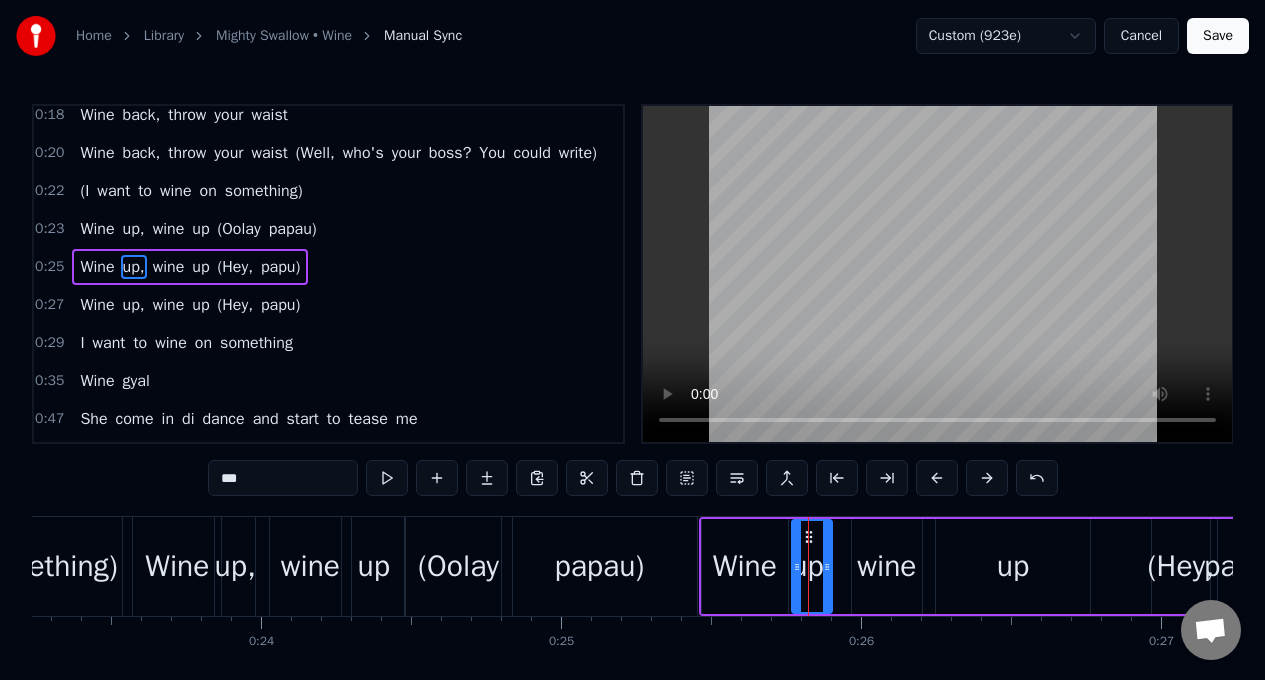 click on "***" at bounding box center (283, 478) 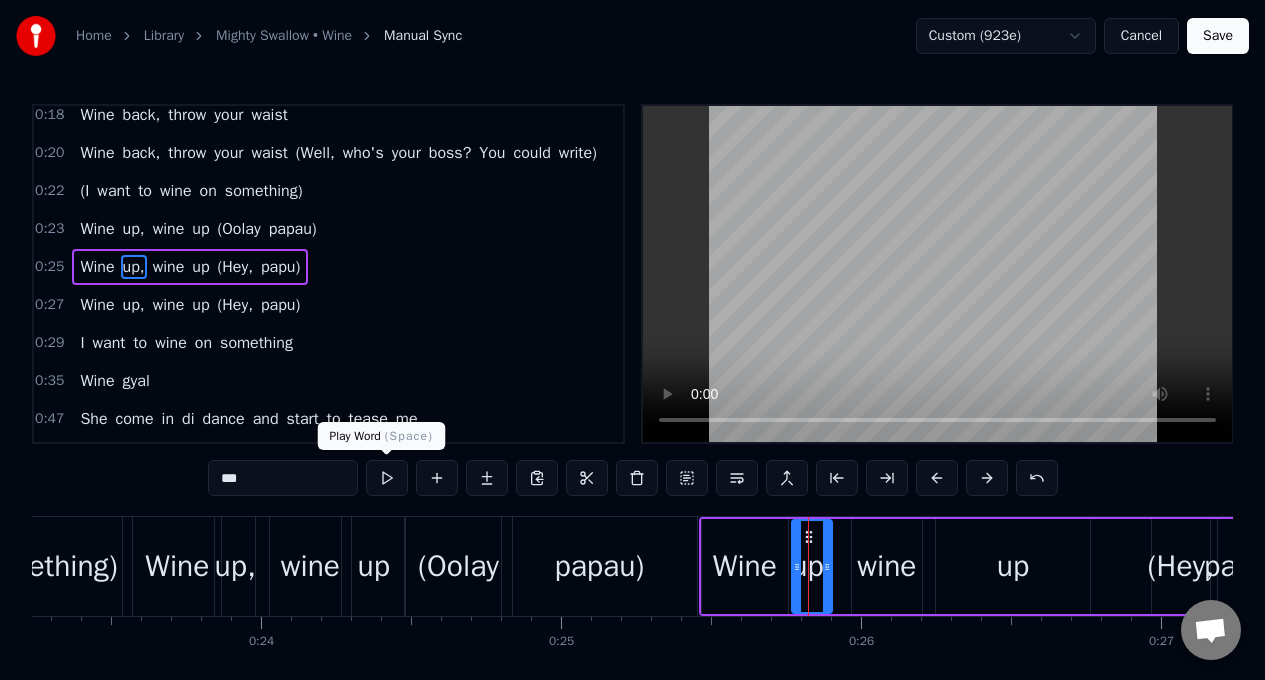 click at bounding box center [387, 478] 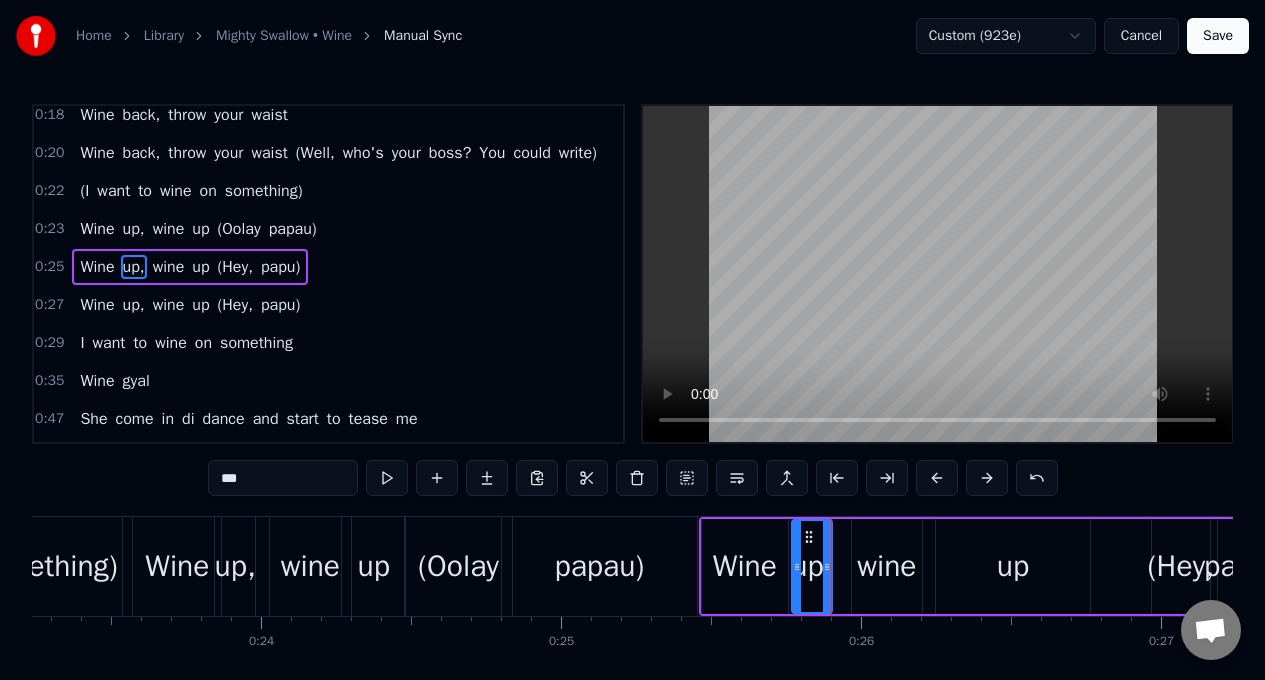 click at bounding box center (387, 478) 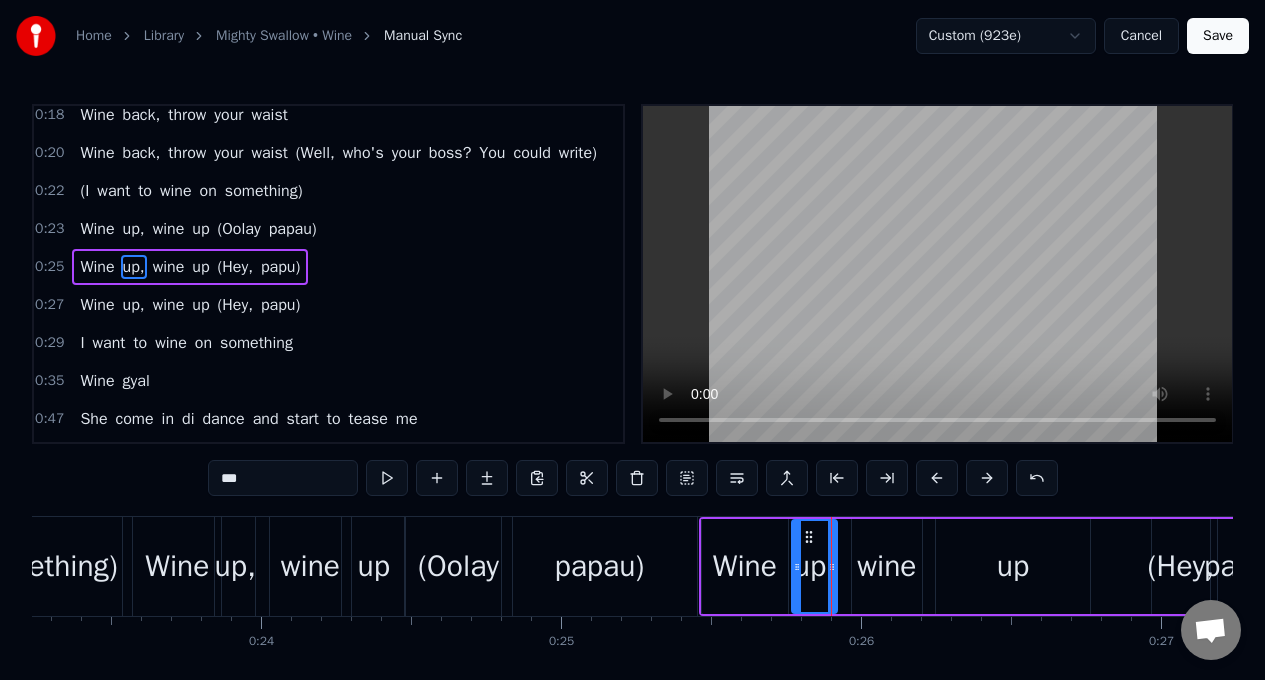click at bounding box center (832, 566) 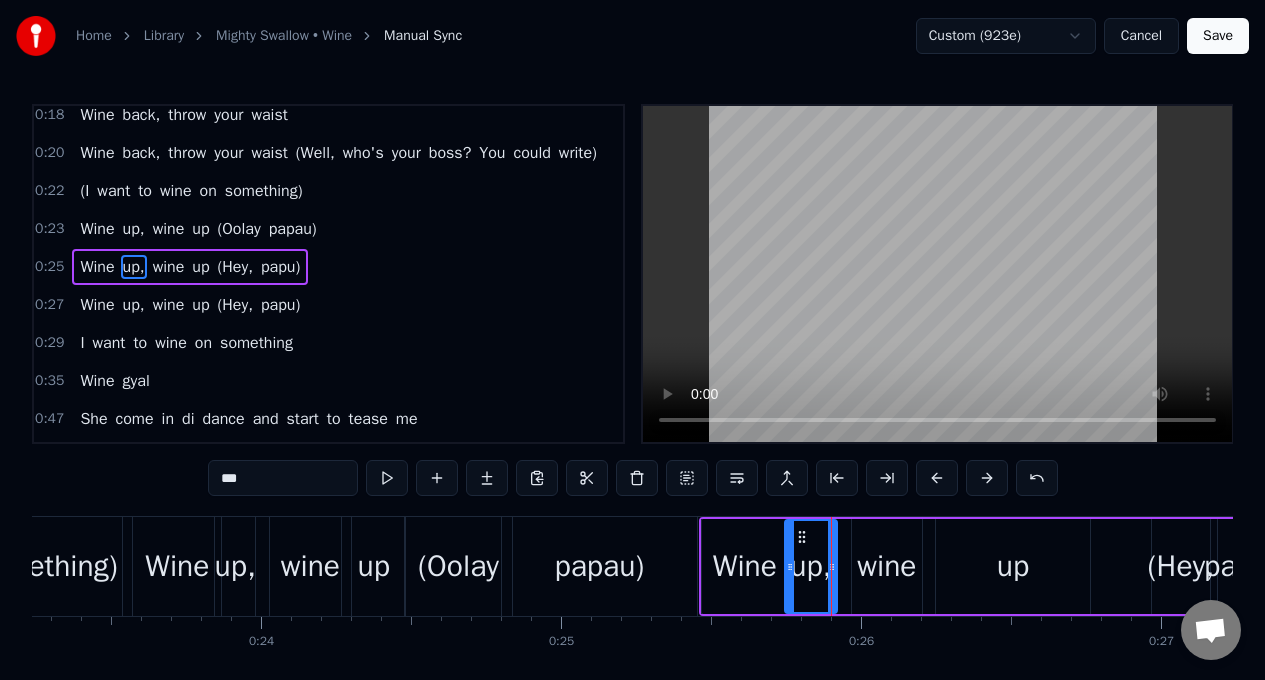 click at bounding box center (790, 566) 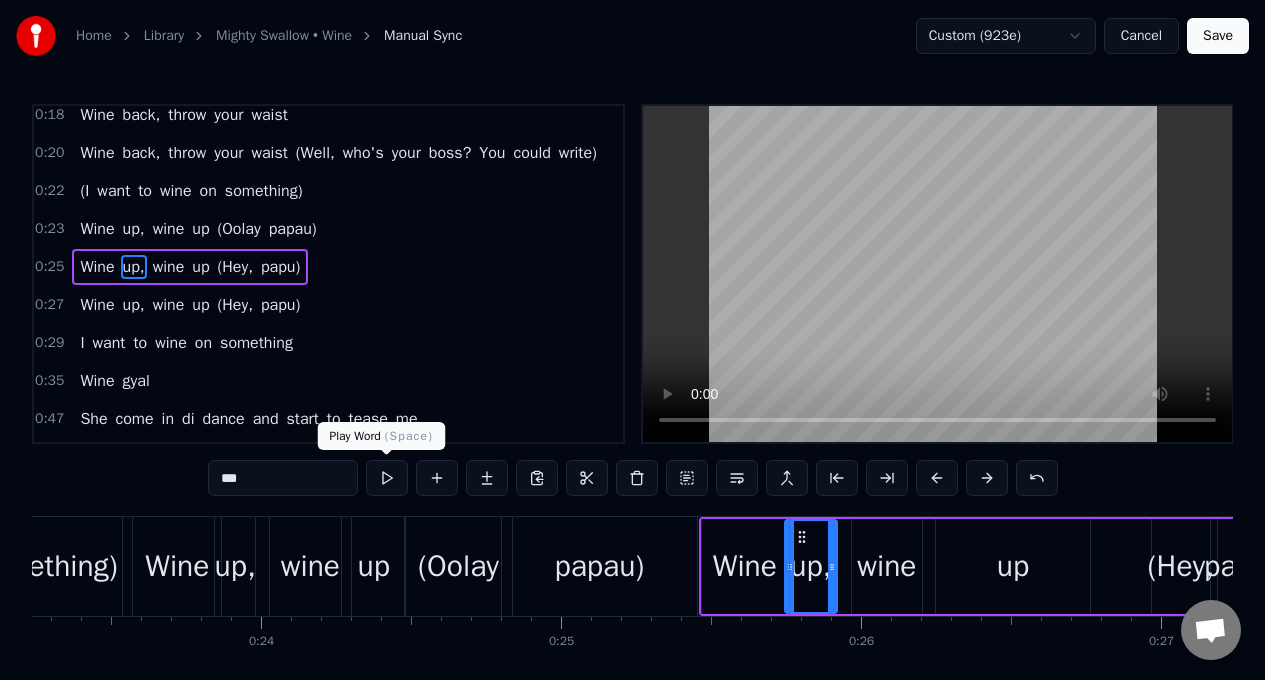 click at bounding box center (387, 478) 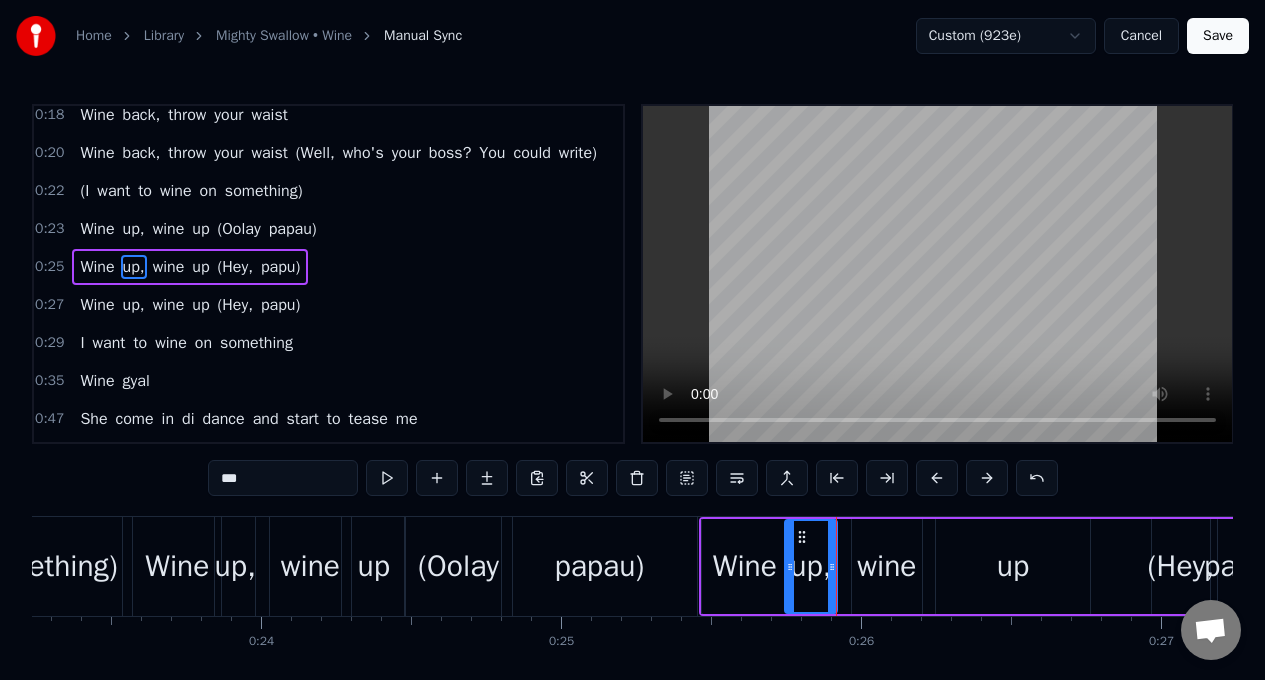 click at bounding box center (387, 478) 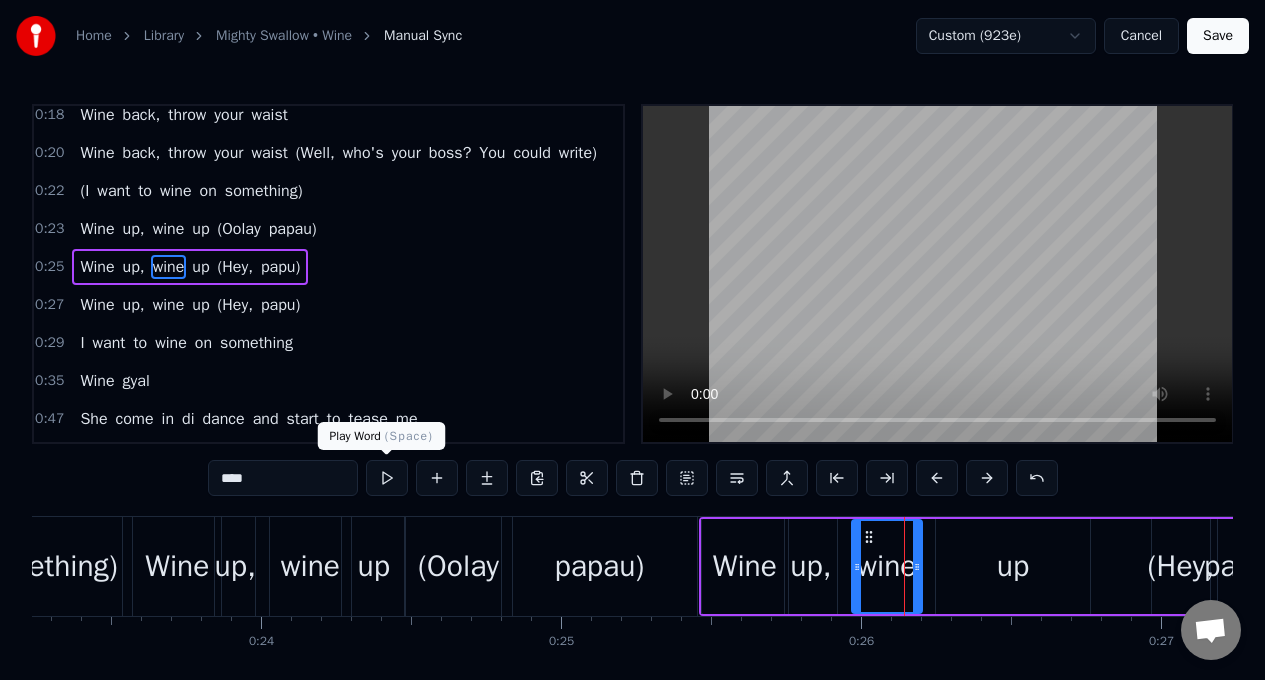 click at bounding box center [387, 478] 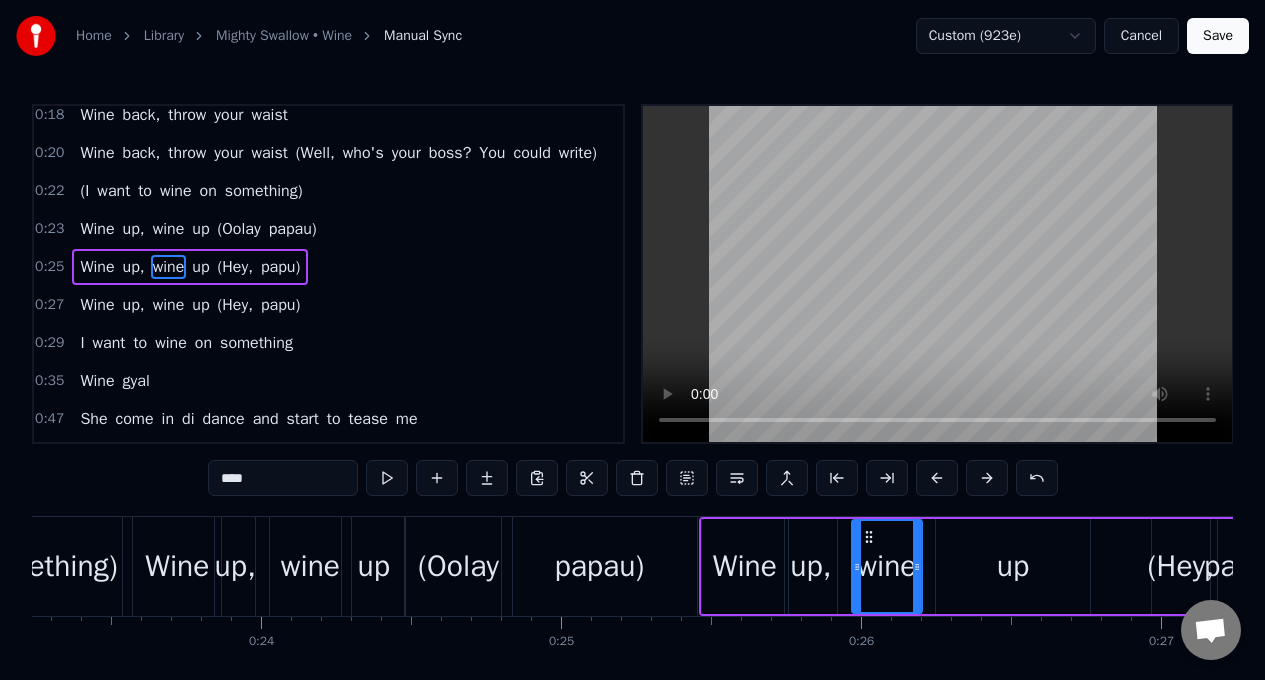 click at bounding box center (387, 478) 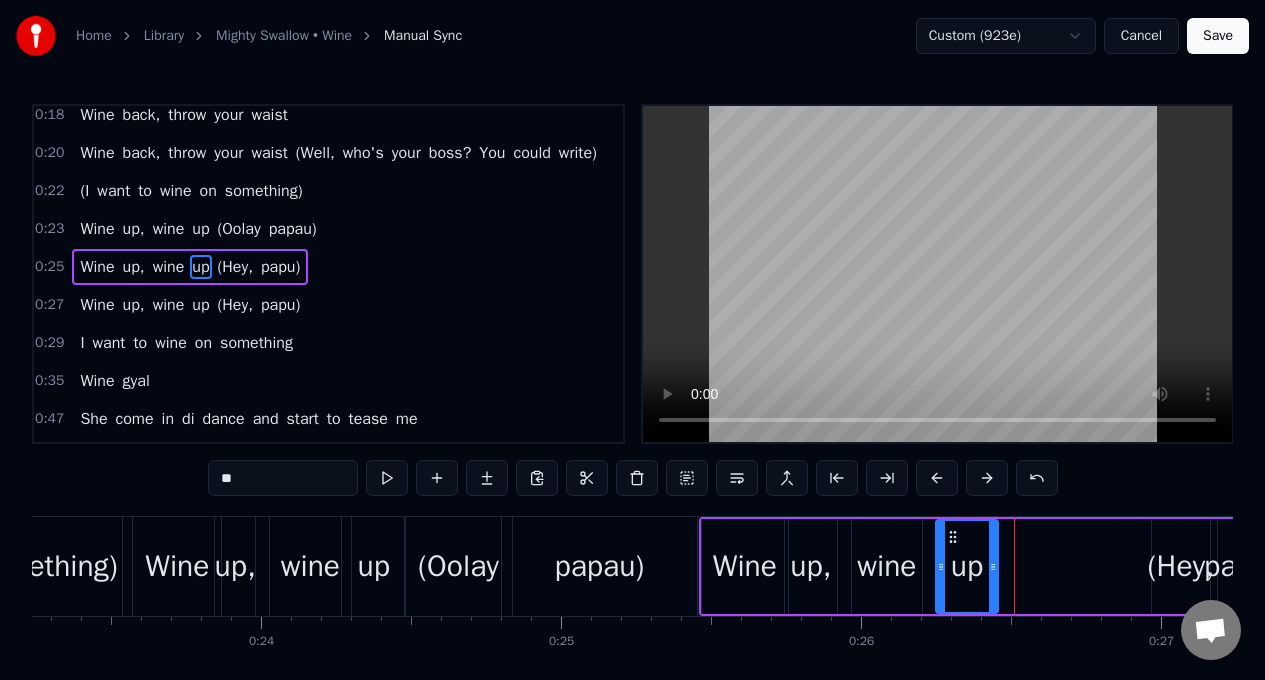drag, startPoint x: 1088, startPoint y: 573, endPoint x: 996, endPoint y: 566, distance: 92.26592 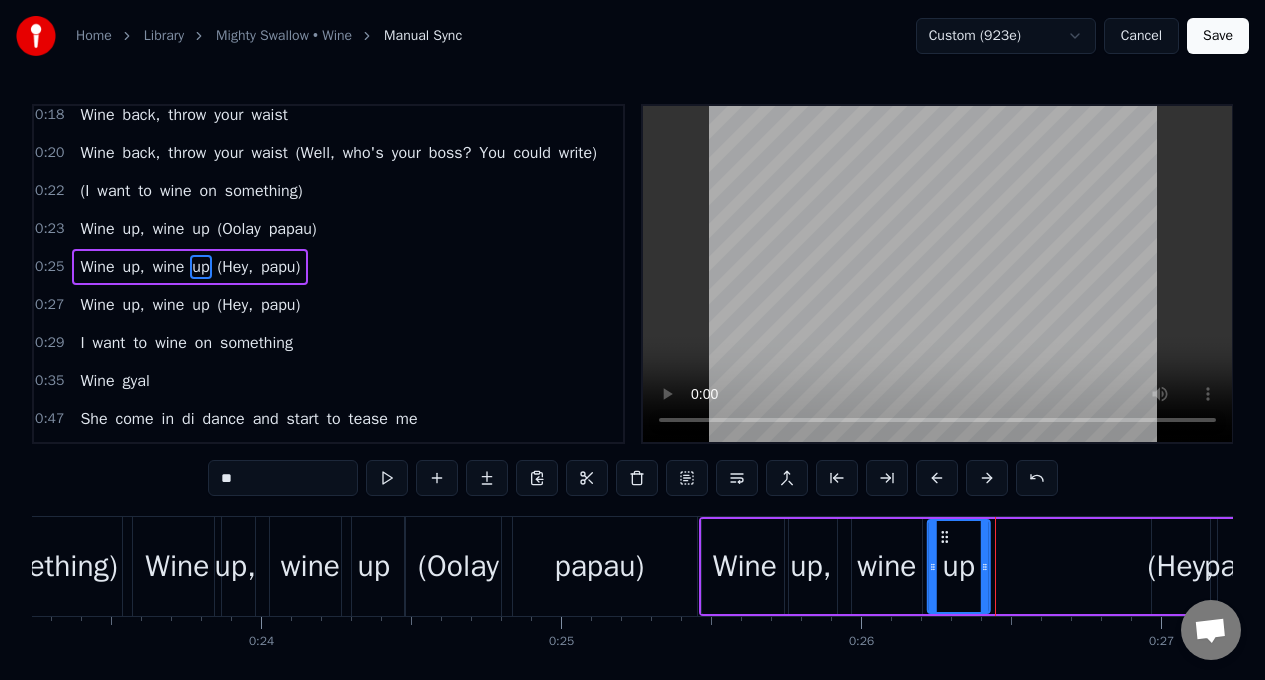 click 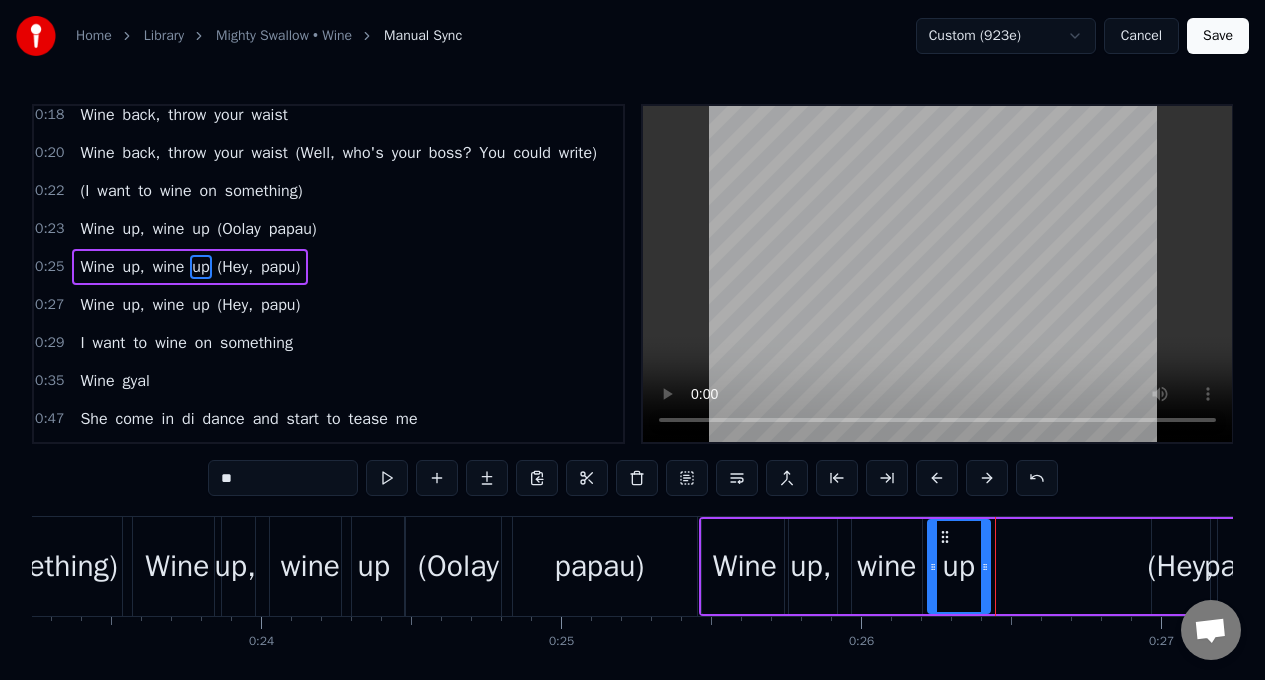 click on "papau)" at bounding box center [599, 566] 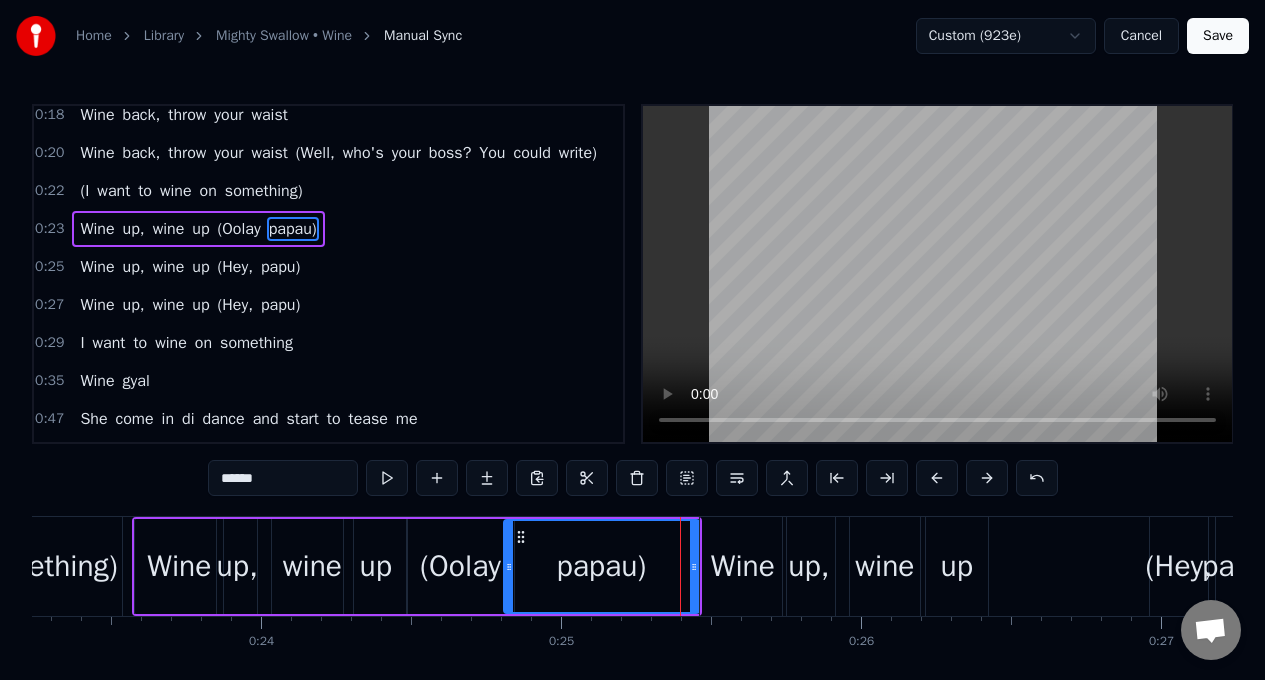scroll, scrollTop: 86, scrollLeft: 0, axis: vertical 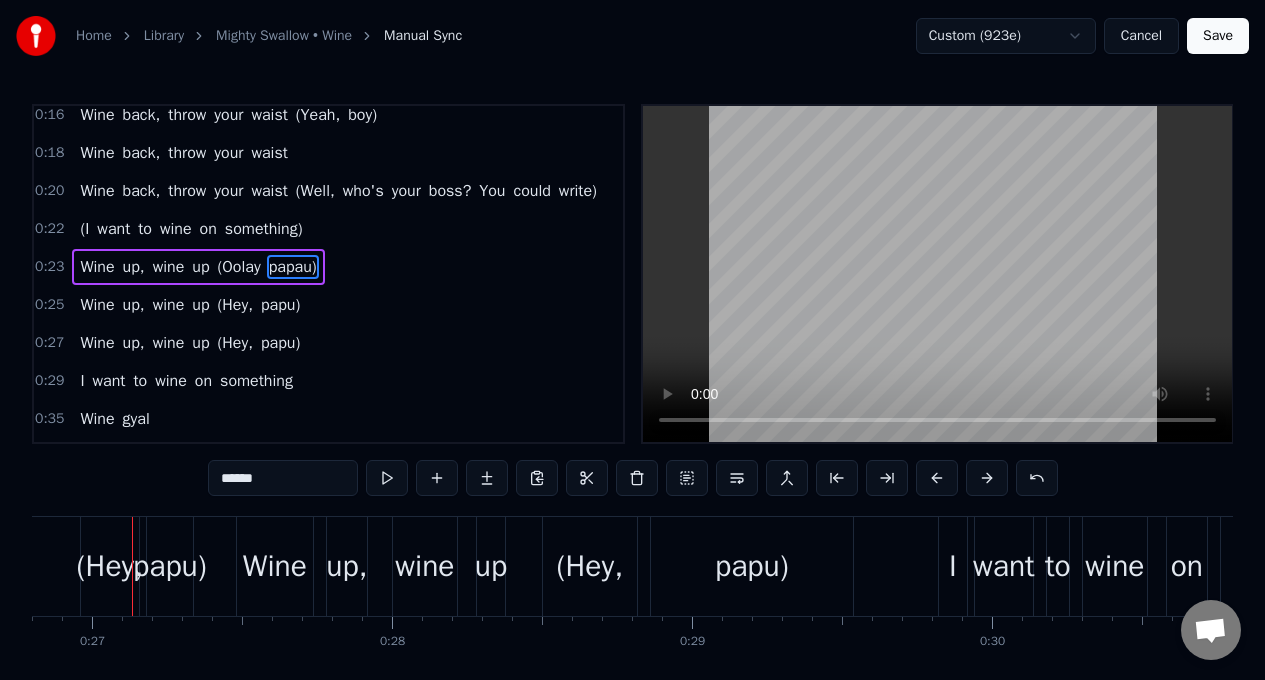click on "Wine" at bounding box center [97, 267] 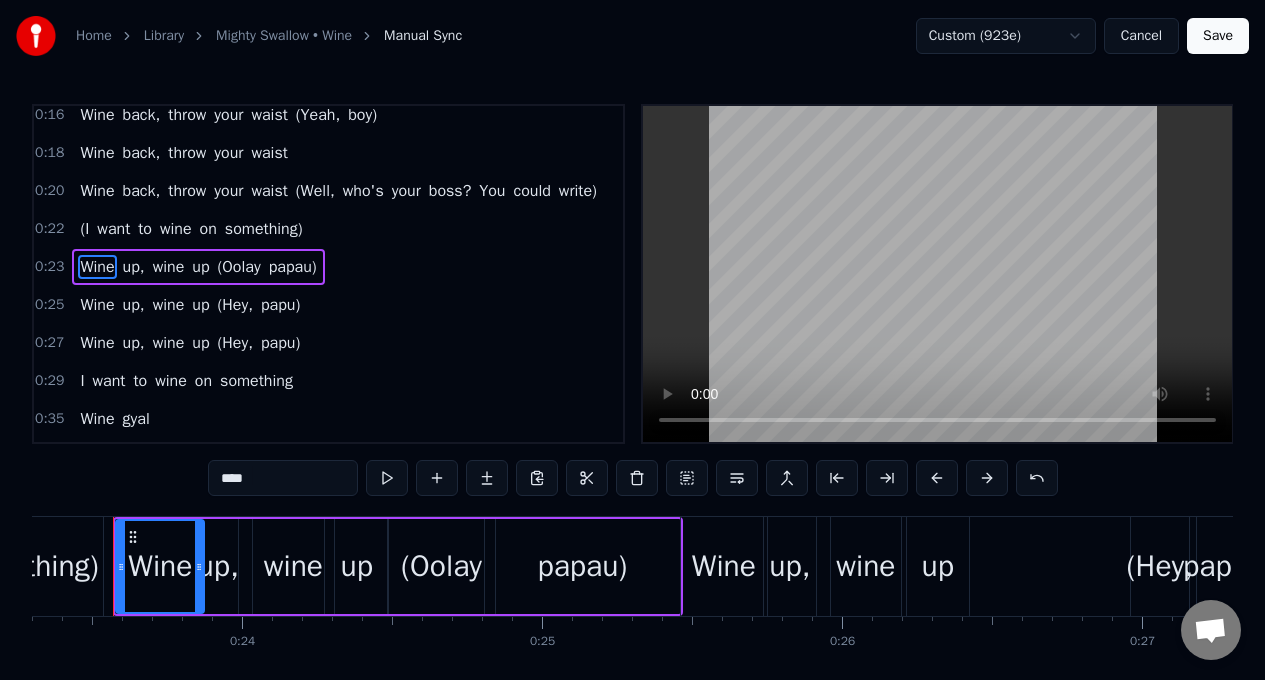 scroll, scrollTop: 0, scrollLeft: 6971, axis: horizontal 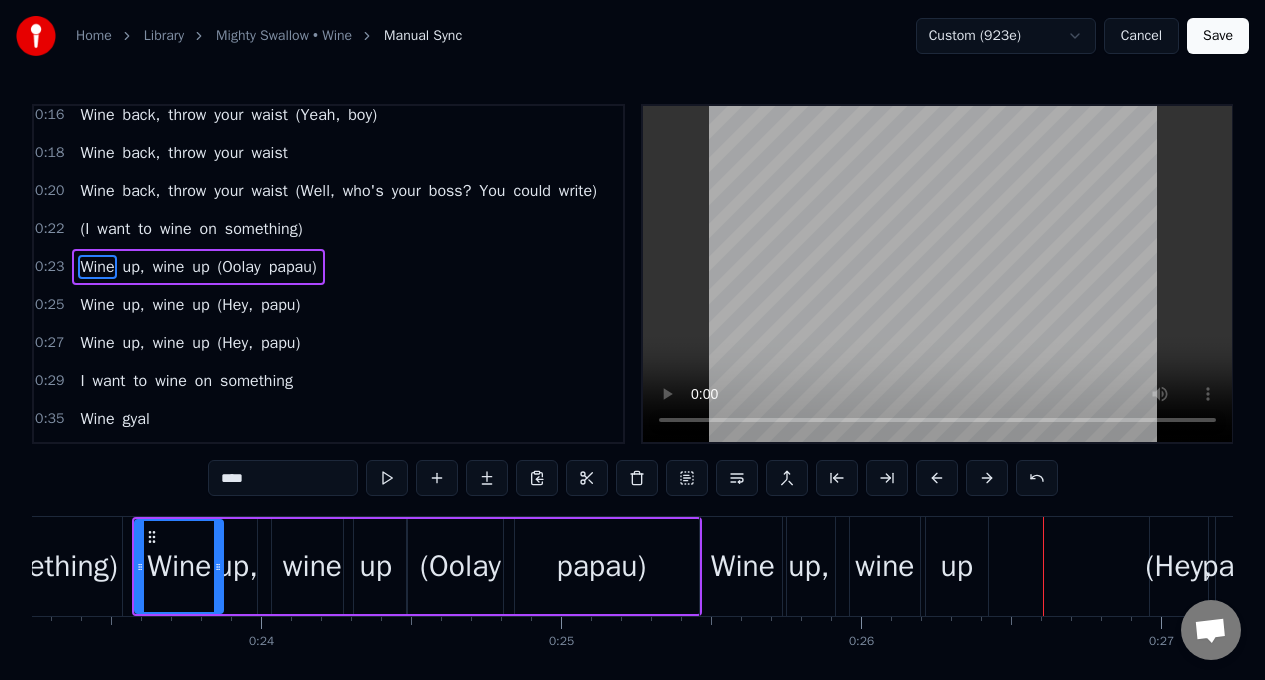 click on "wine" at bounding box center (312, 566) 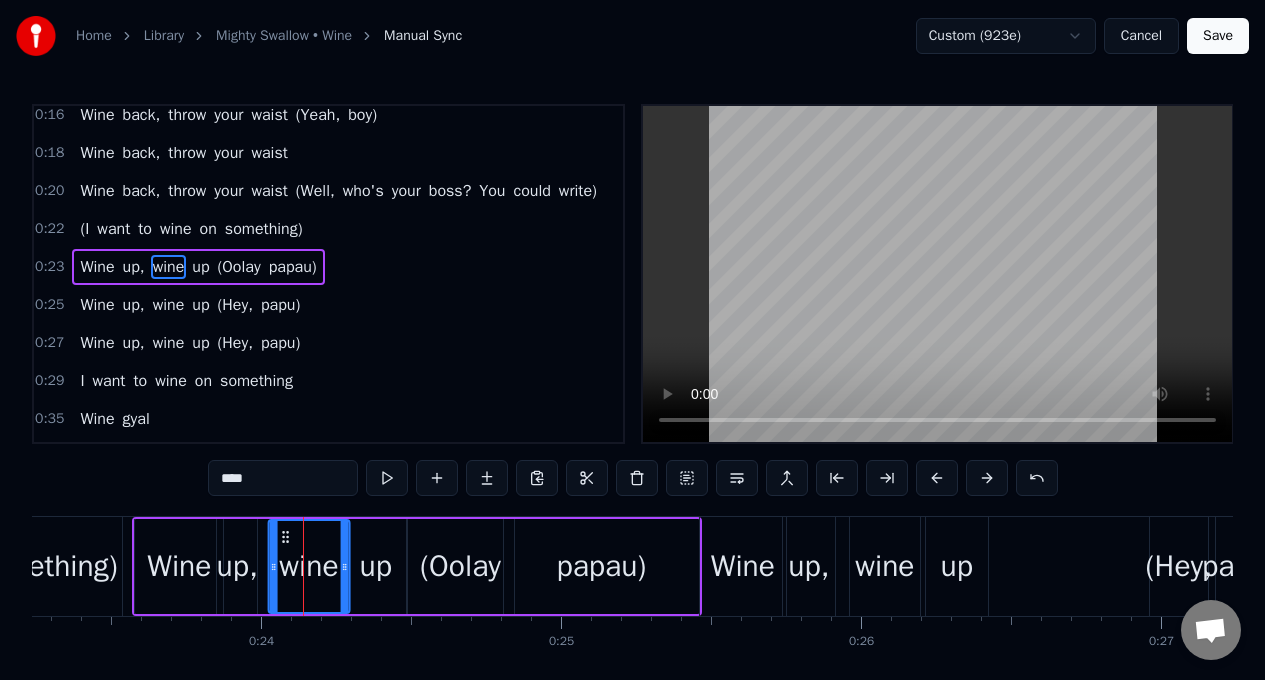 click 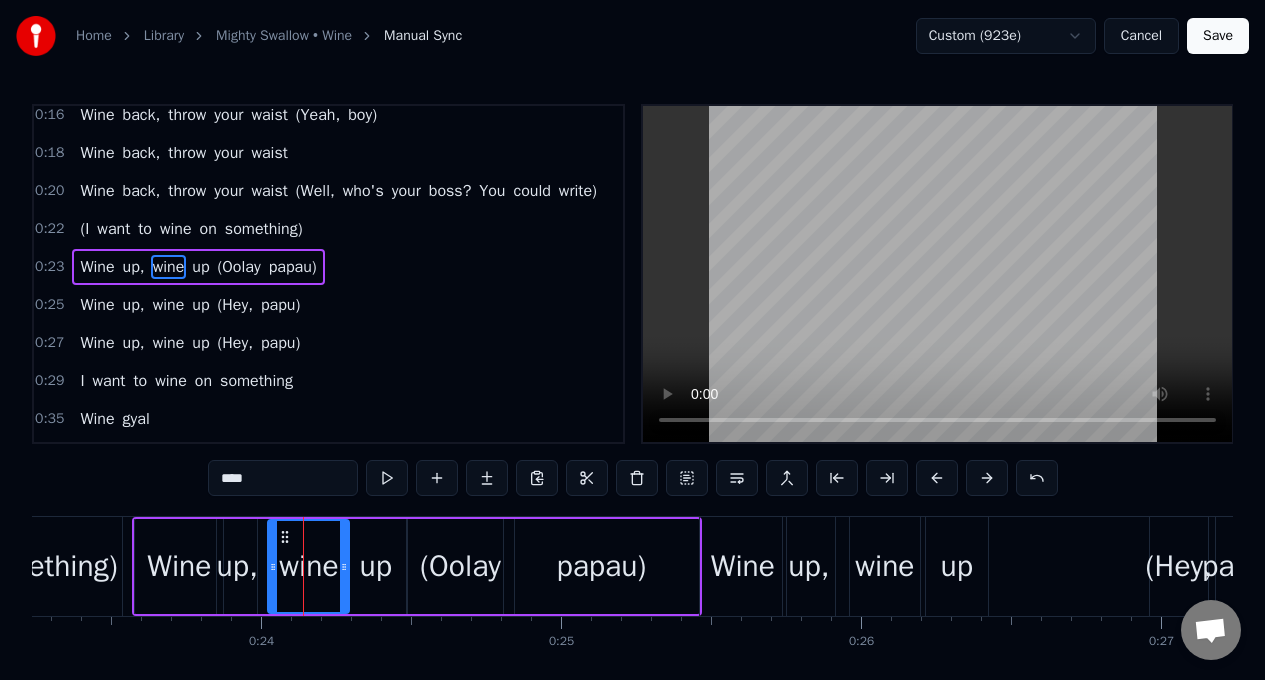 click on "up" at bounding box center [376, 566] 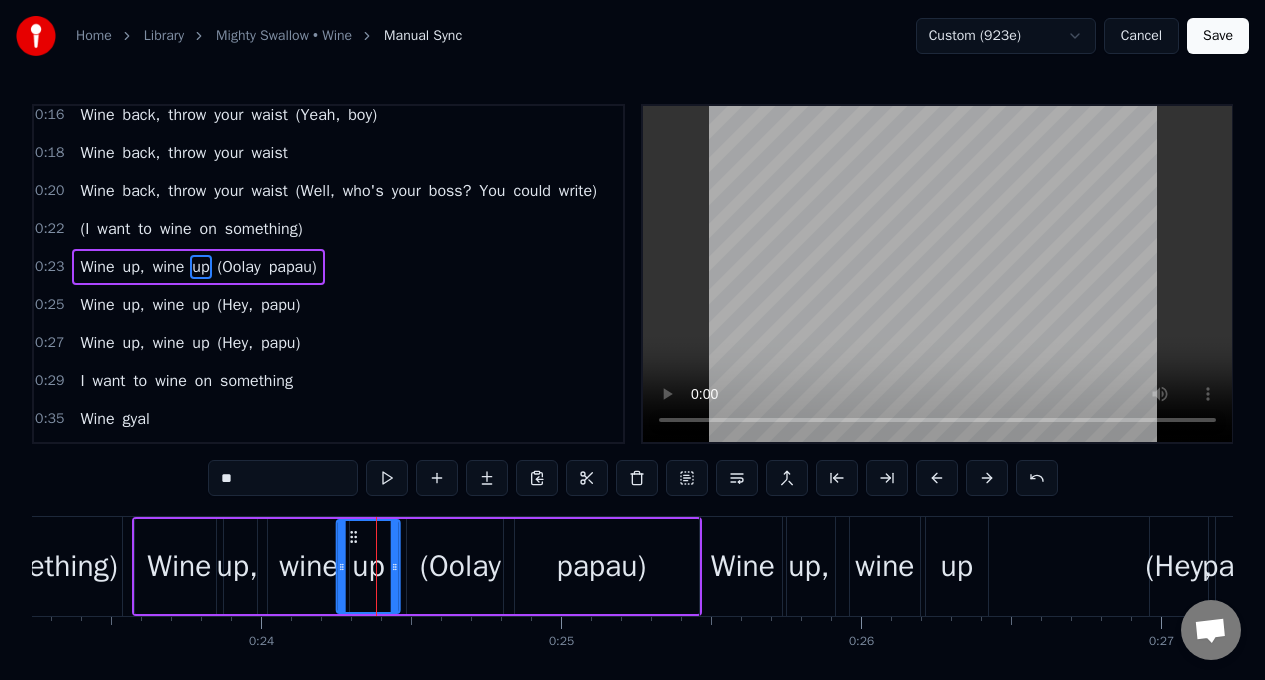 click 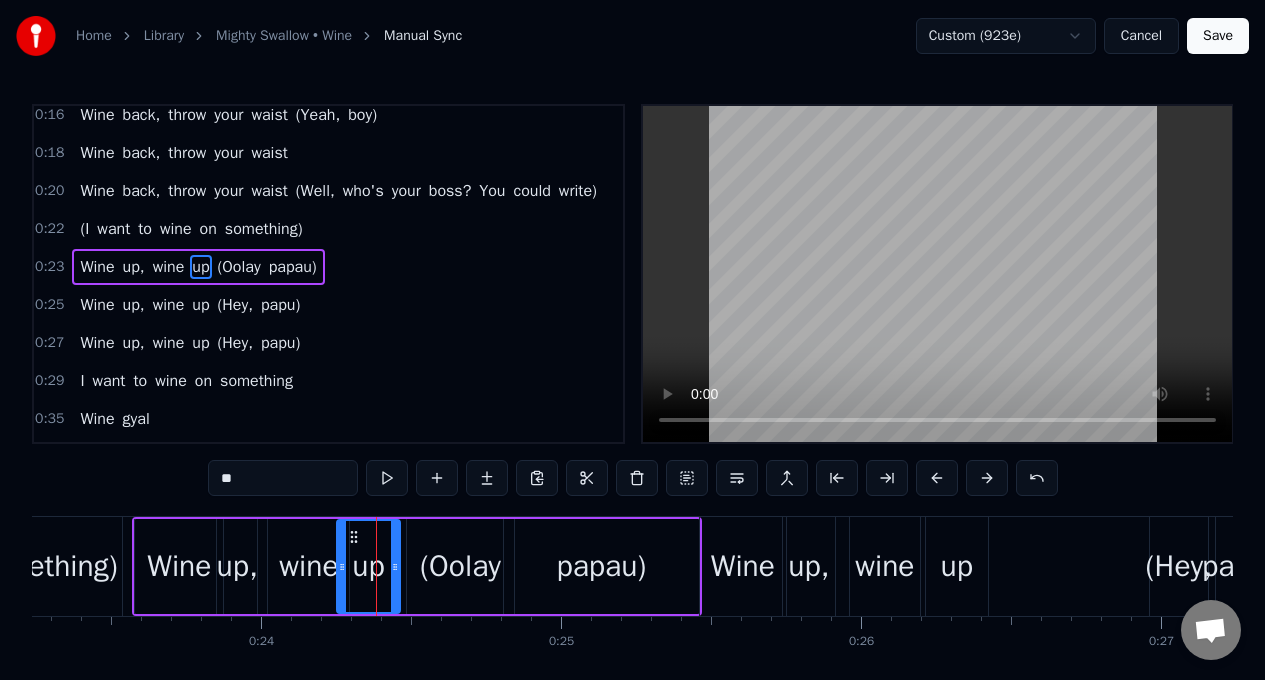 click on "Wine" at bounding box center [179, 566] 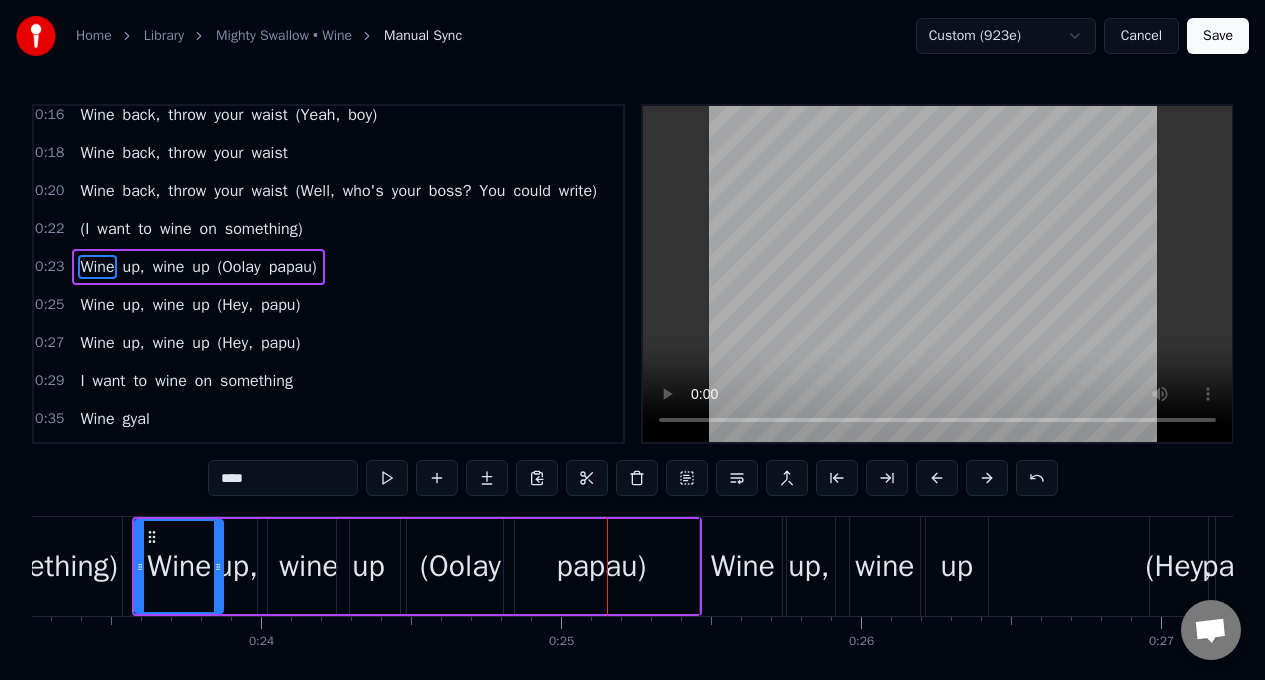 click on "(Oolay" at bounding box center [460, 566] 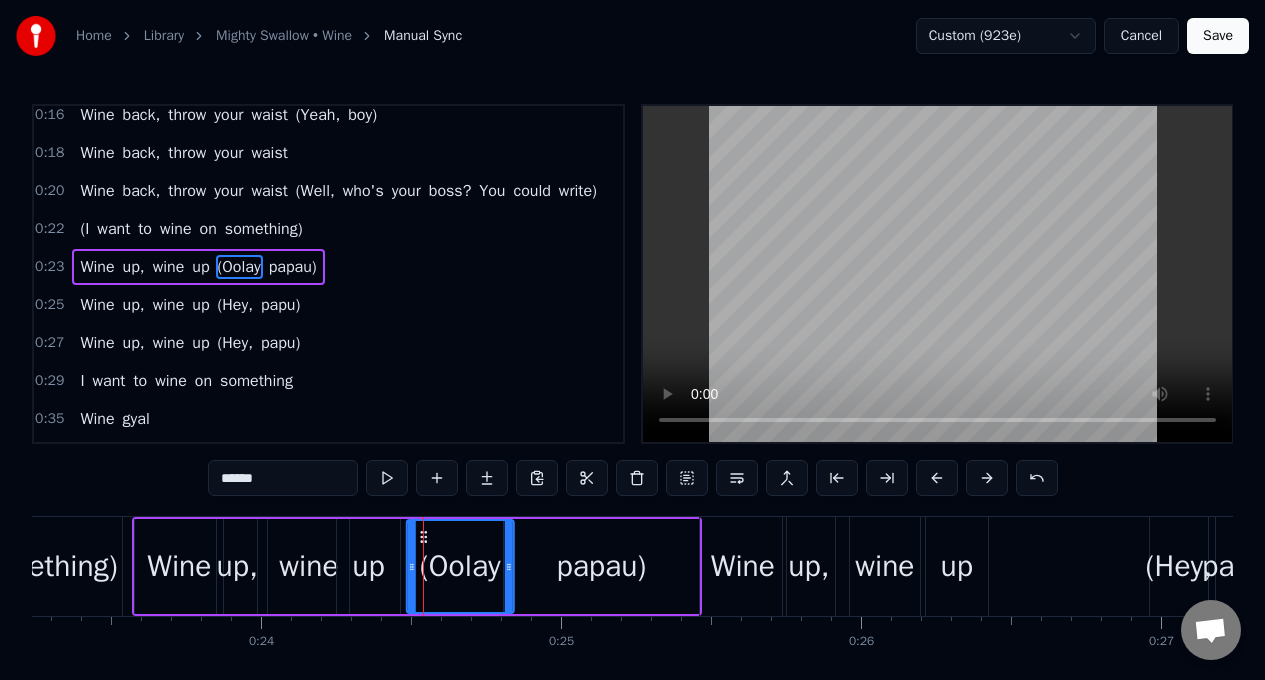 click 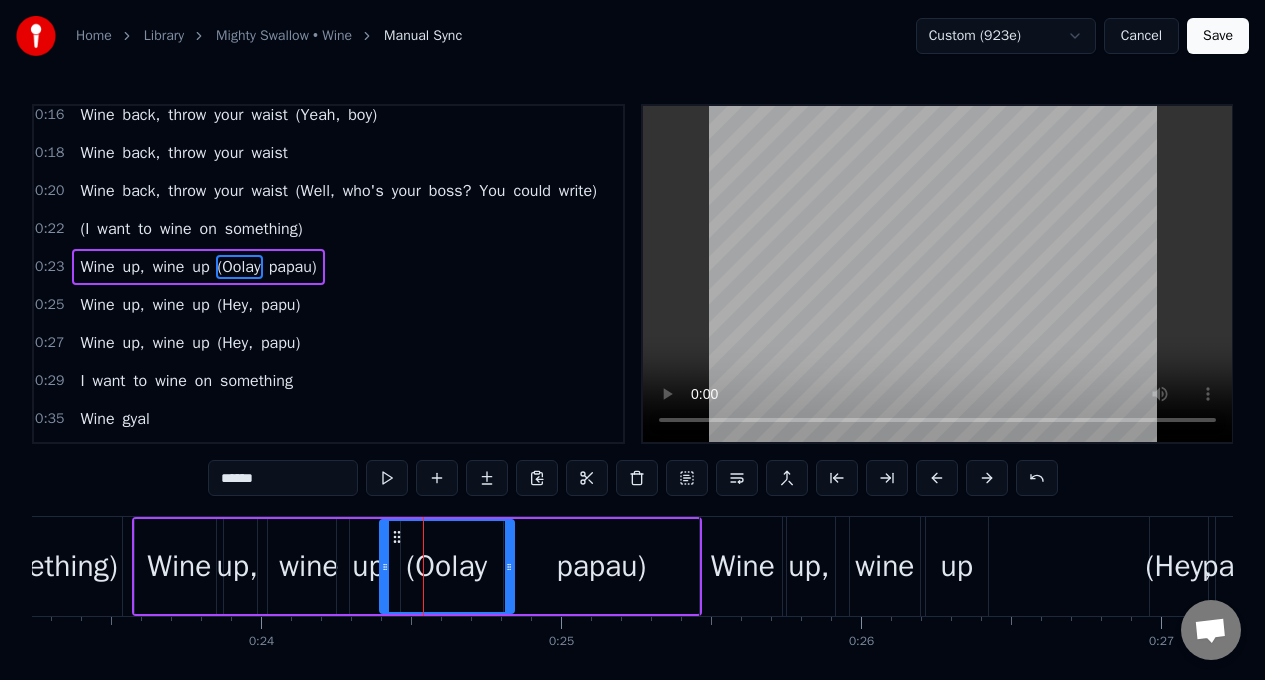 drag, startPoint x: 413, startPoint y: 566, endPoint x: 155, endPoint y: 580, distance: 258.37958 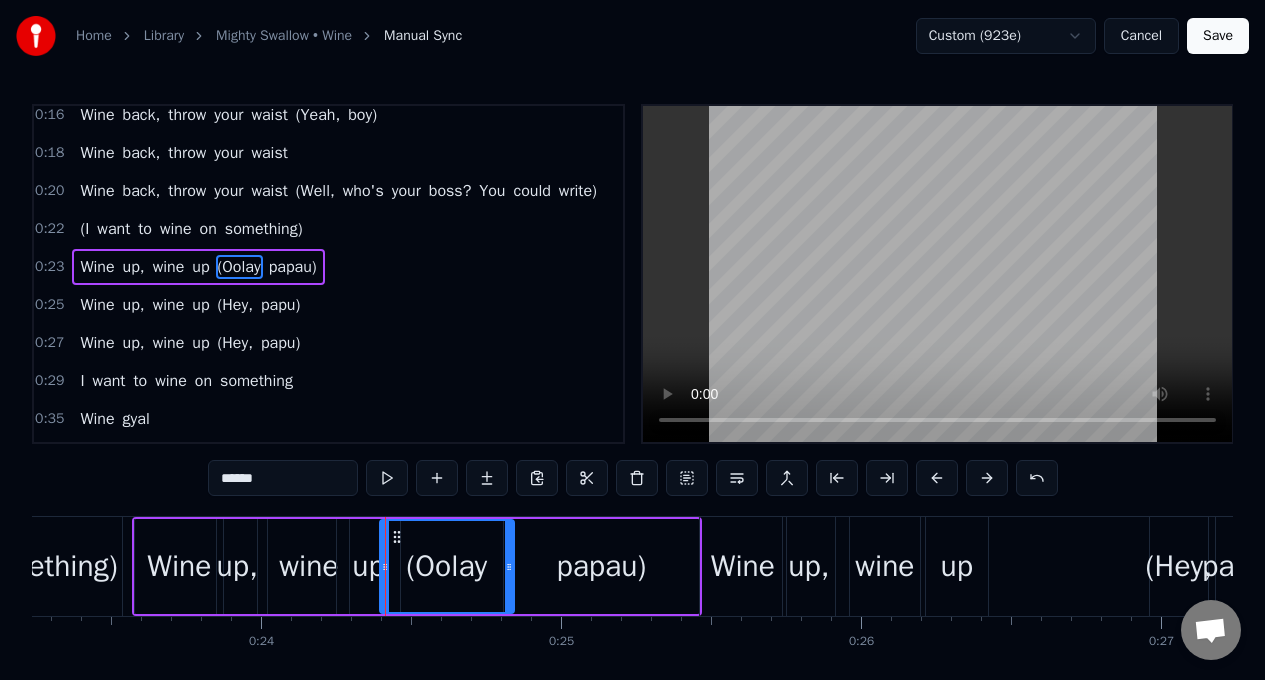 click on "Wine" at bounding box center (179, 566) 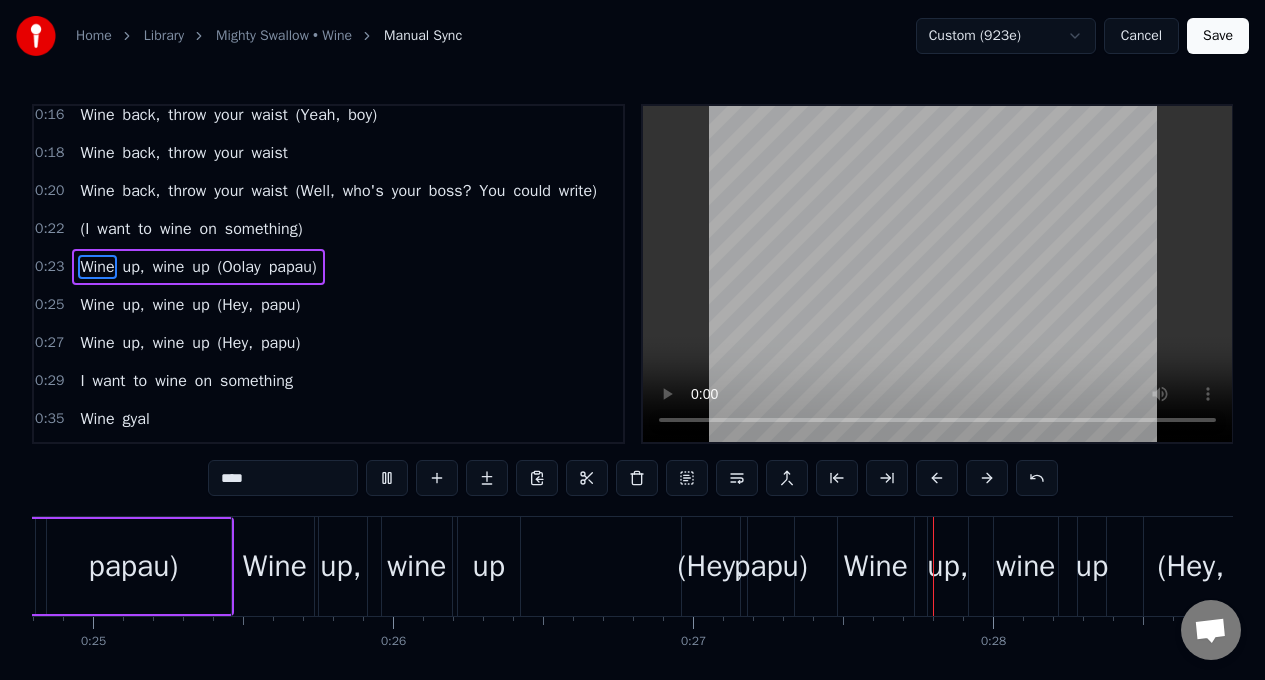 scroll, scrollTop: 0, scrollLeft: 7990, axis: horizontal 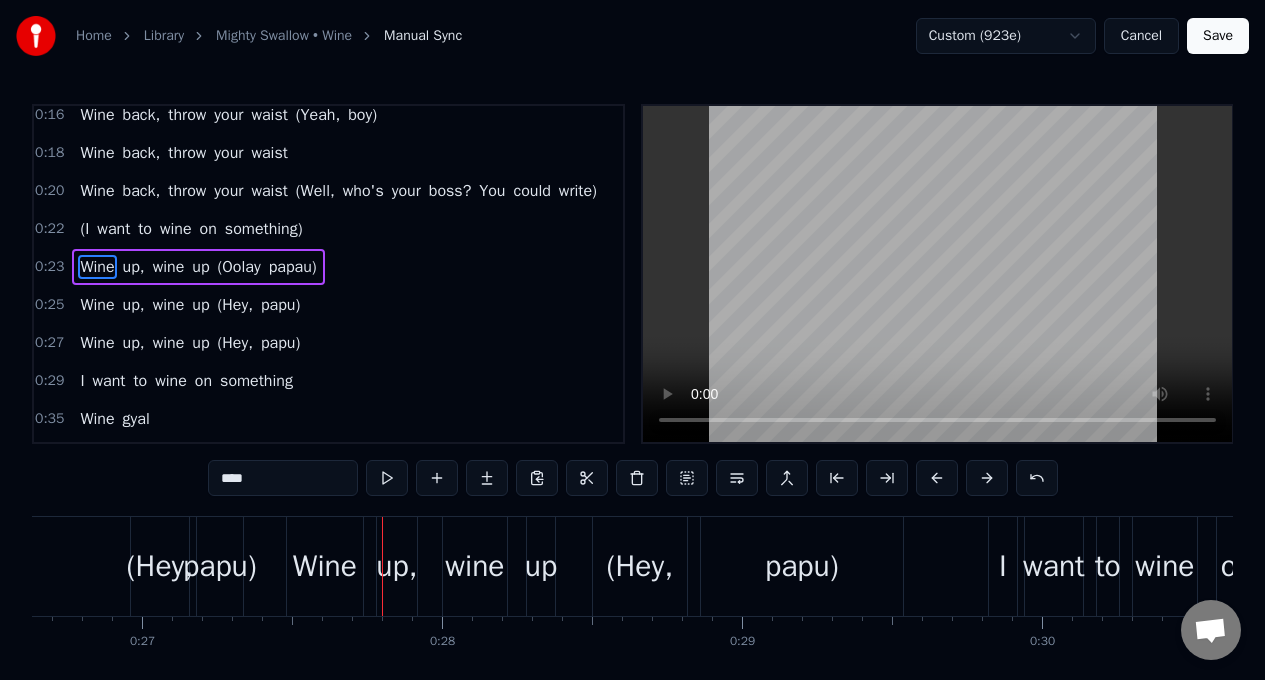 click on "Wine" at bounding box center [97, 305] 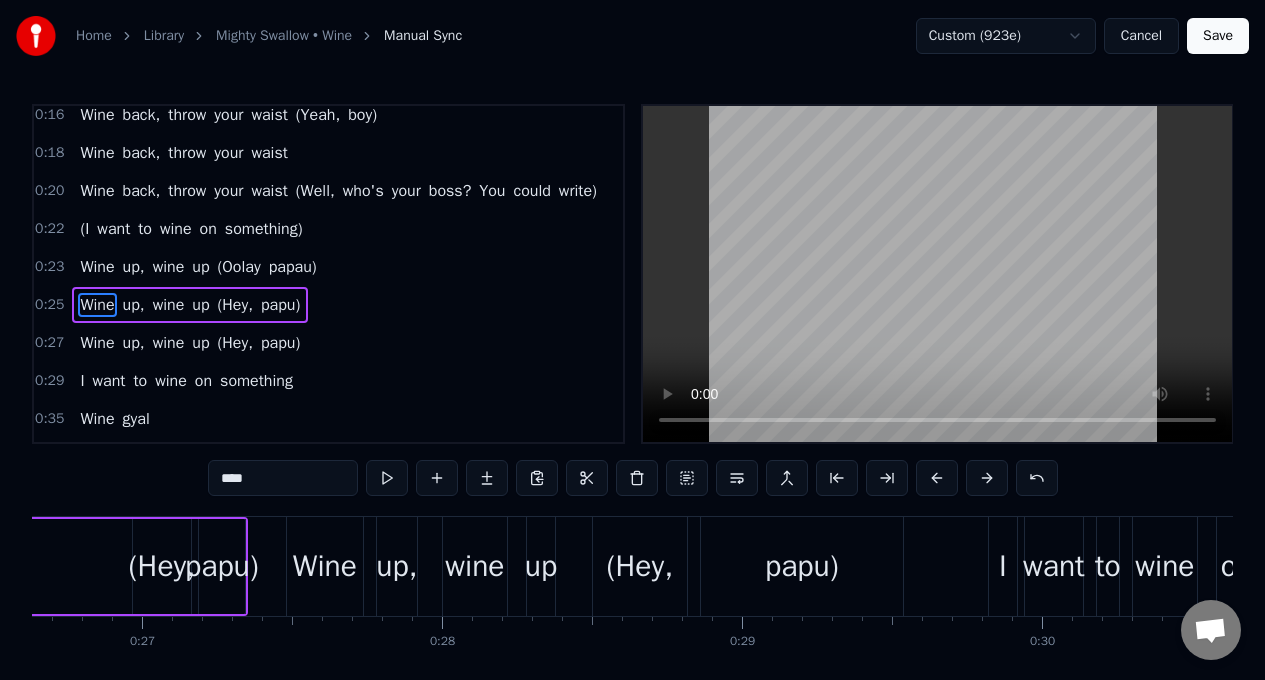 scroll, scrollTop: 90, scrollLeft: 0, axis: vertical 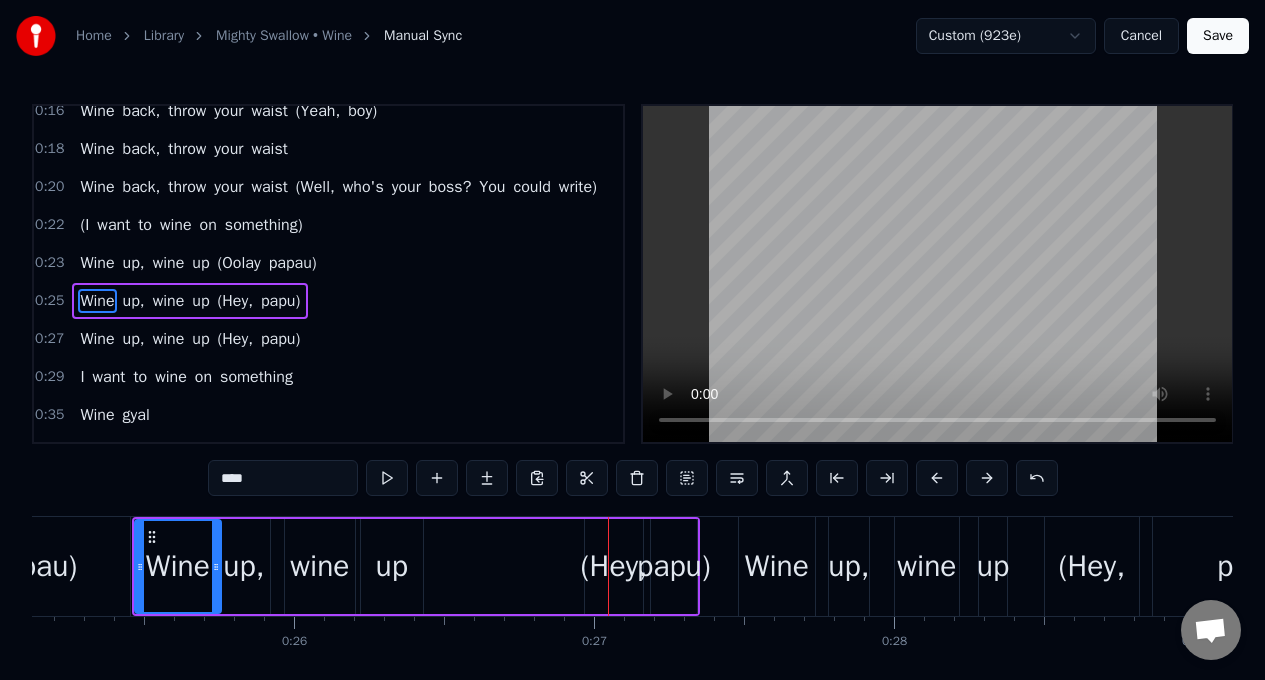 click on "wine" at bounding box center [320, 566] 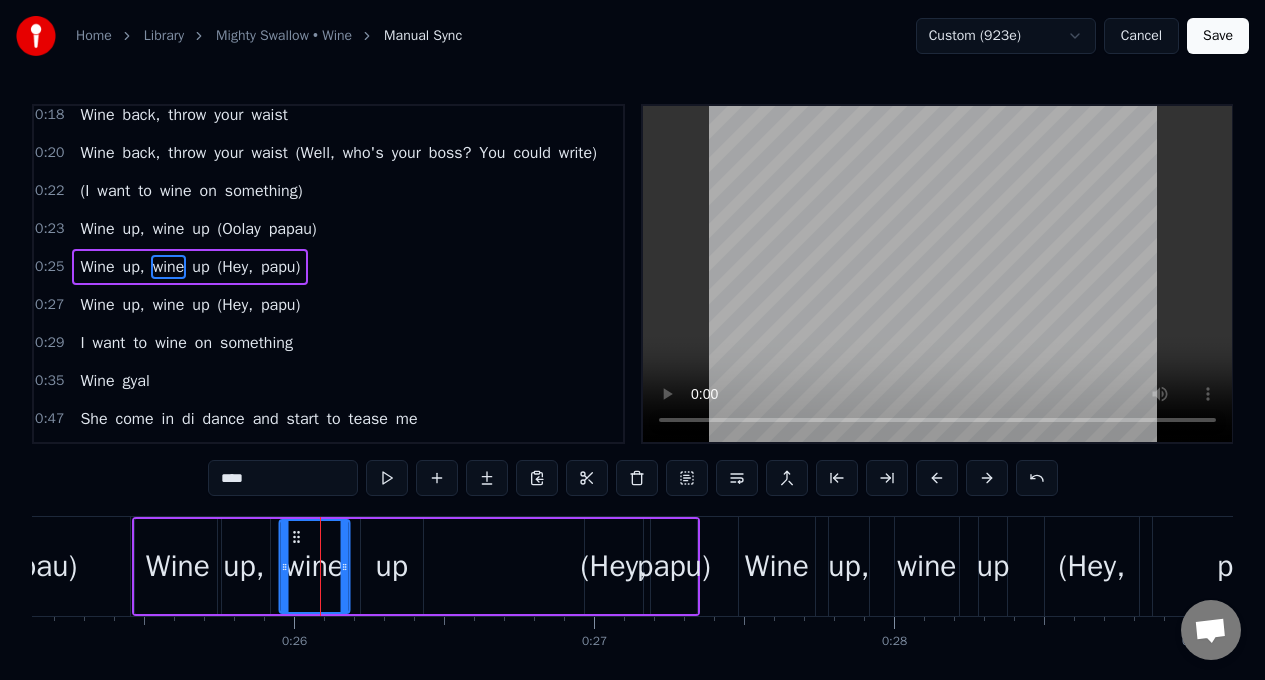 click 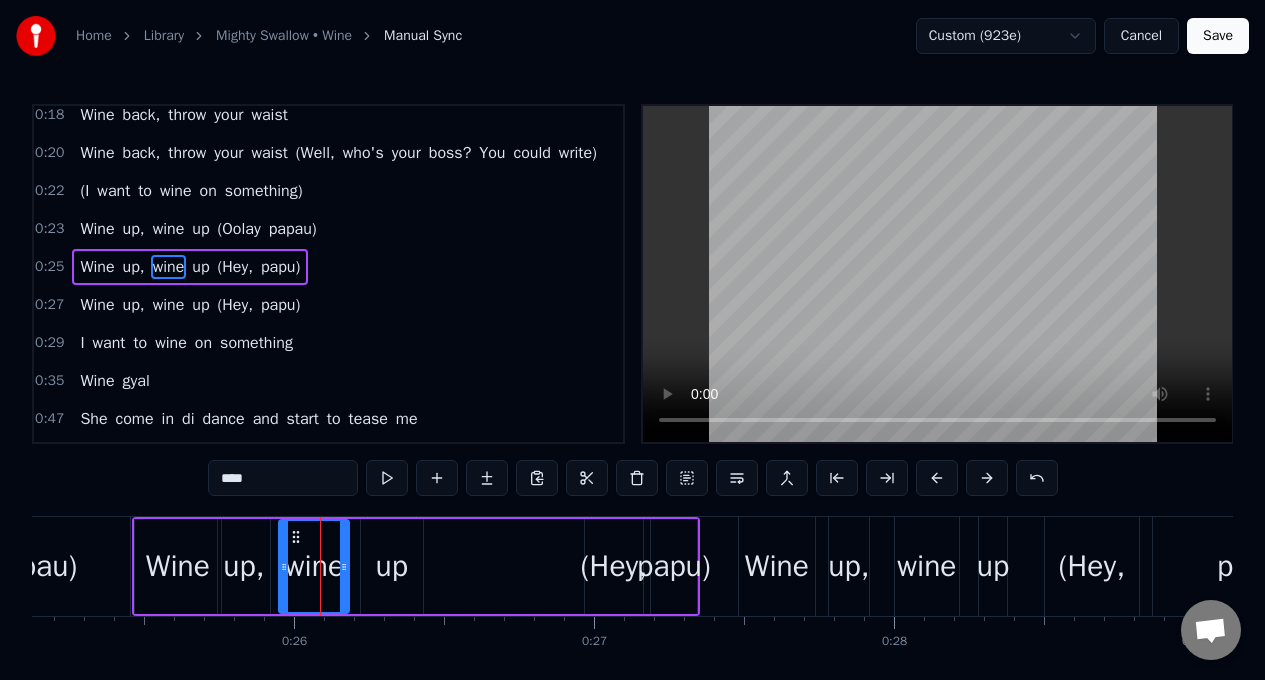 click on "up" at bounding box center [392, 566] 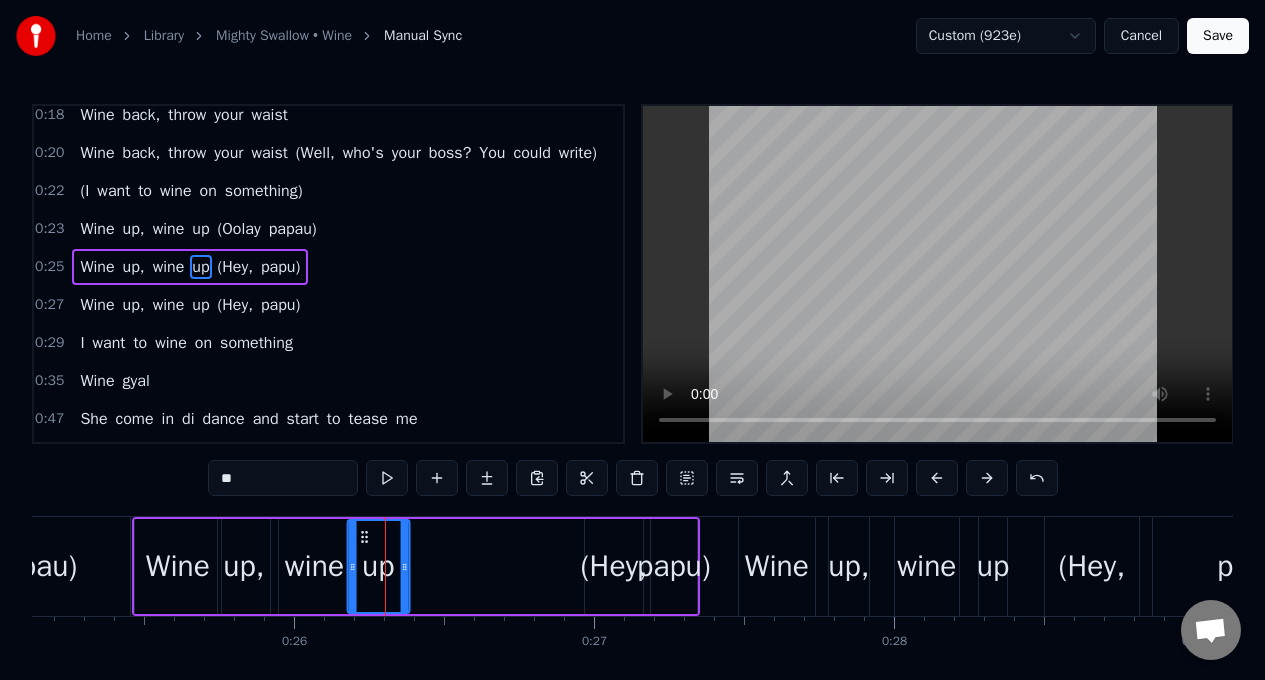 drag, startPoint x: 380, startPoint y: 539, endPoint x: 366, endPoint y: 539, distance: 14 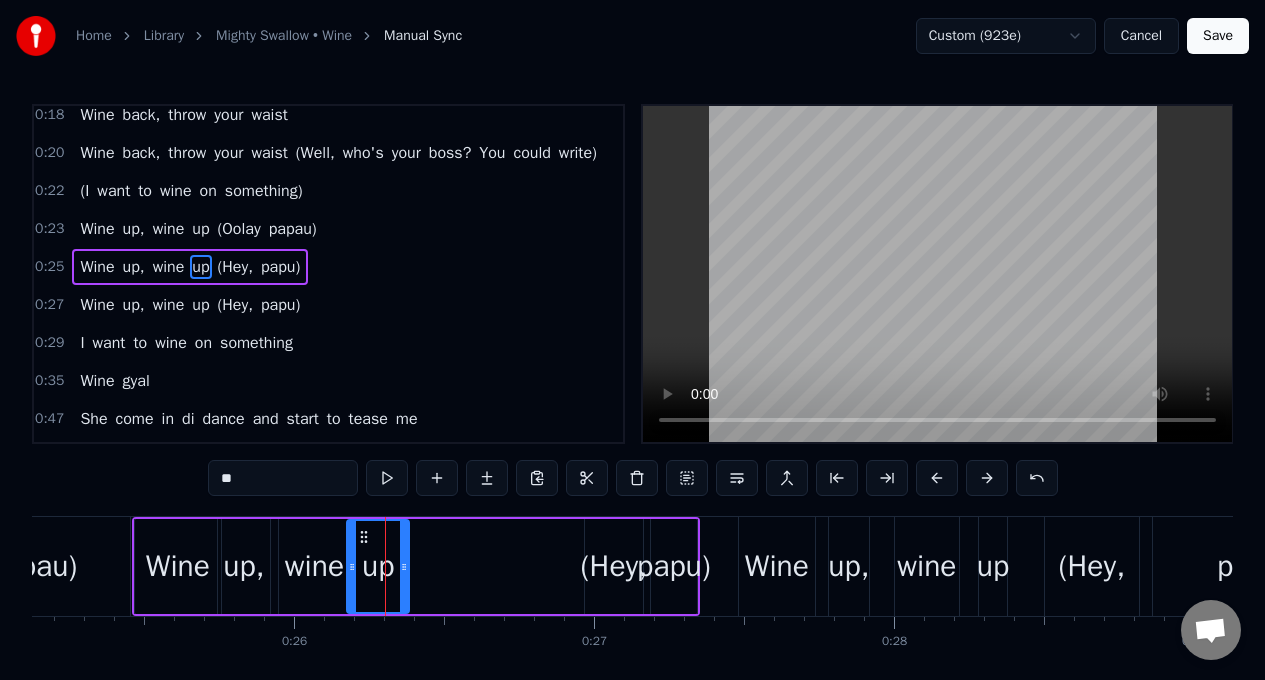 click on "Wine" at bounding box center [178, 566] 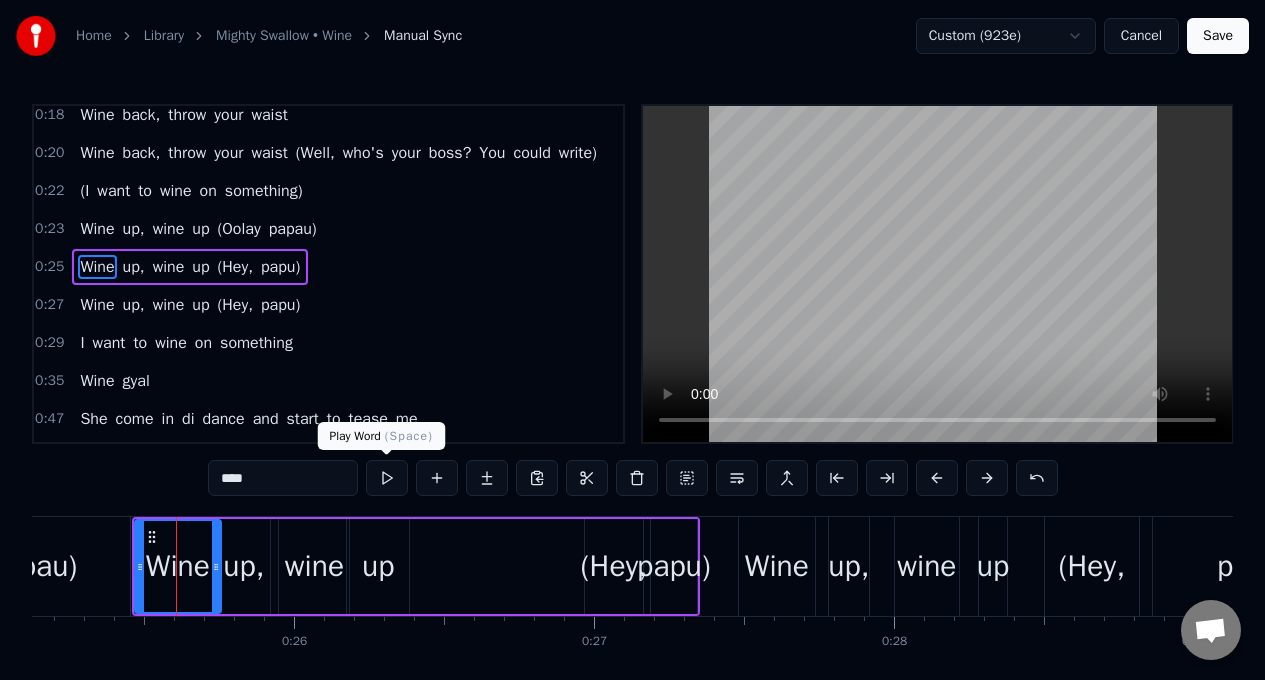 click at bounding box center (387, 478) 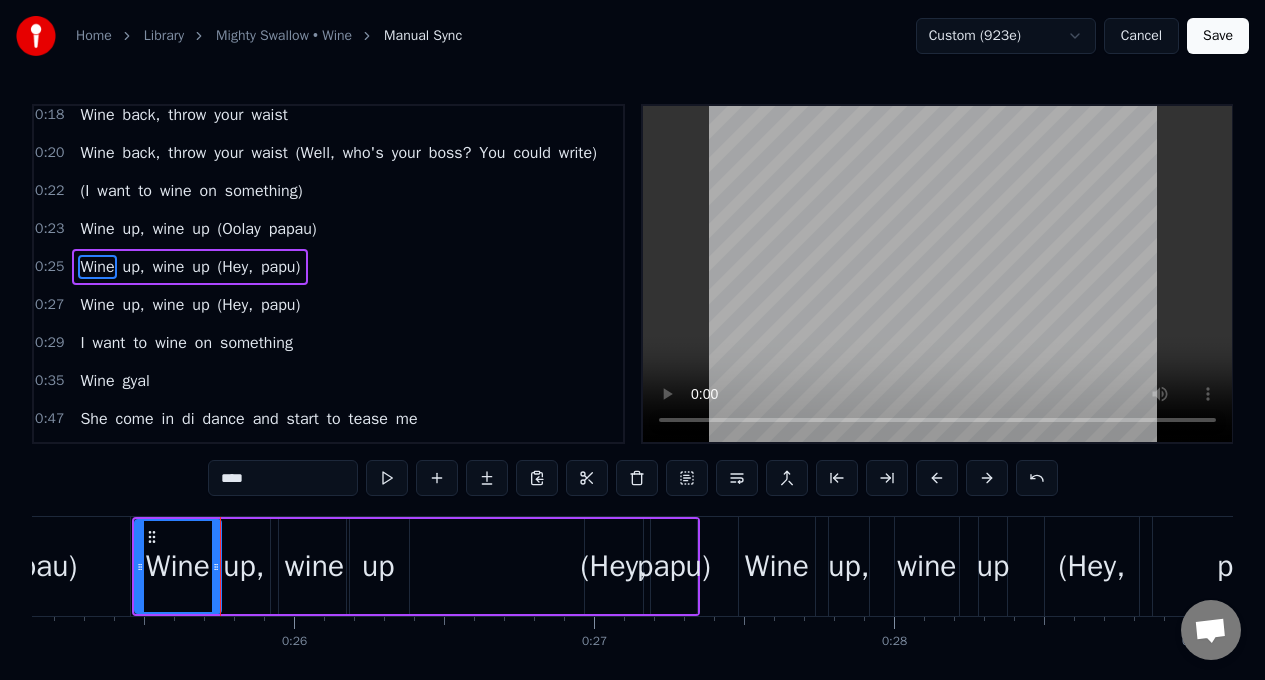 click on "up," at bounding box center [243, 566] 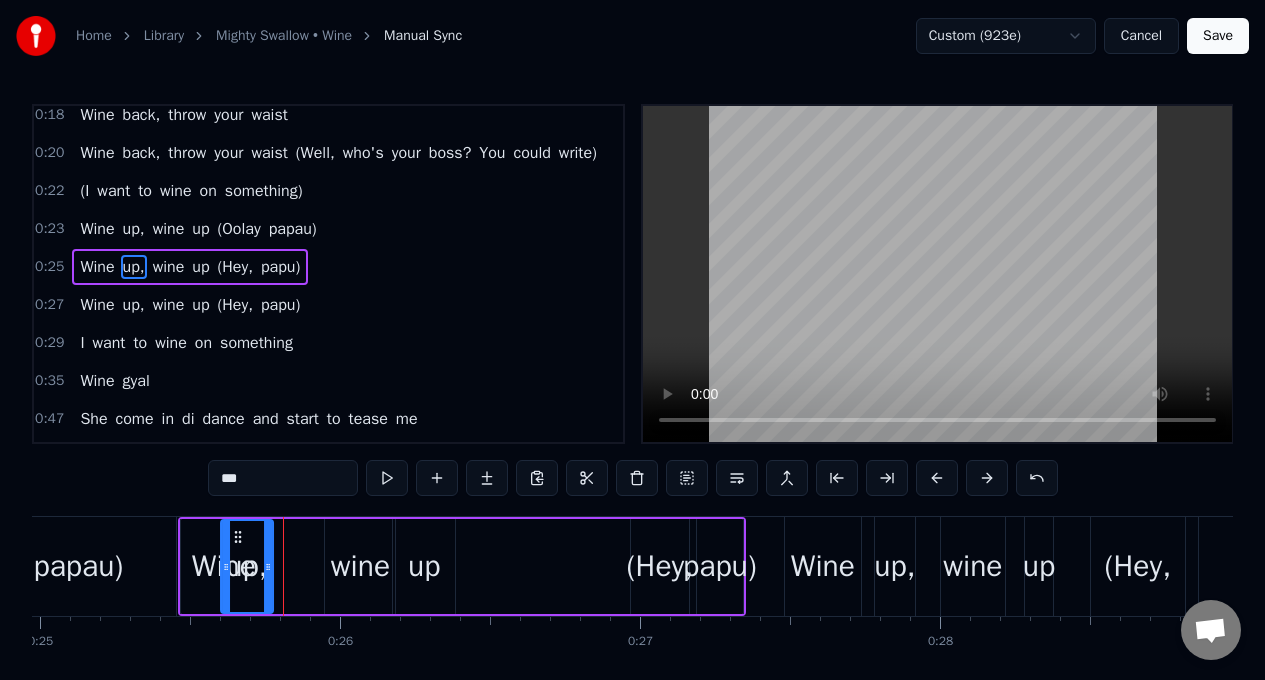 scroll, scrollTop: 0, scrollLeft: 7488, axis: horizontal 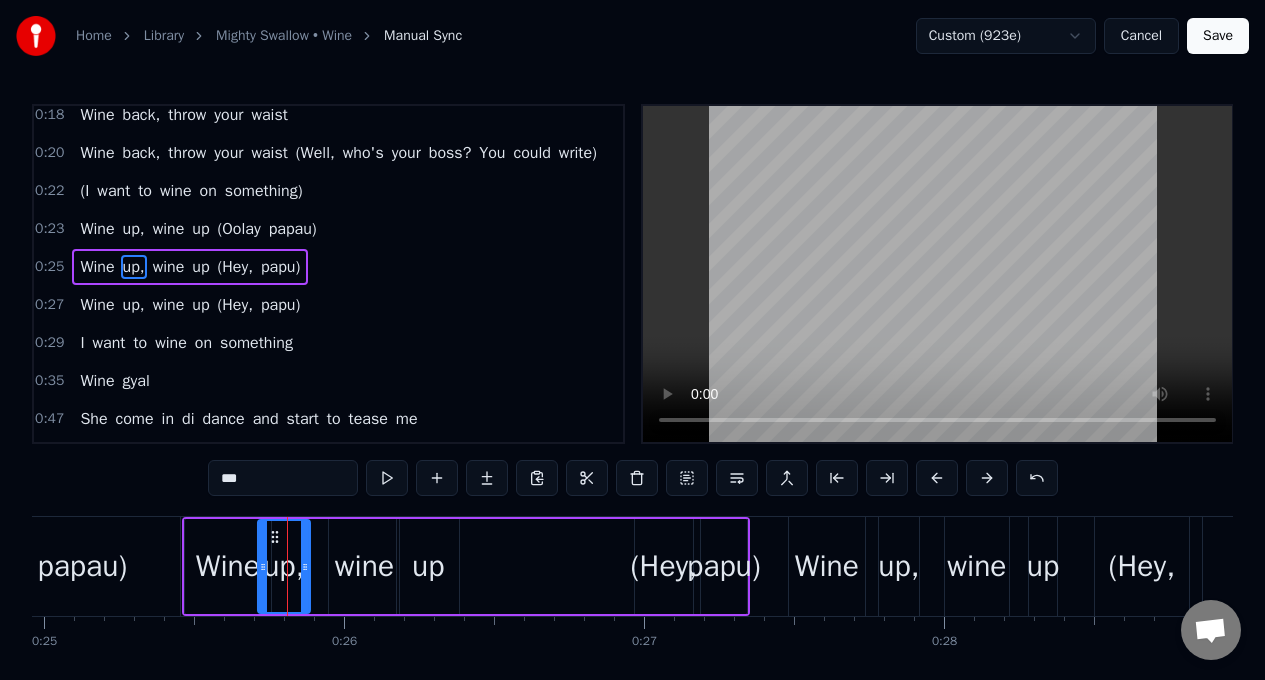 drag, startPoint x: 233, startPoint y: 540, endPoint x: 273, endPoint y: 547, distance: 40.60788 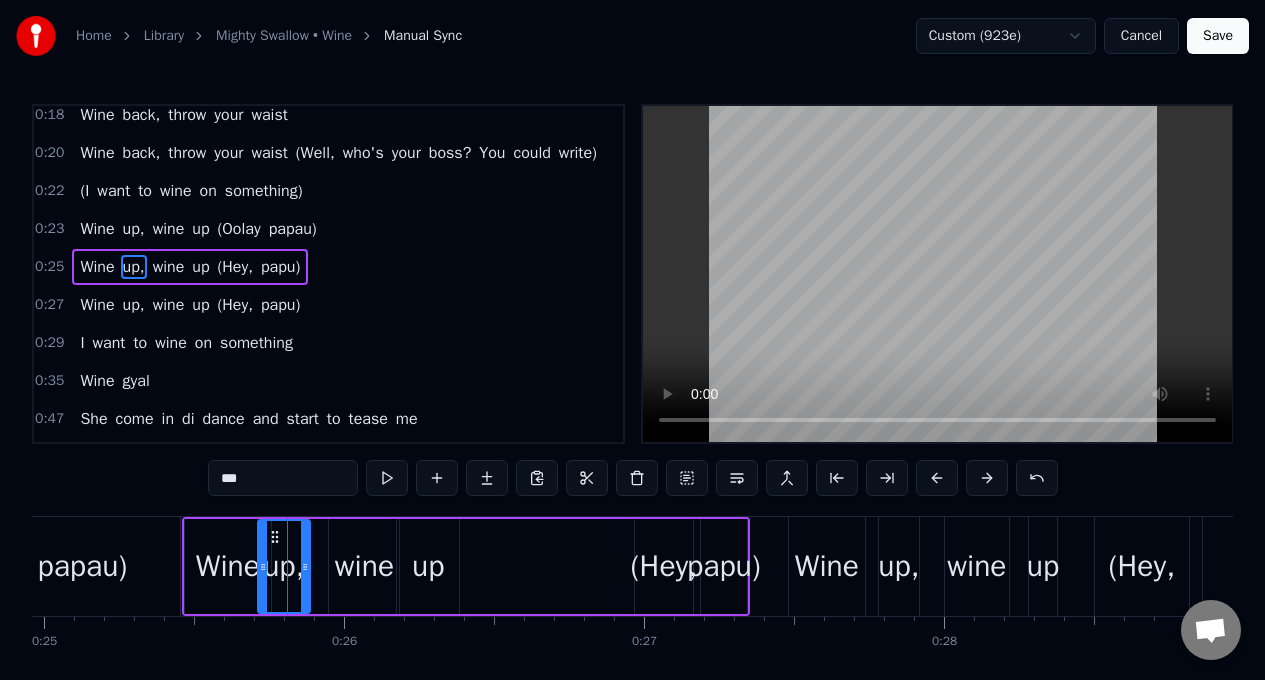 click on "wine" at bounding box center [364, 566] 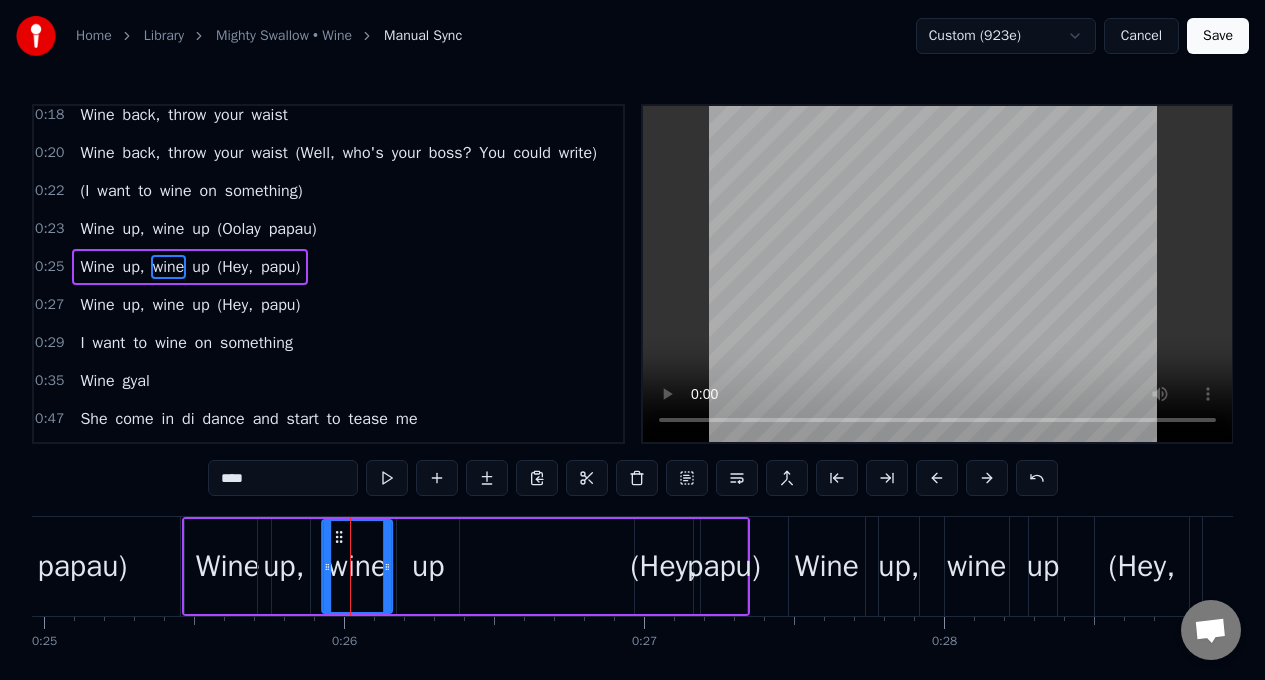 click 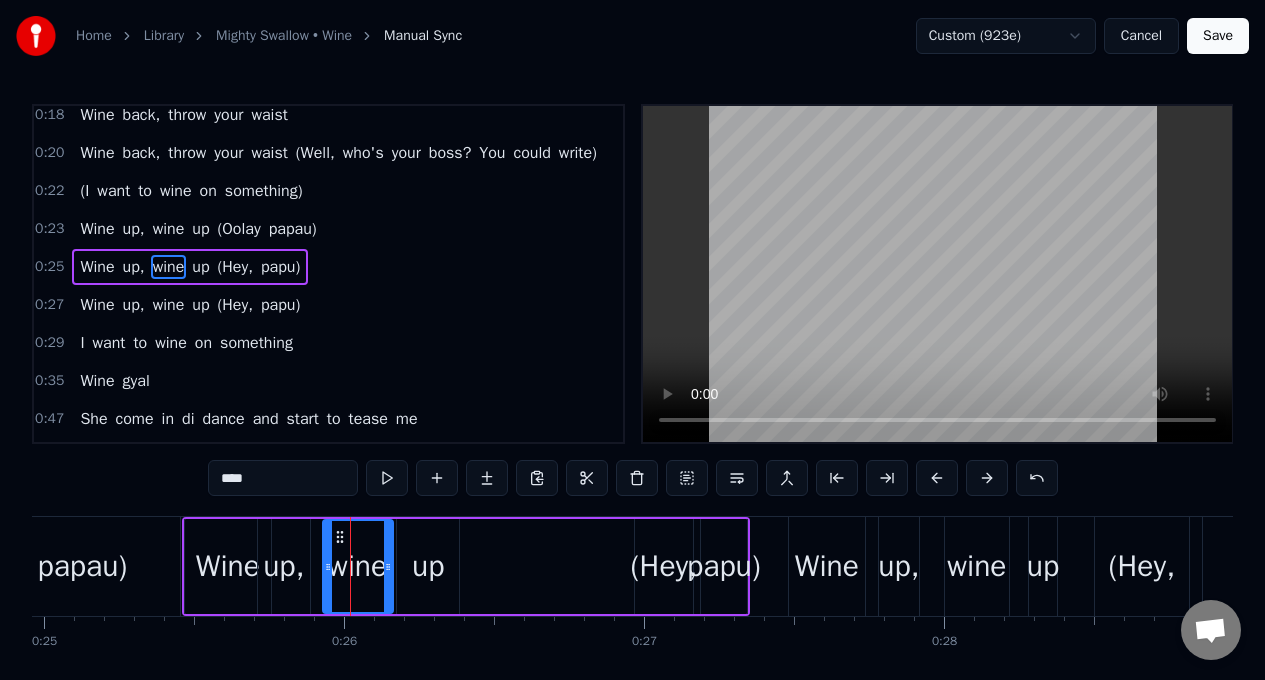 click on "up" at bounding box center (428, 566) 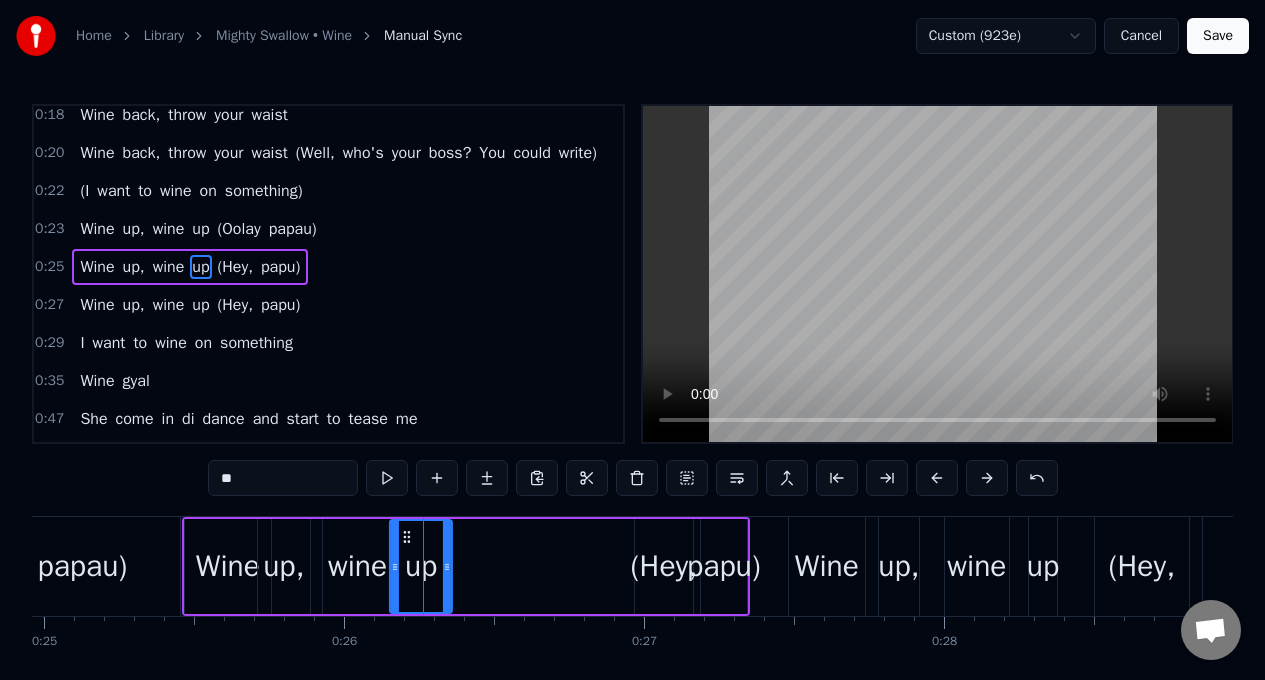 click 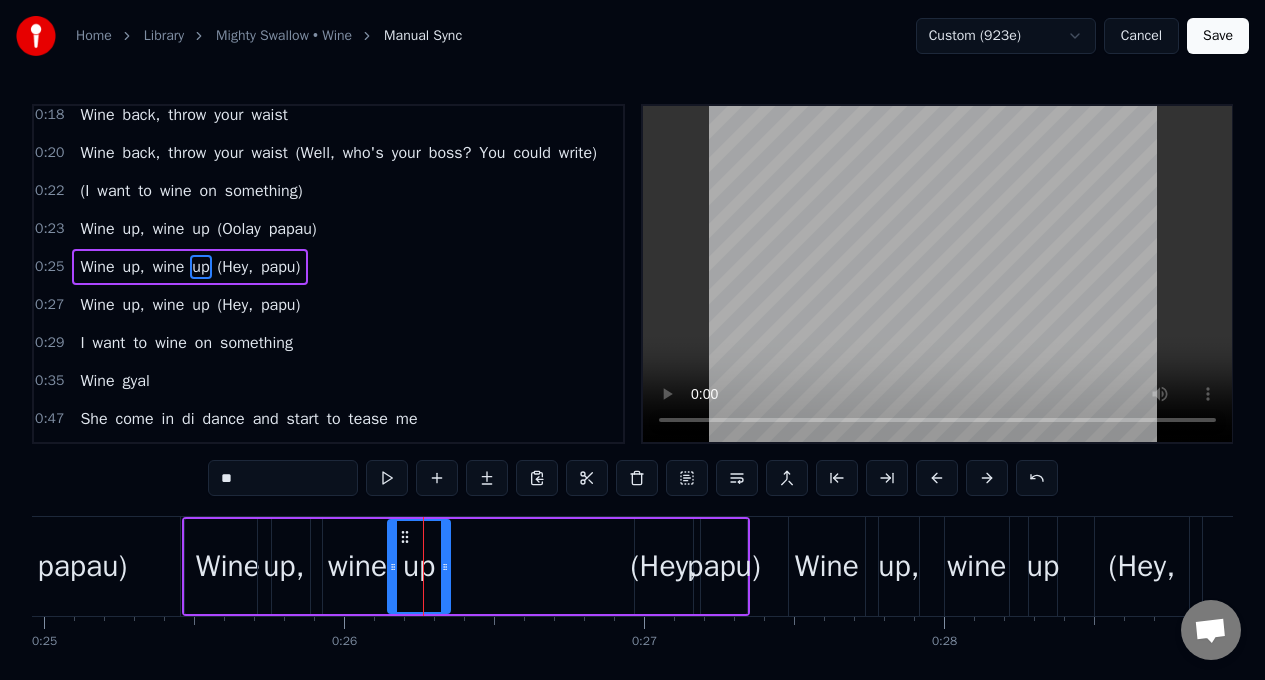 click on "Wine" at bounding box center (228, 566) 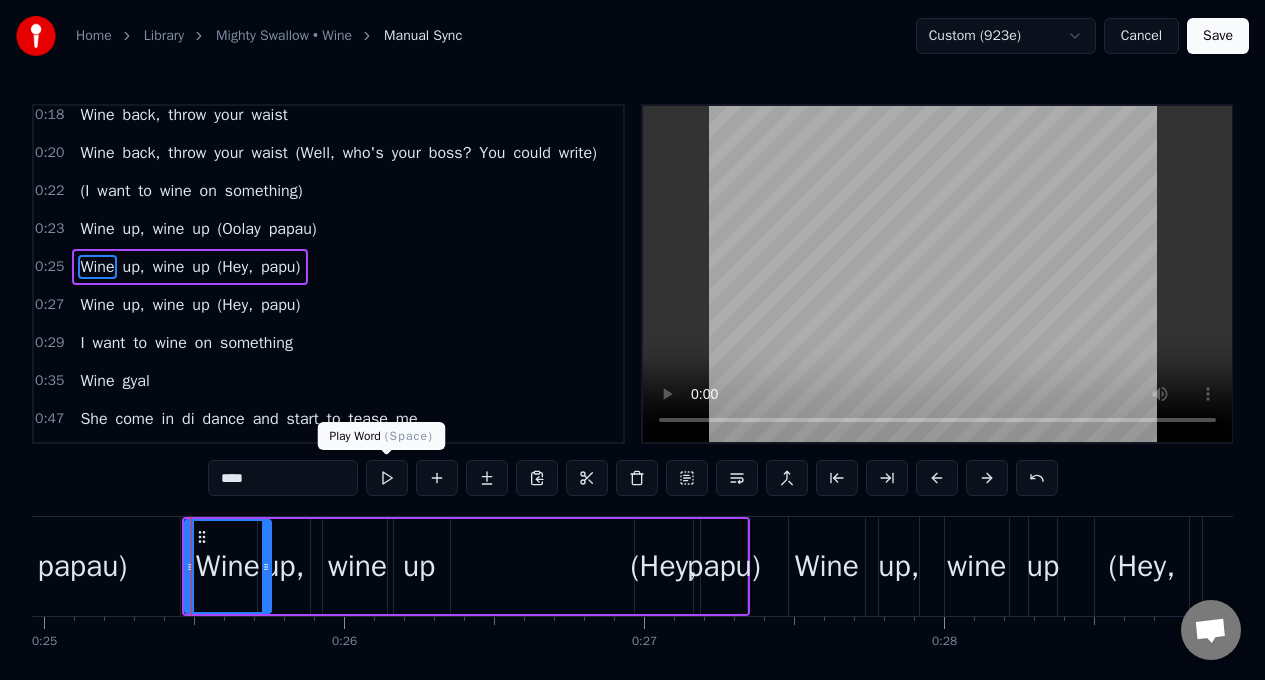 click at bounding box center (387, 478) 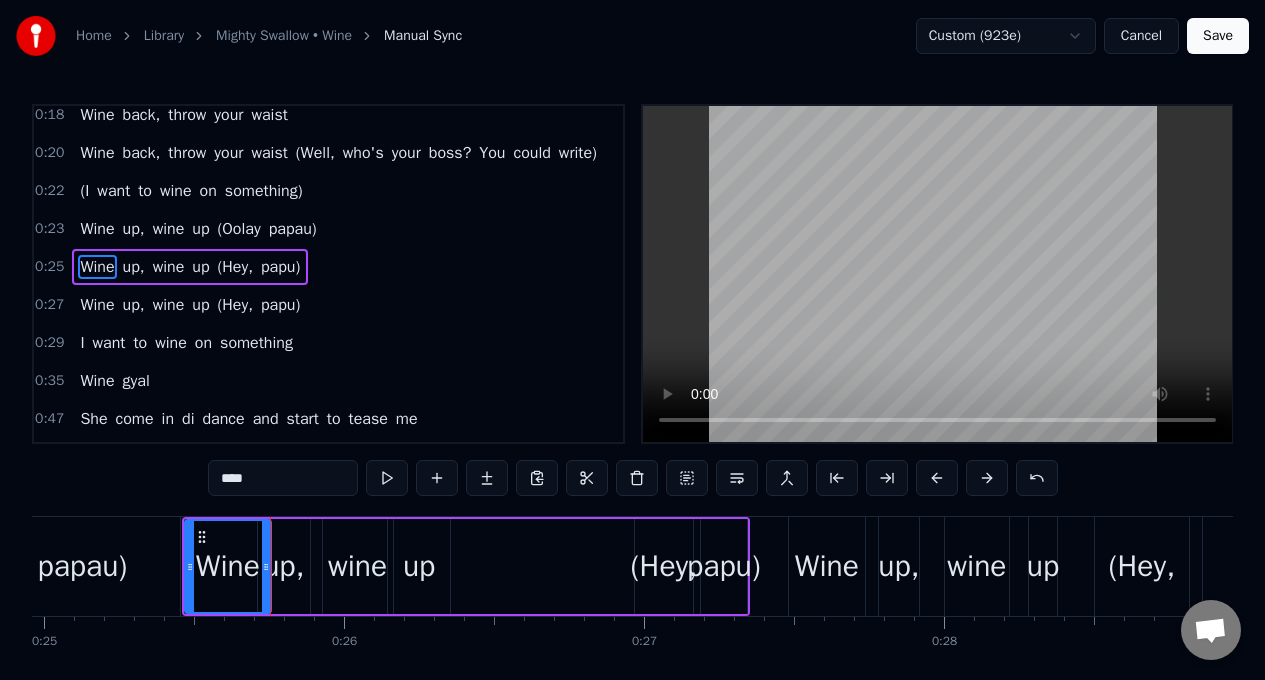 click on "wine" at bounding box center [357, 566] 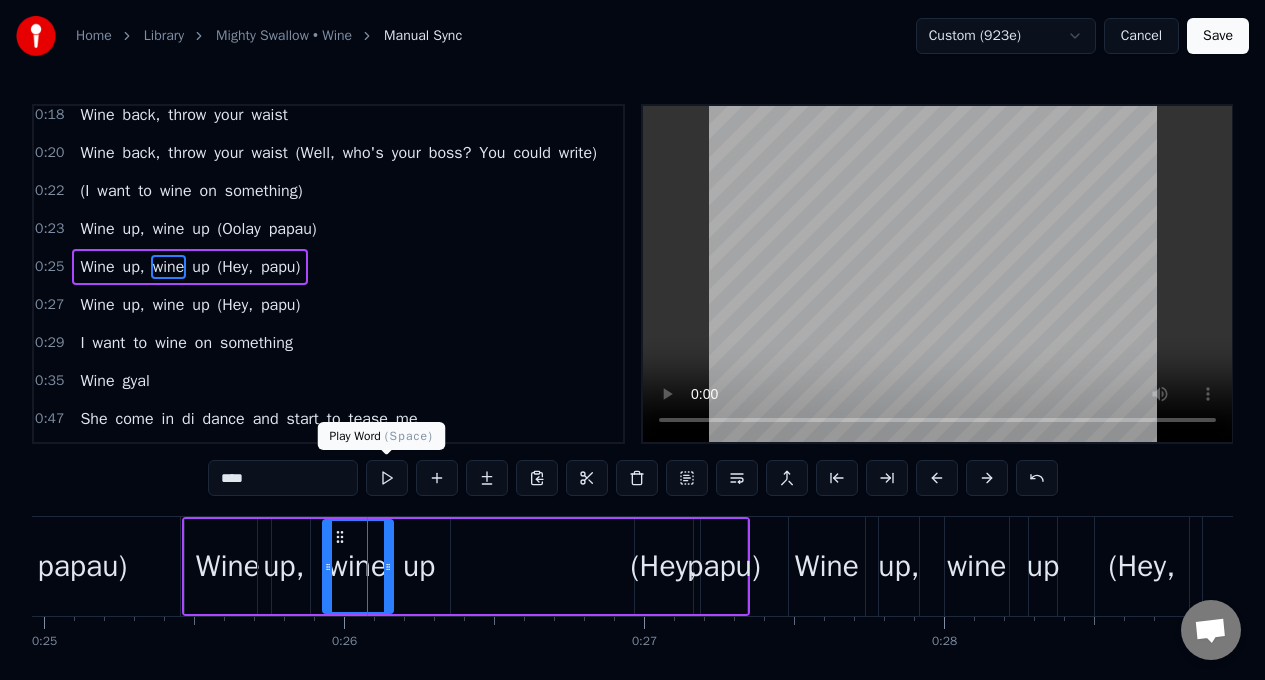 click at bounding box center [387, 478] 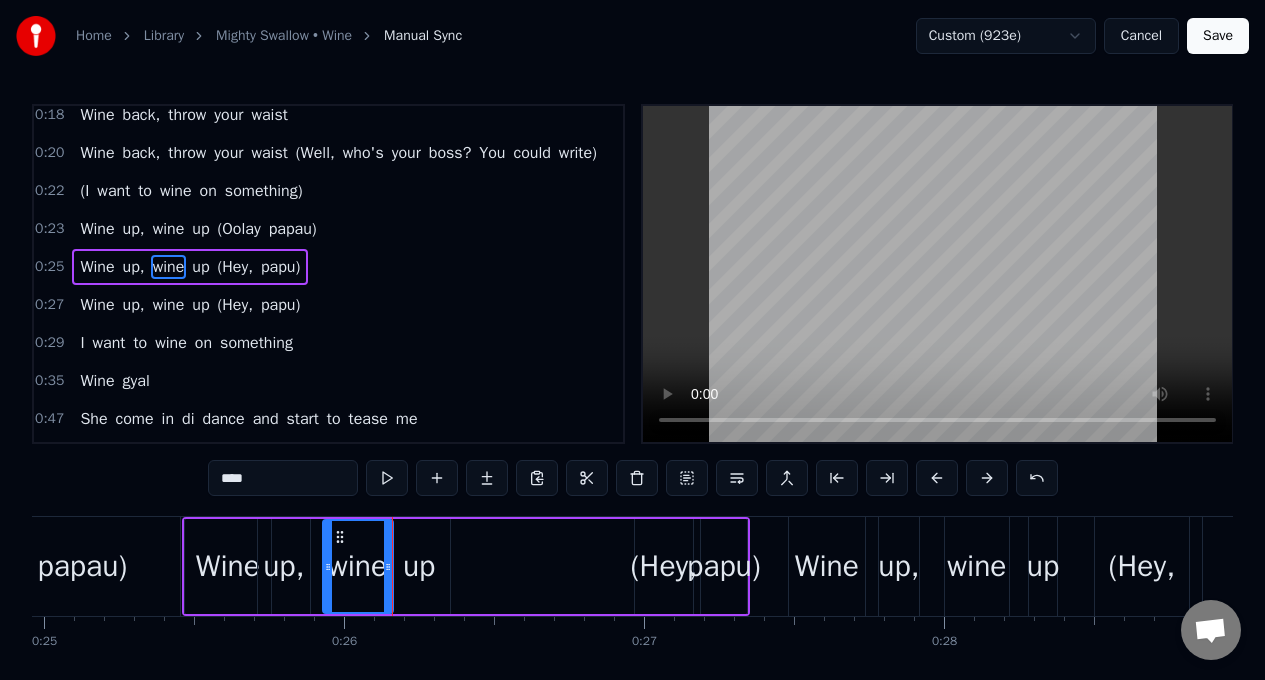 click at bounding box center [387, 478] 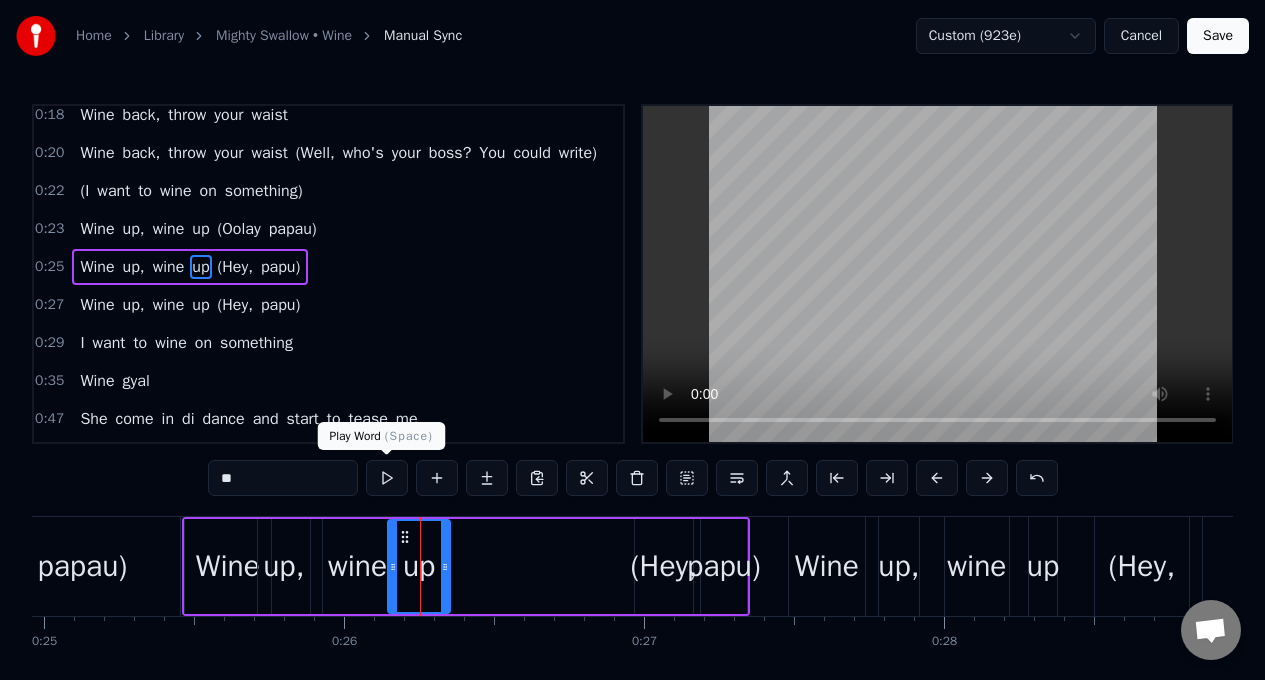 click at bounding box center [387, 478] 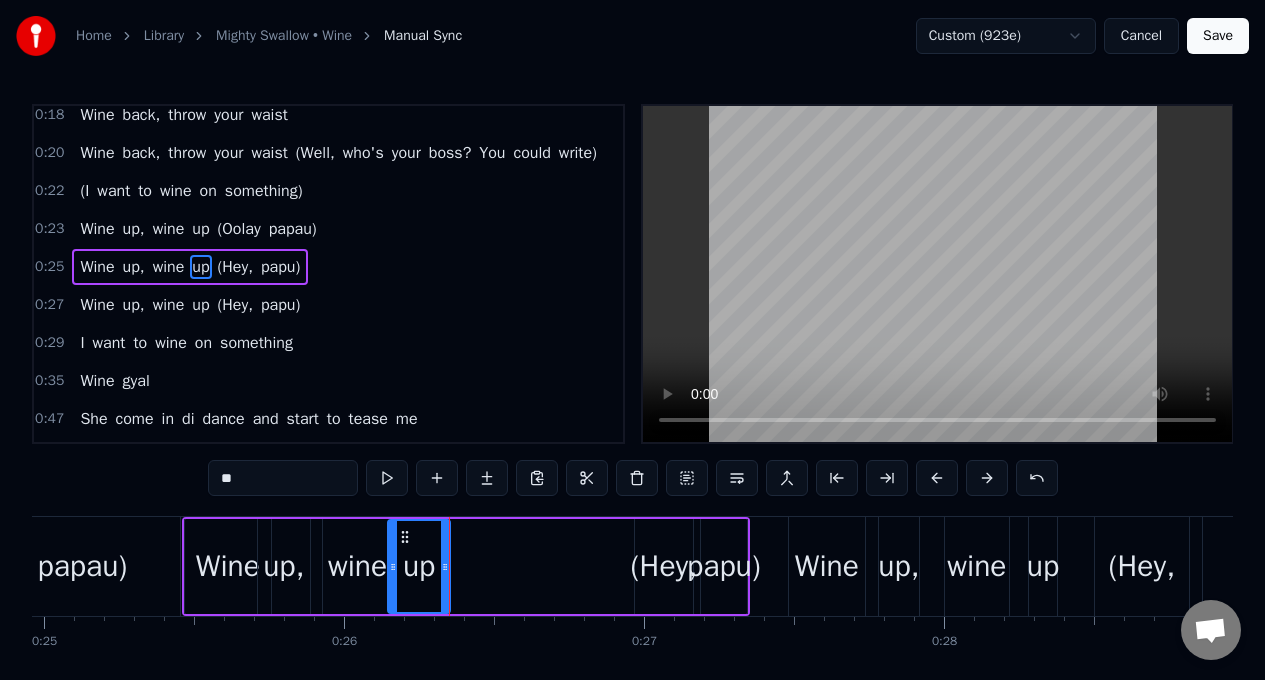 click at bounding box center [387, 478] 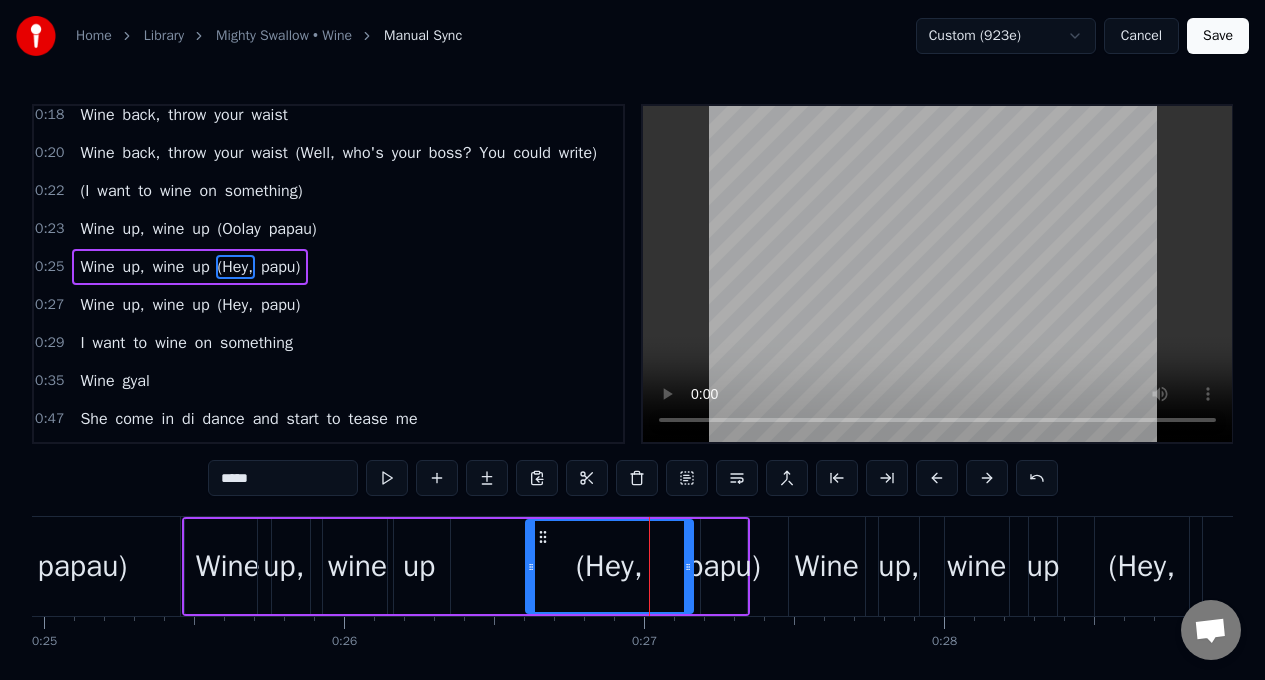 drag, startPoint x: 639, startPoint y: 554, endPoint x: 530, endPoint y: 560, distance: 109.165016 